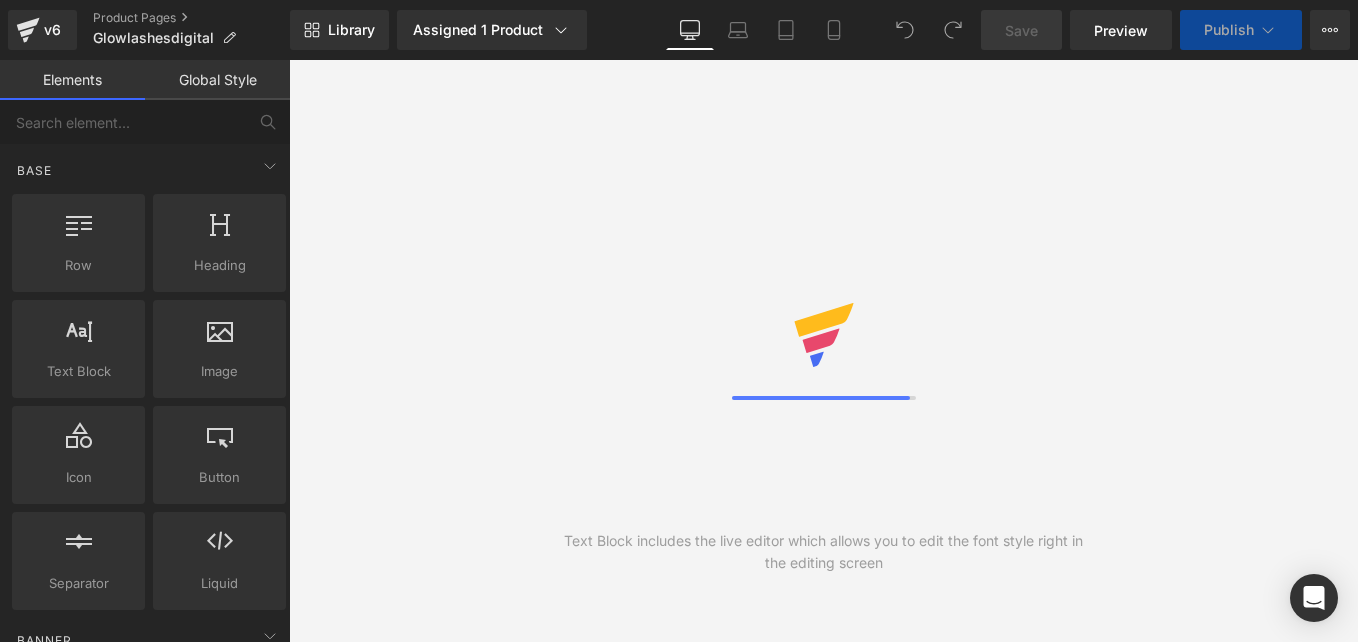 scroll, scrollTop: 0, scrollLeft: 0, axis: both 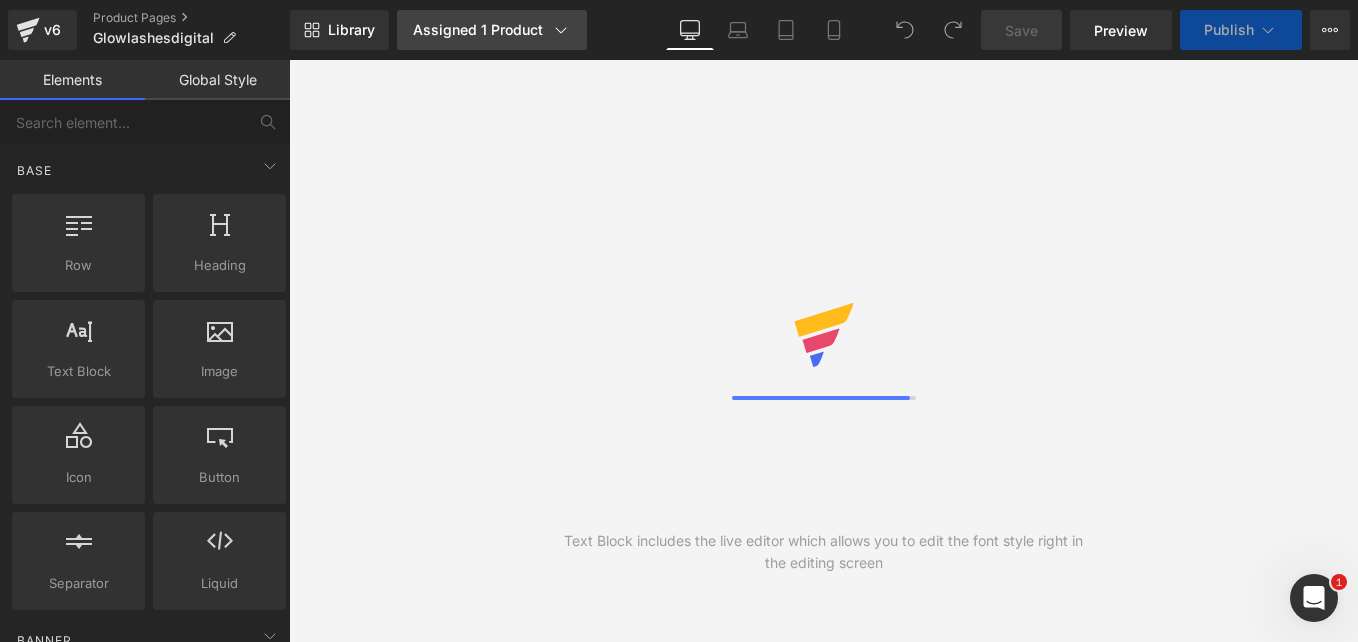 click on "Assigned 1 Product" at bounding box center [492, 30] 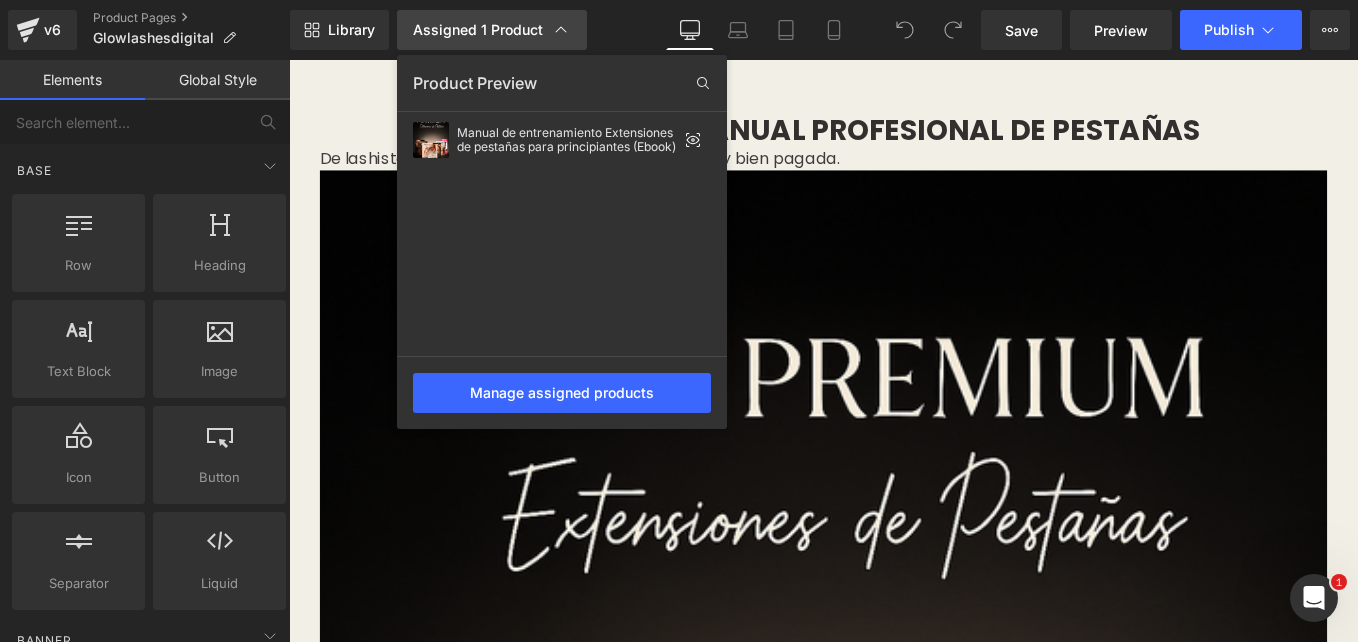 click on "Assigned 1 Product" at bounding box center (492, 30) 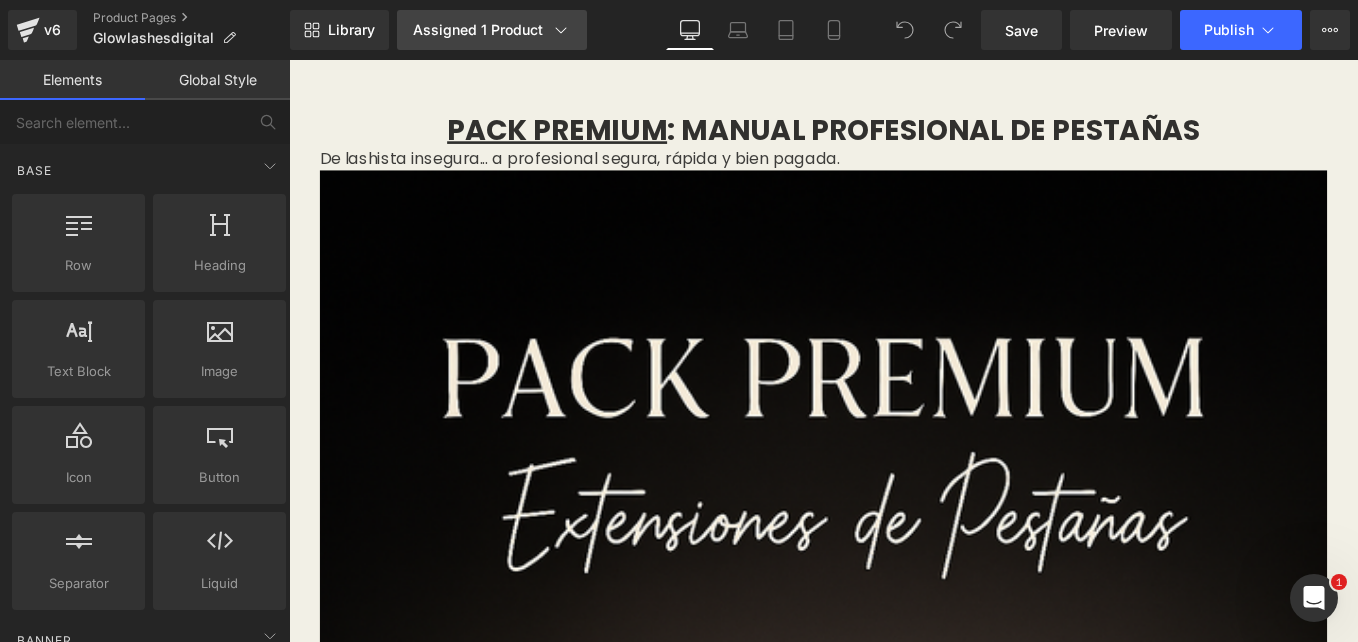click on "Assigned 1 Product" at bounding box center [492, 30] 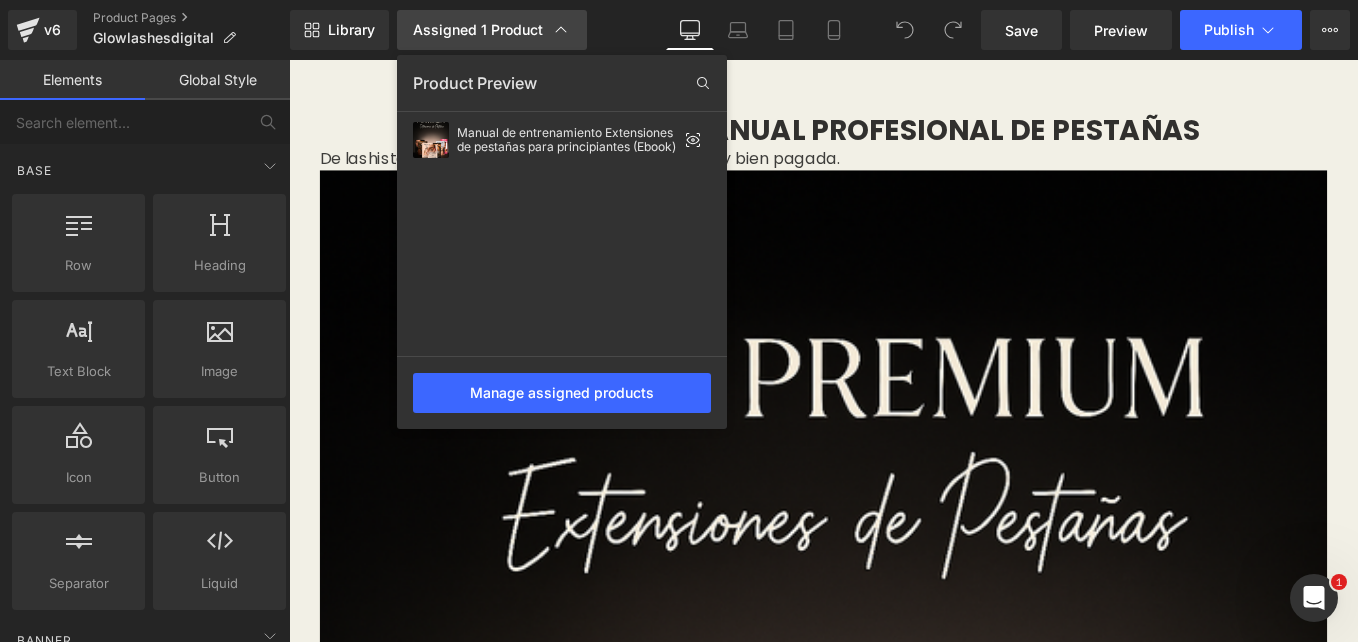 drag, startPoint x: 515, startPoint y: 42, endPoint x: 499, endPoint y: 43, distance: 16.03122 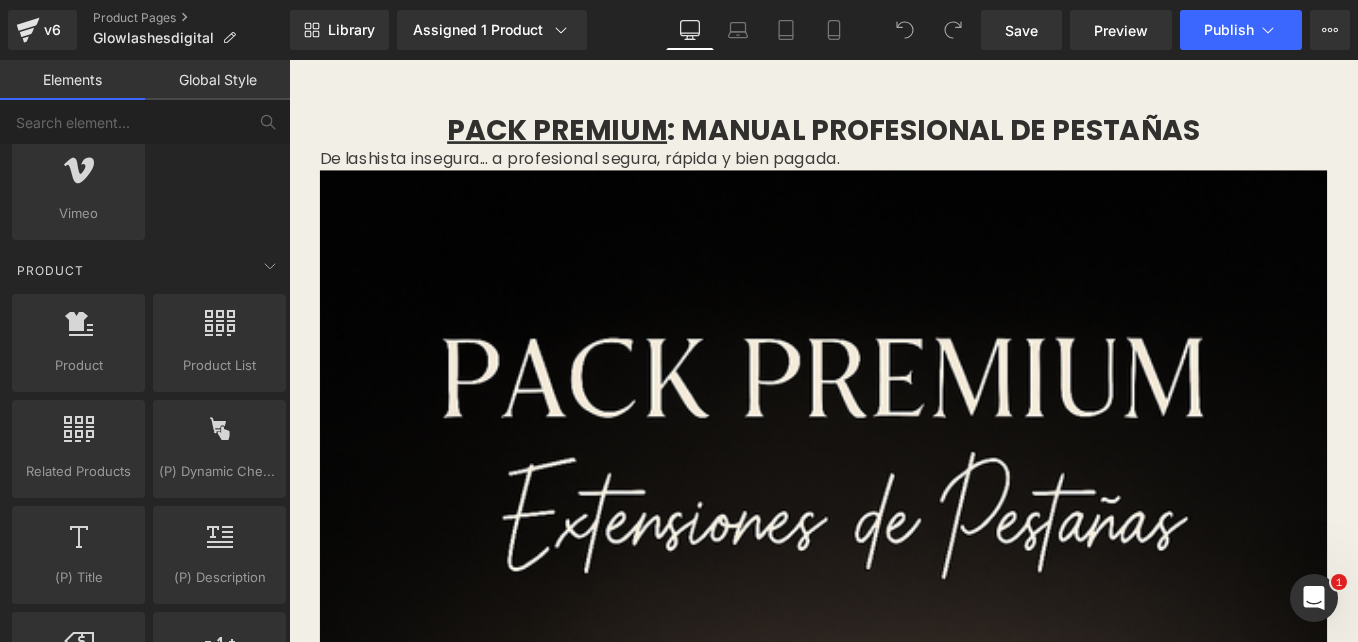 scroll, scrollTop: 1700, scrollLeft: 0, axis: vertical 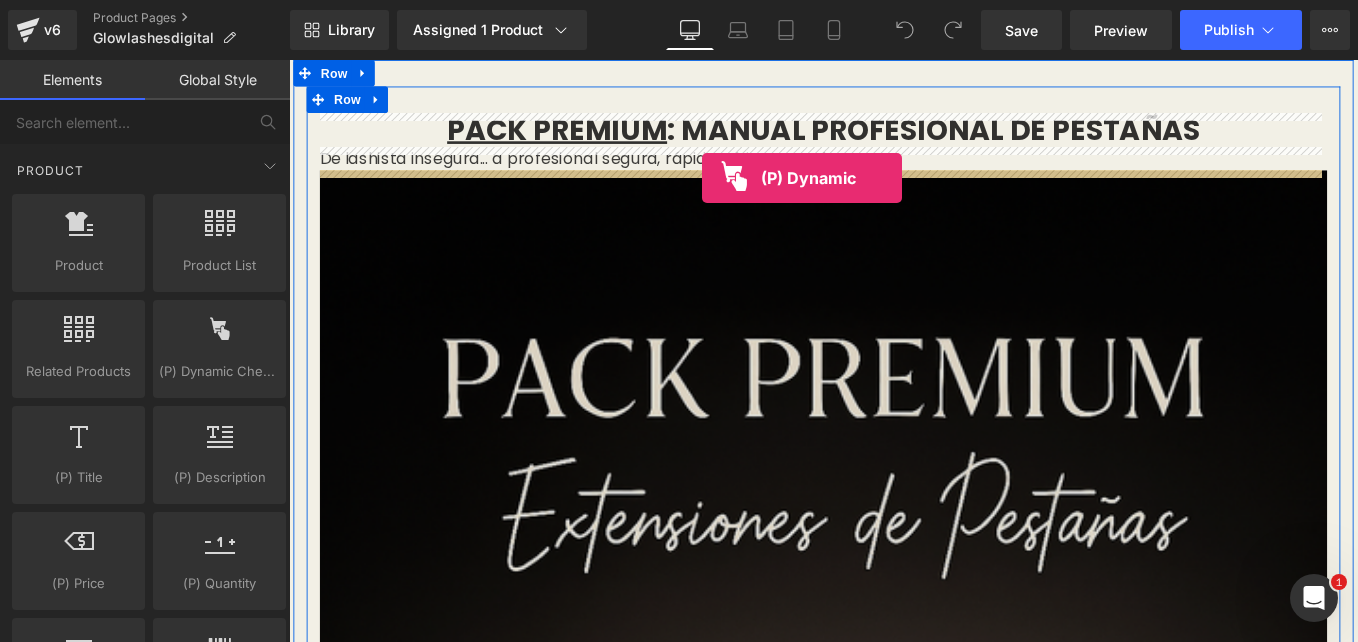 drag, startPoint x: 467, startPoint y: 389, endPoint x: 756, endPoint y: 193, distance: 349.1948 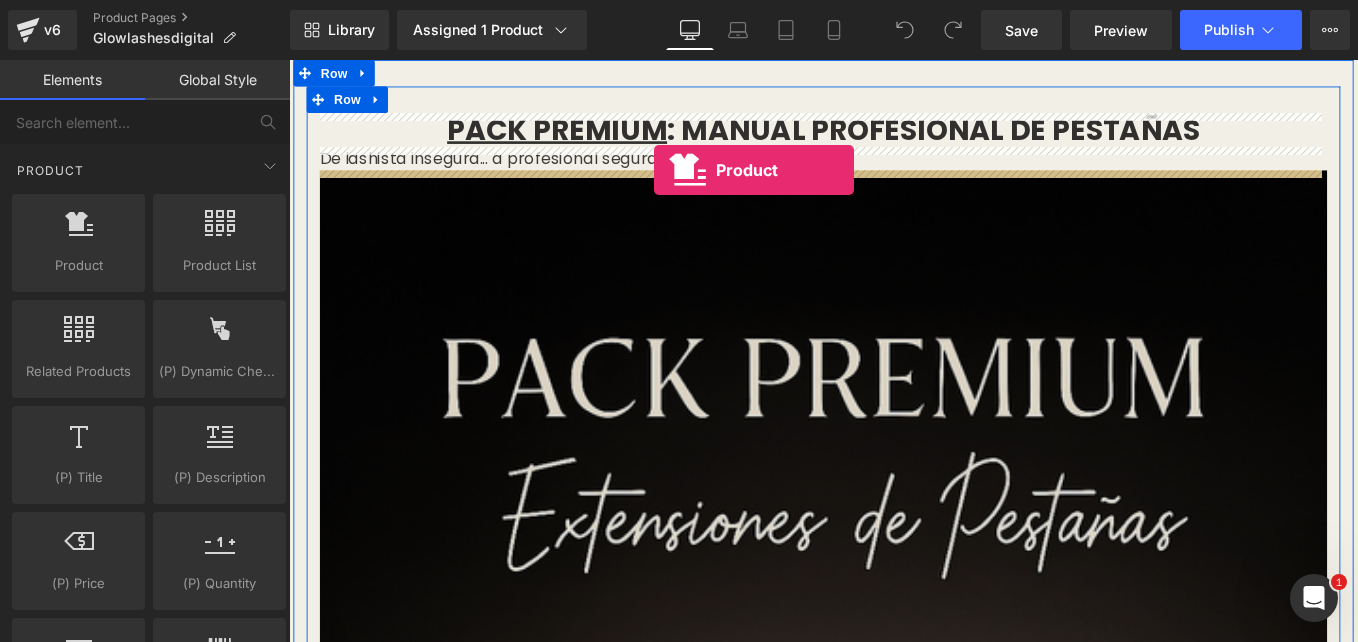 drag, startPoint x: 480, startPoint y: 303, endPoint x: 703, endPoint y: 185, distance: 252.29546 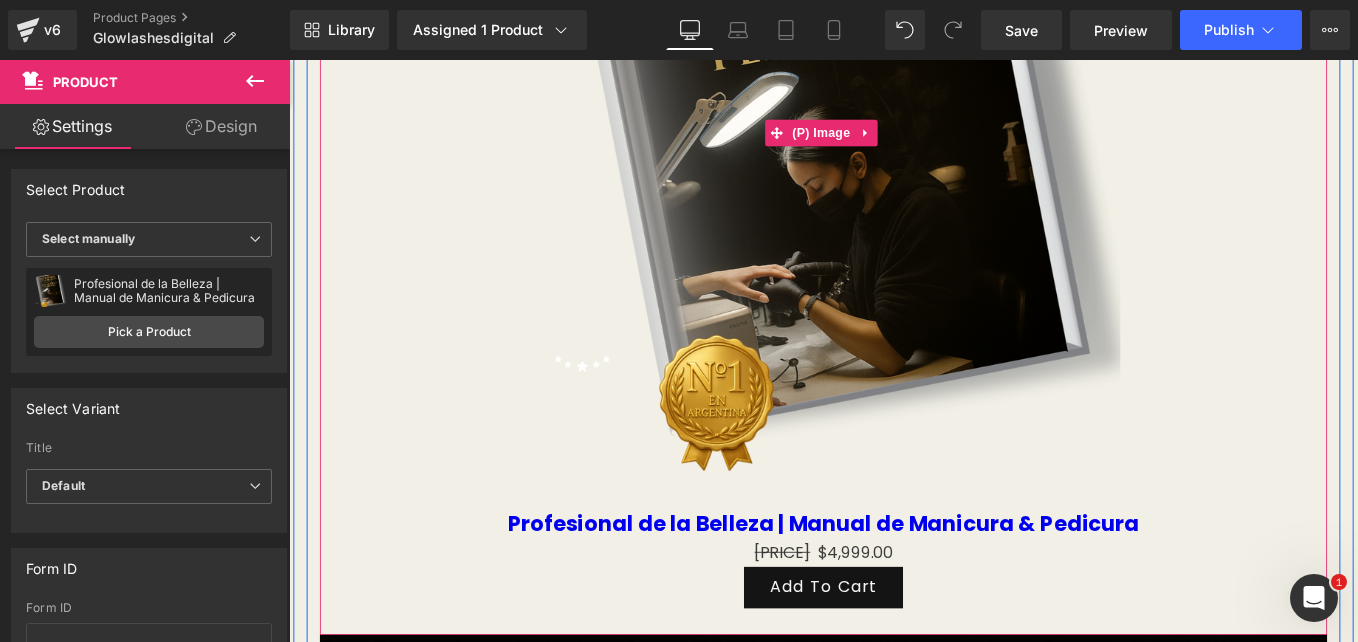 scroll, scrollTop: 300, scrollLeft: 0, axis: vertical 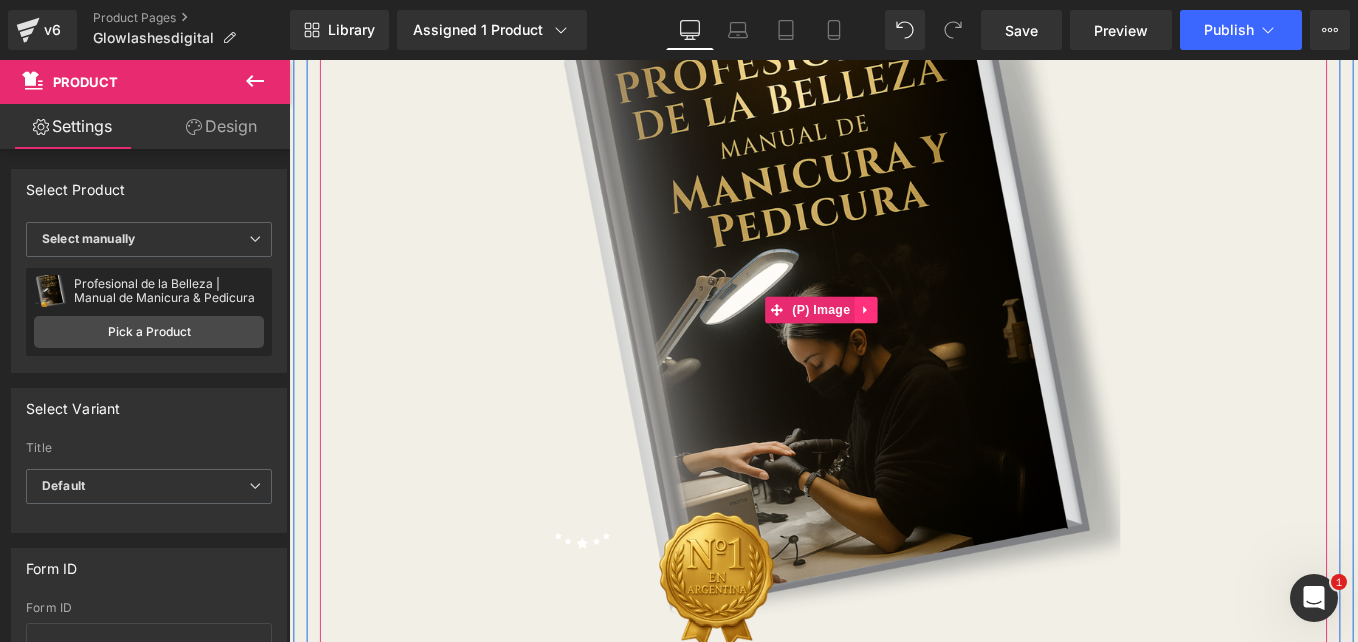 click 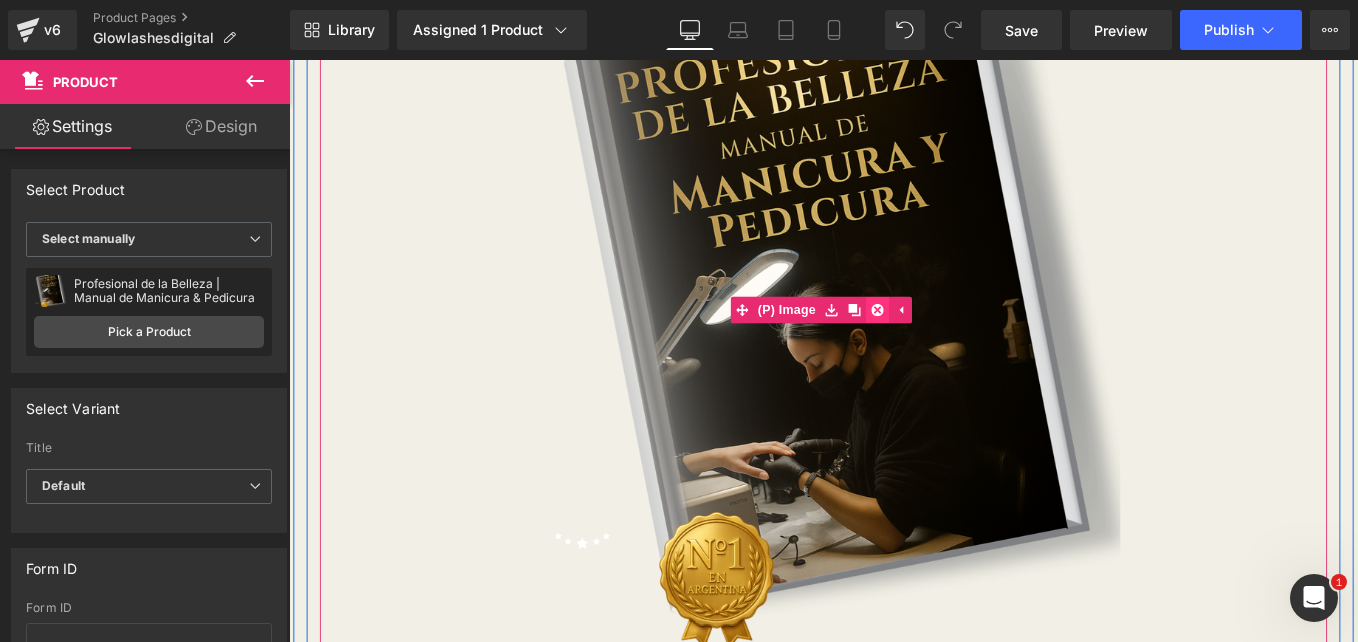 click 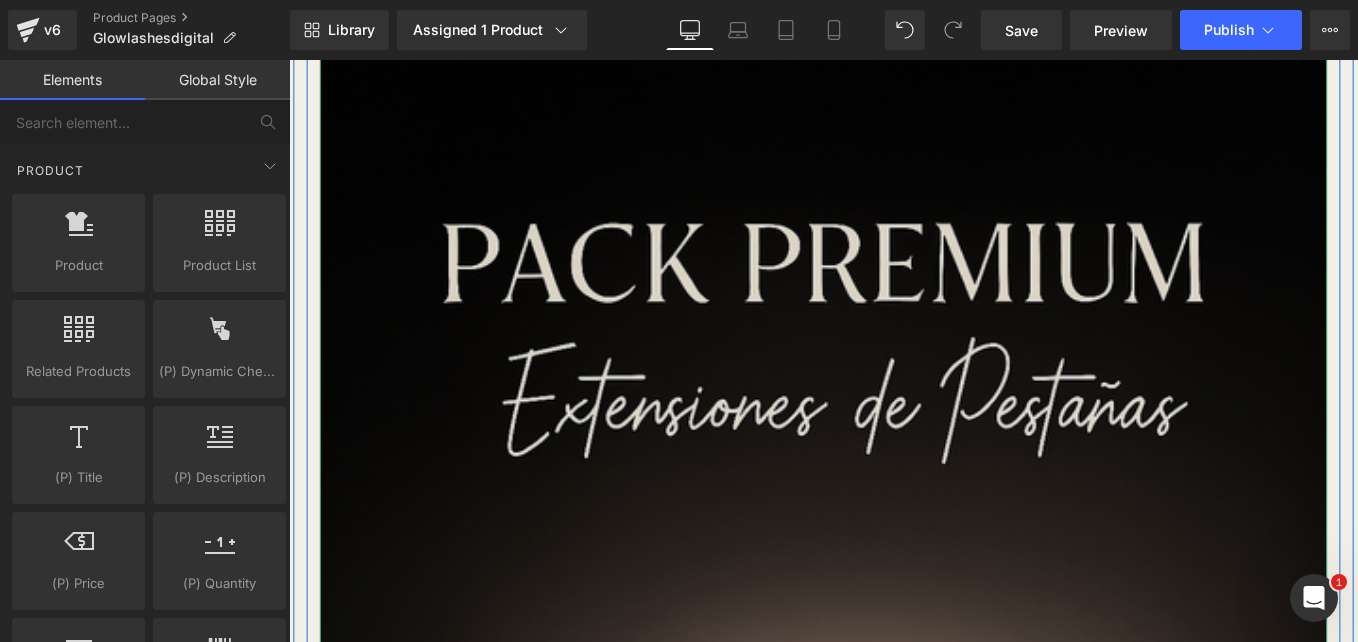 scroll, scrollTop: 0, scrollLeft: 0, axis: both 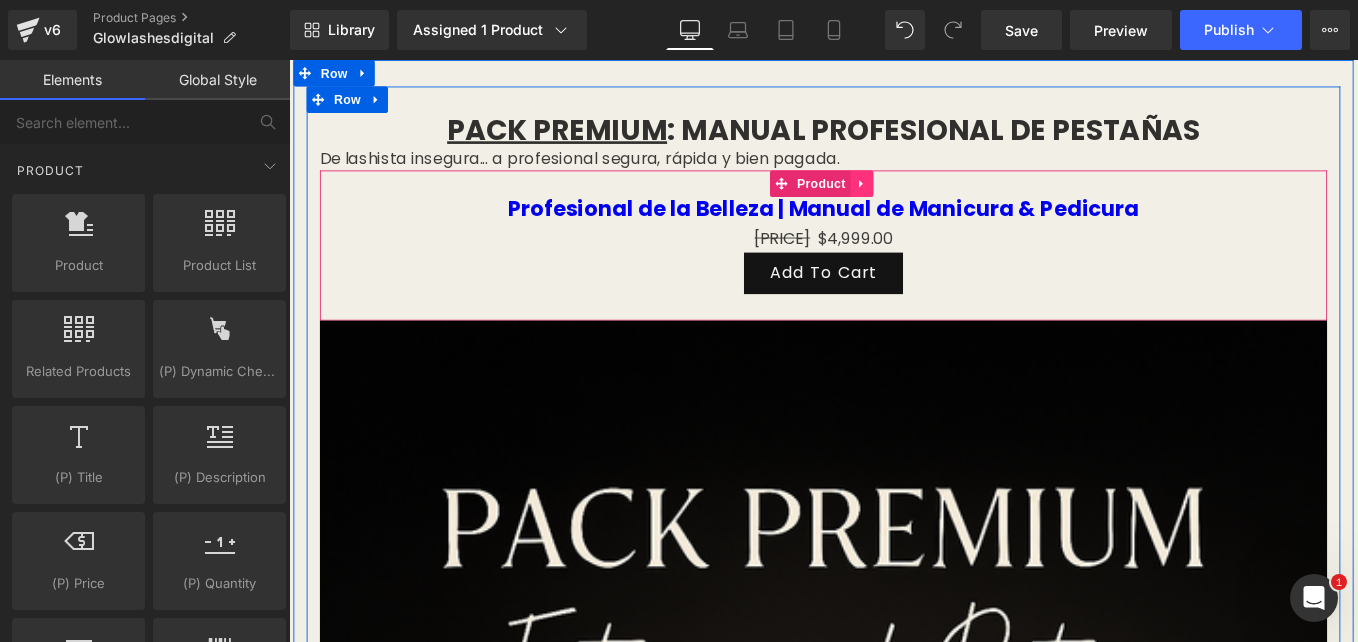 click 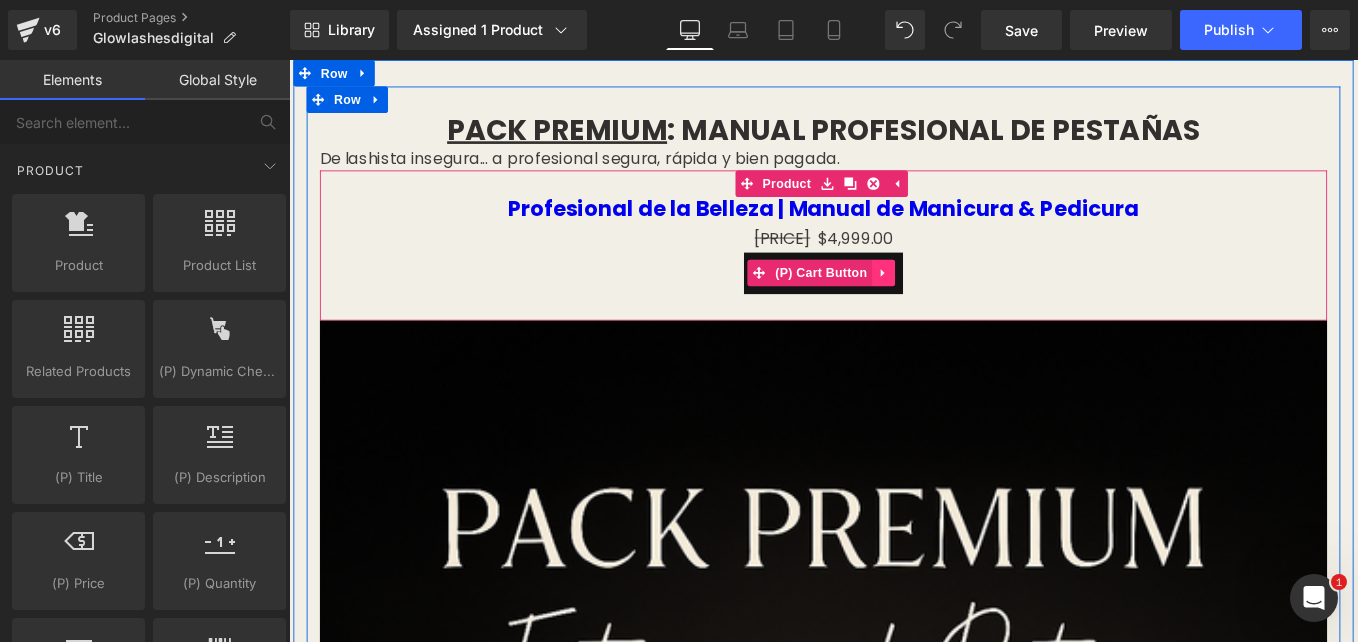 click 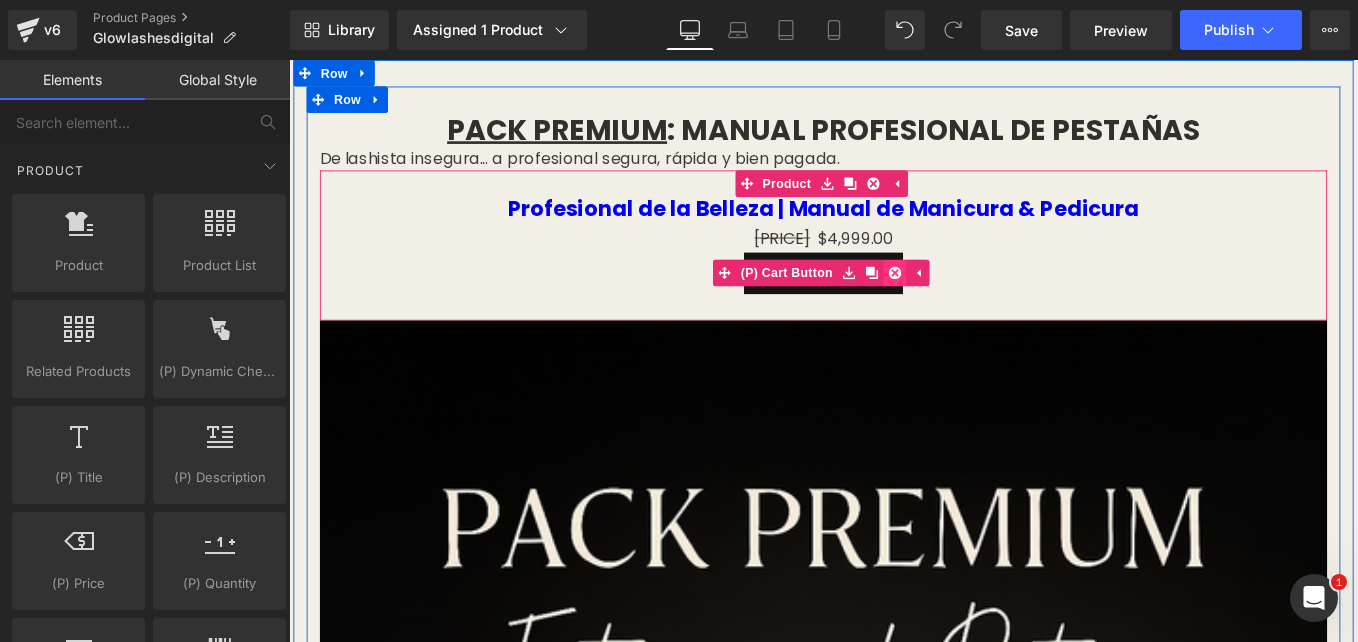 click 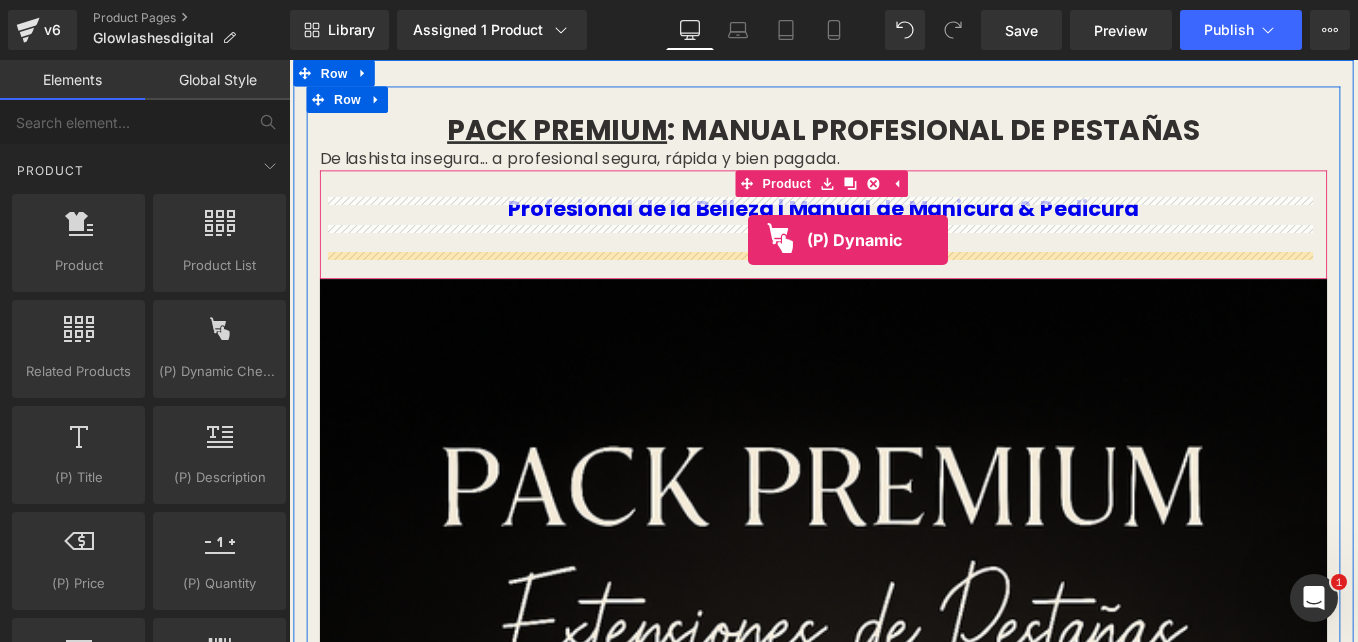 drag, startPoint x: 527, startPoint y: 432, endPoint x: 808, endPoint y: 264, distance: 327.3912 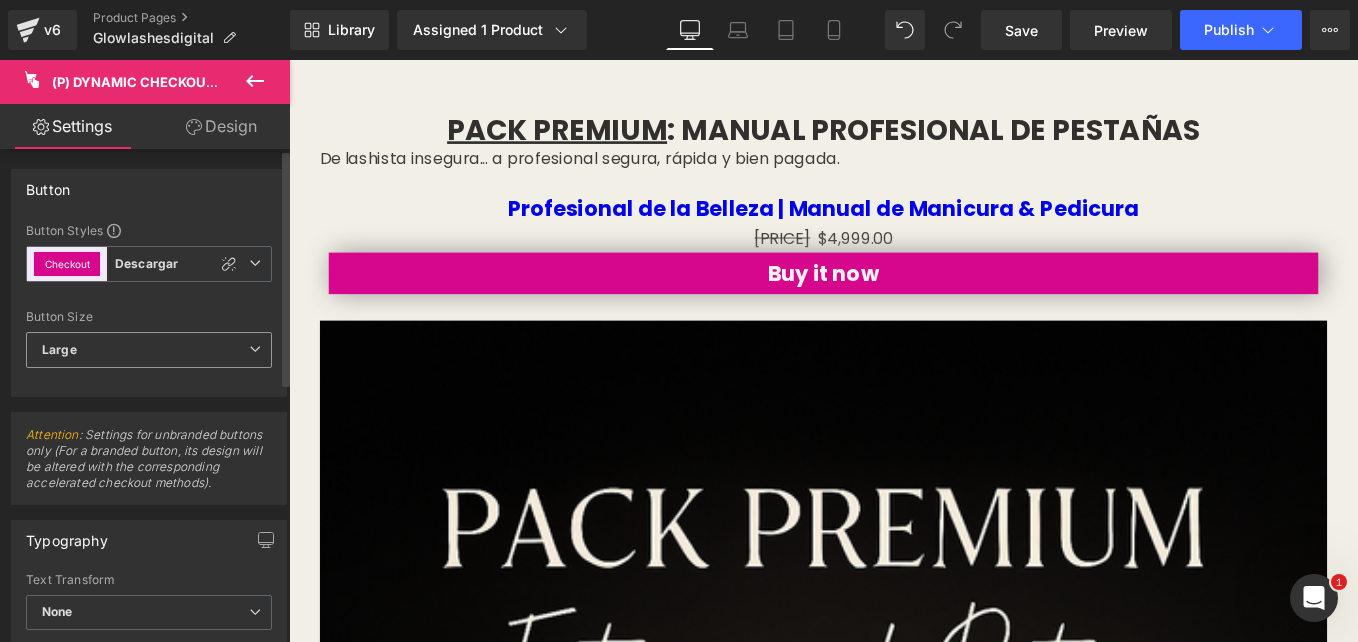 click on "Large" at bounding box center (149, 350) 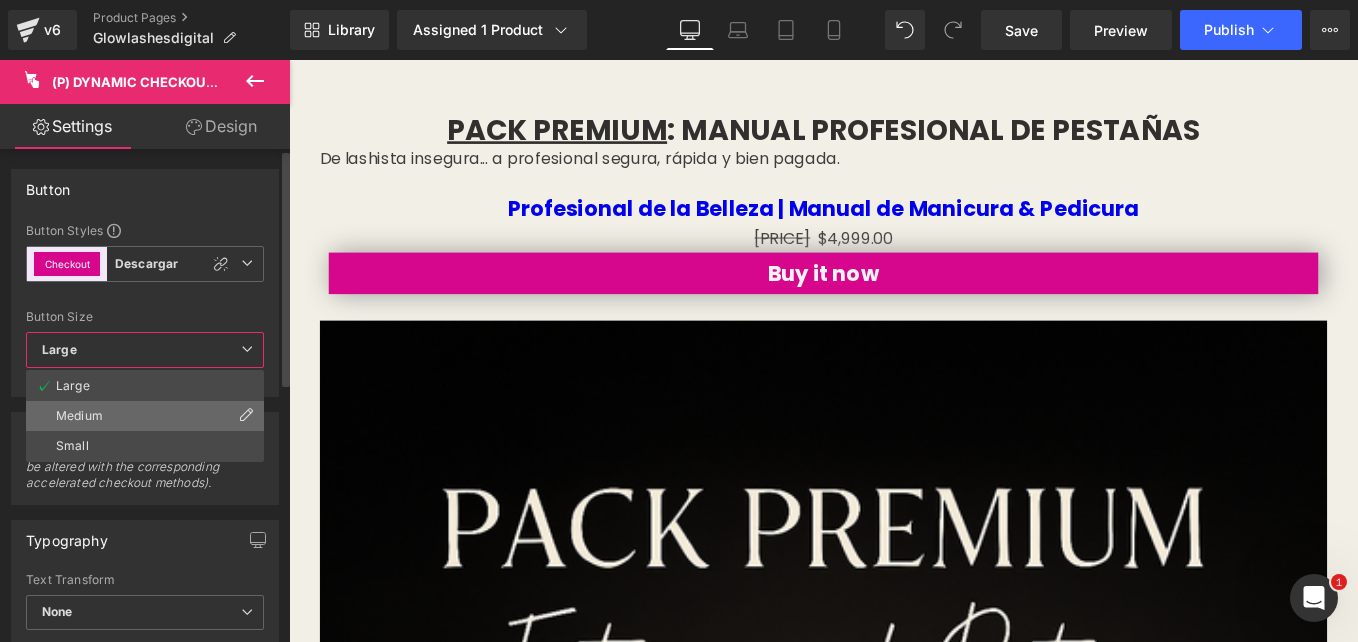 click on "Medium" at bounding box center (145, 416) 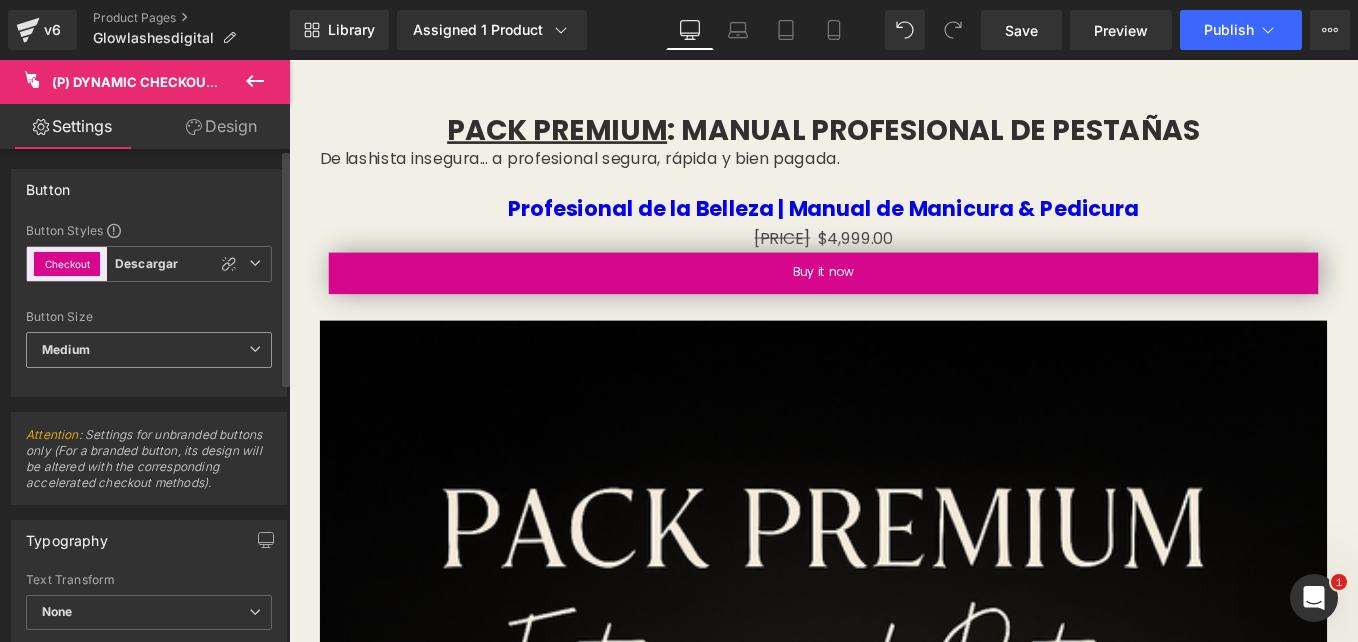 click on "Medium" at bounding box center (149, 350) 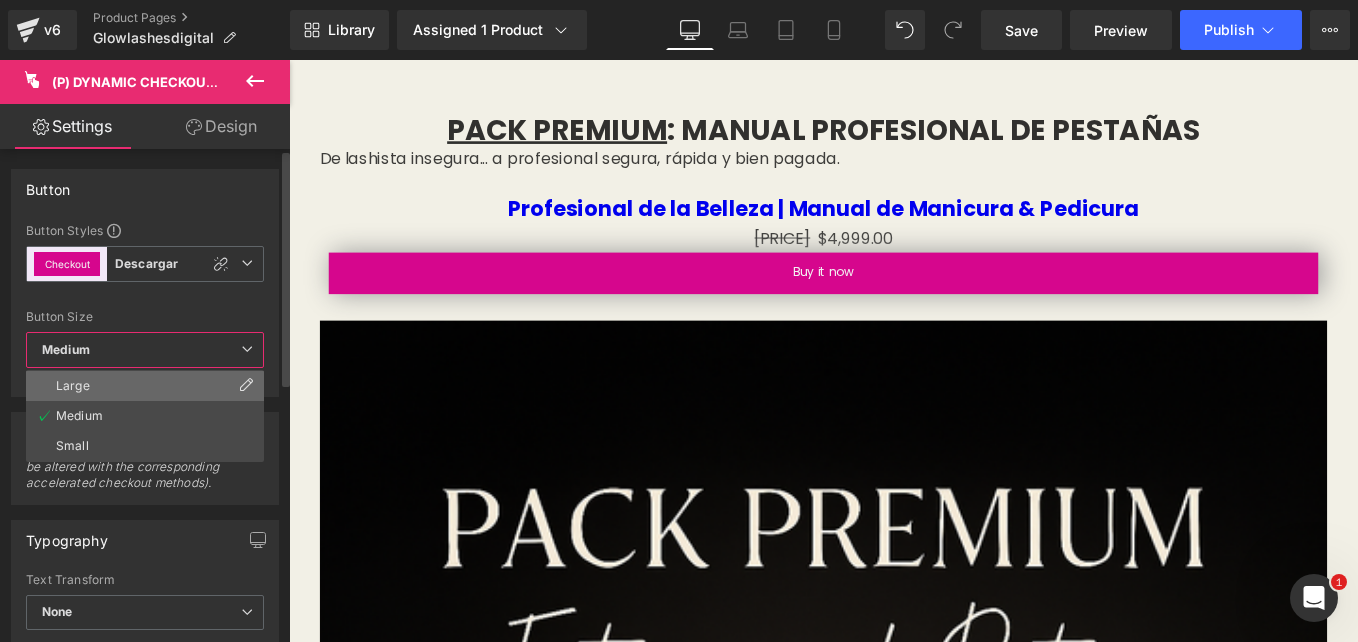 click on "Large" at bounding box center [145, 386] 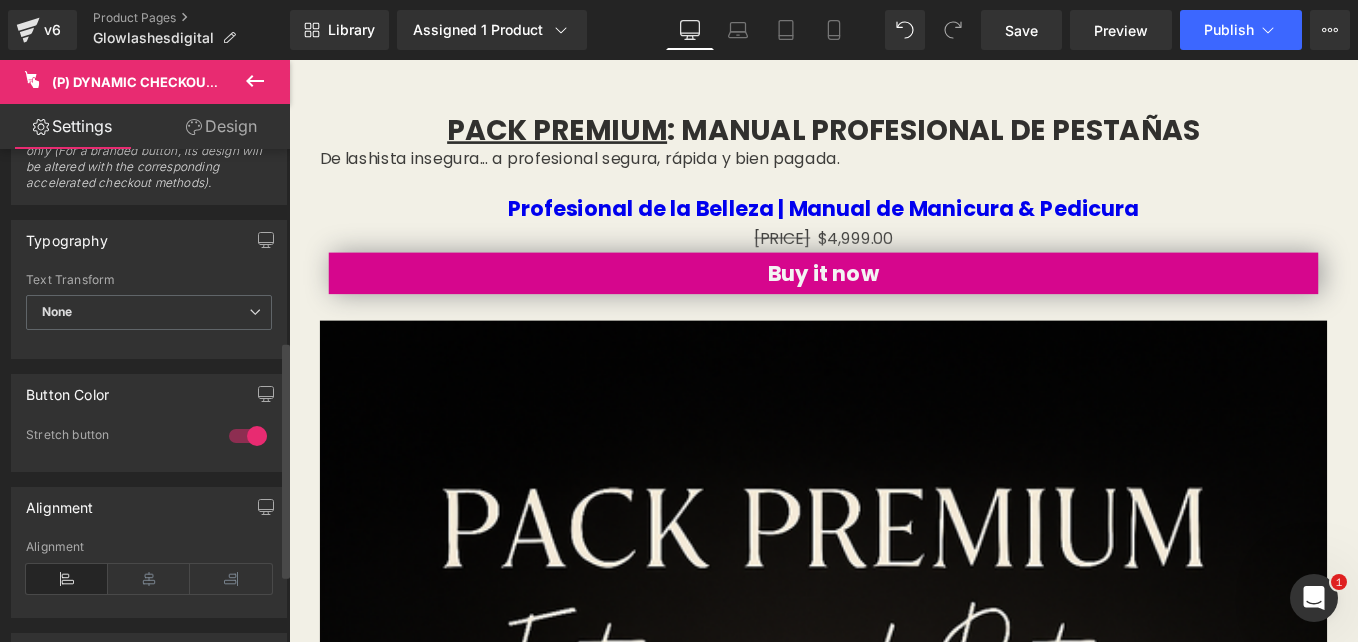 scroll, scrollTop: 400, scrollLeft: 0, axis: vertical 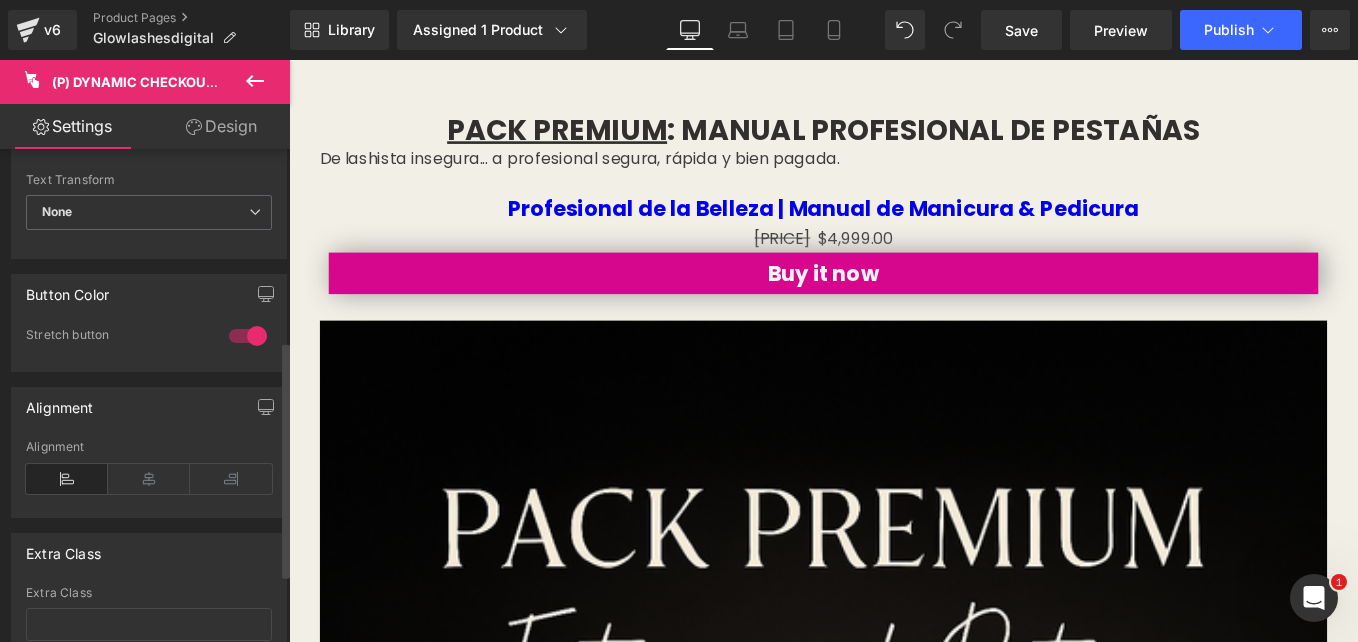 click at bounding box center [248, 336] 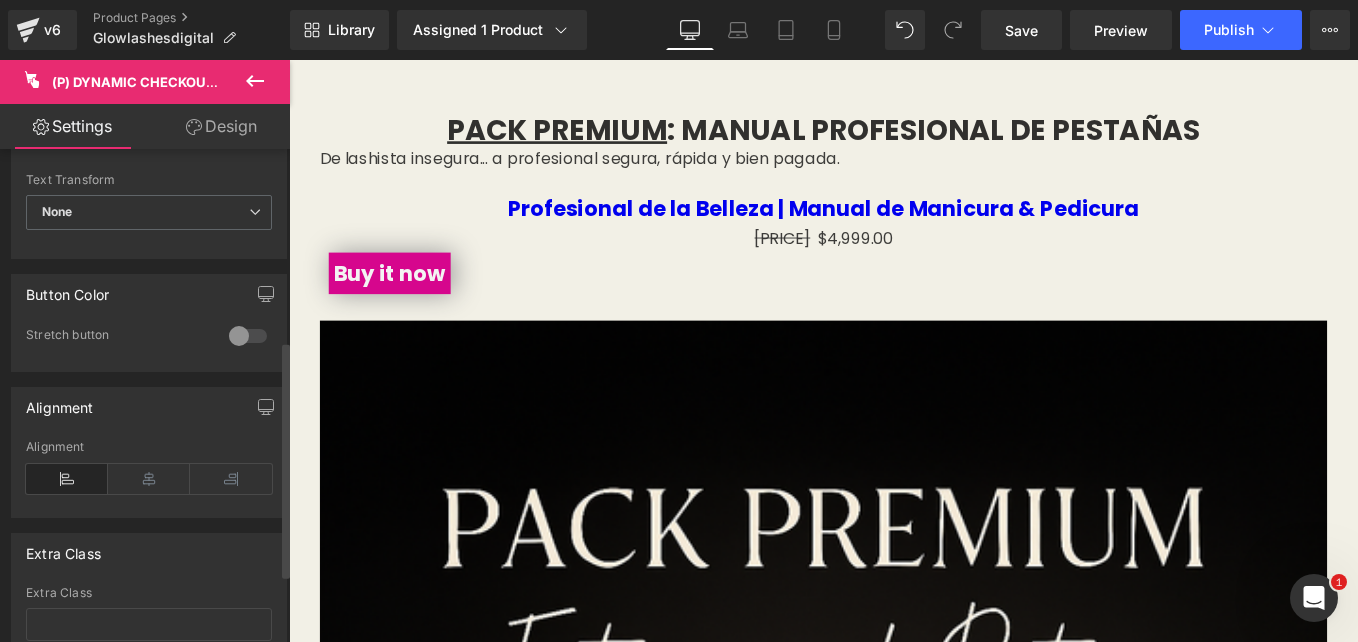 scroll, scrollTop: 543, scrollLeft: 0, axis: vertical 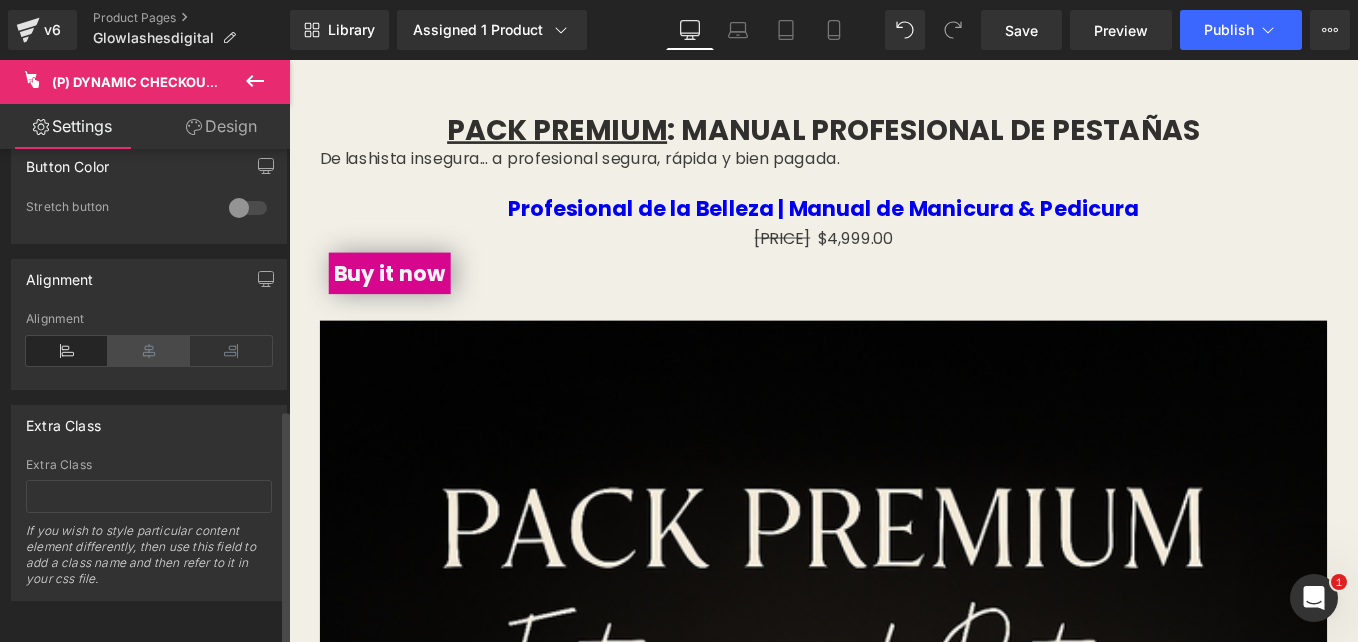 click at bounding box center [149, 351] 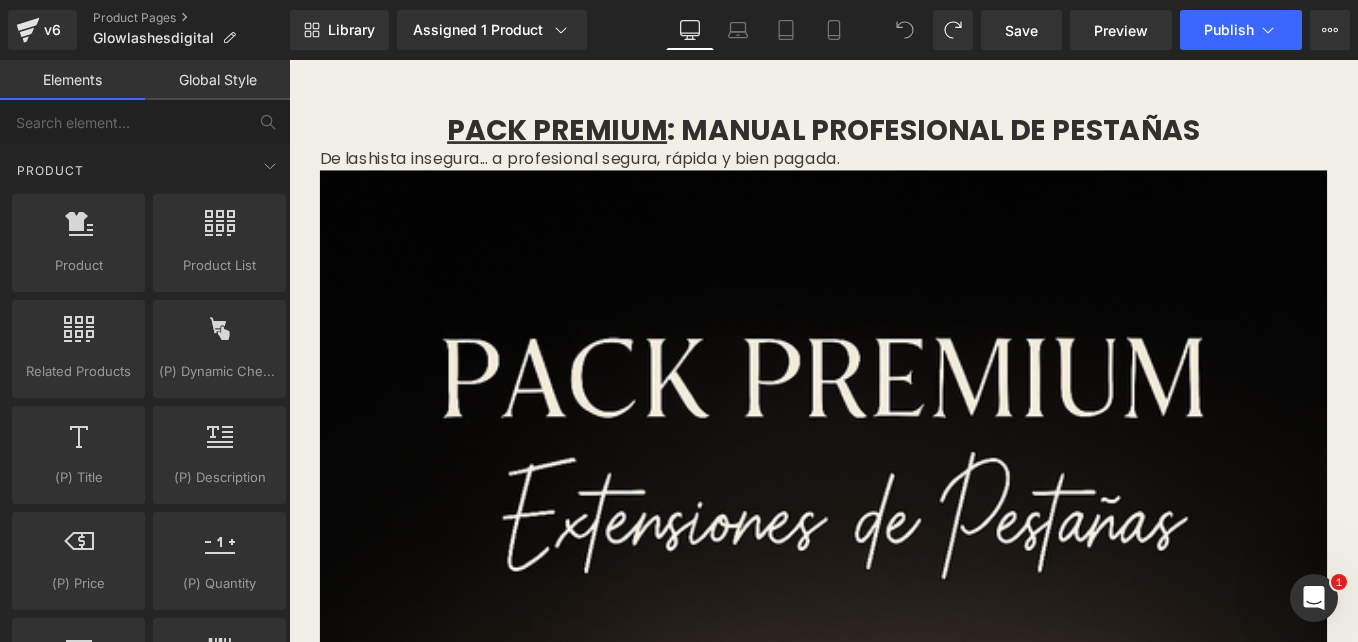 click 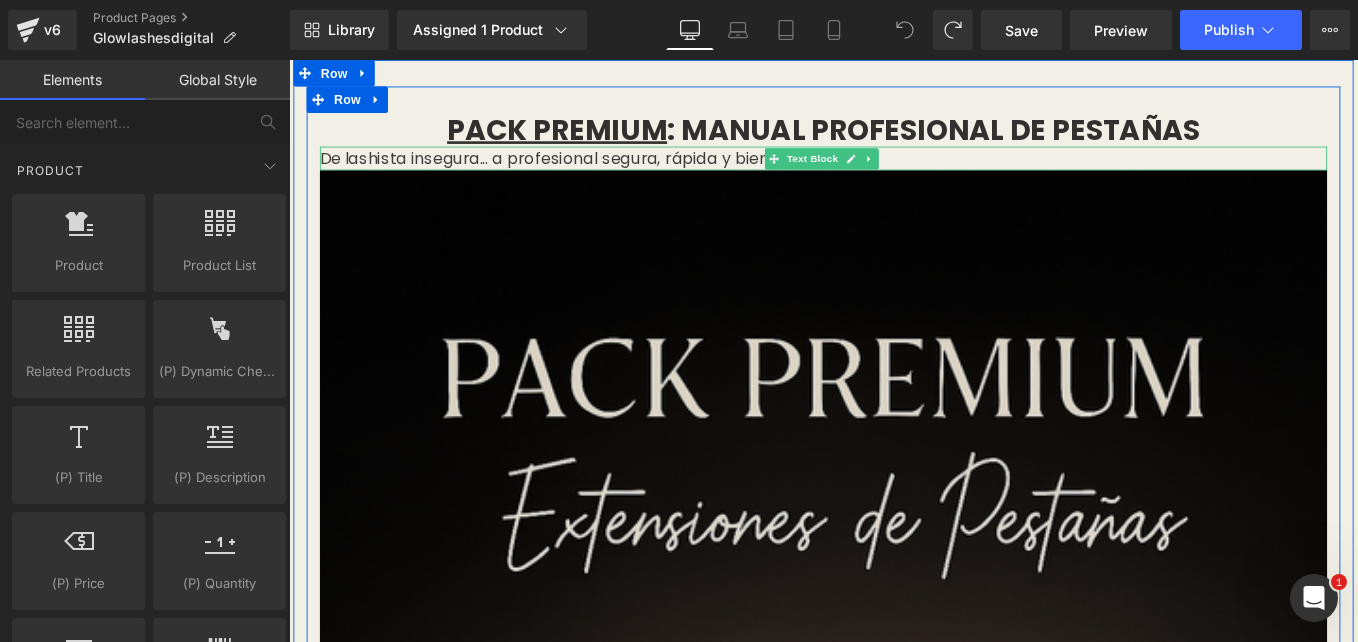 click on "De lashista insegura... a profesional segura, rápida y bien pagada." at bounding box center (894, 171) 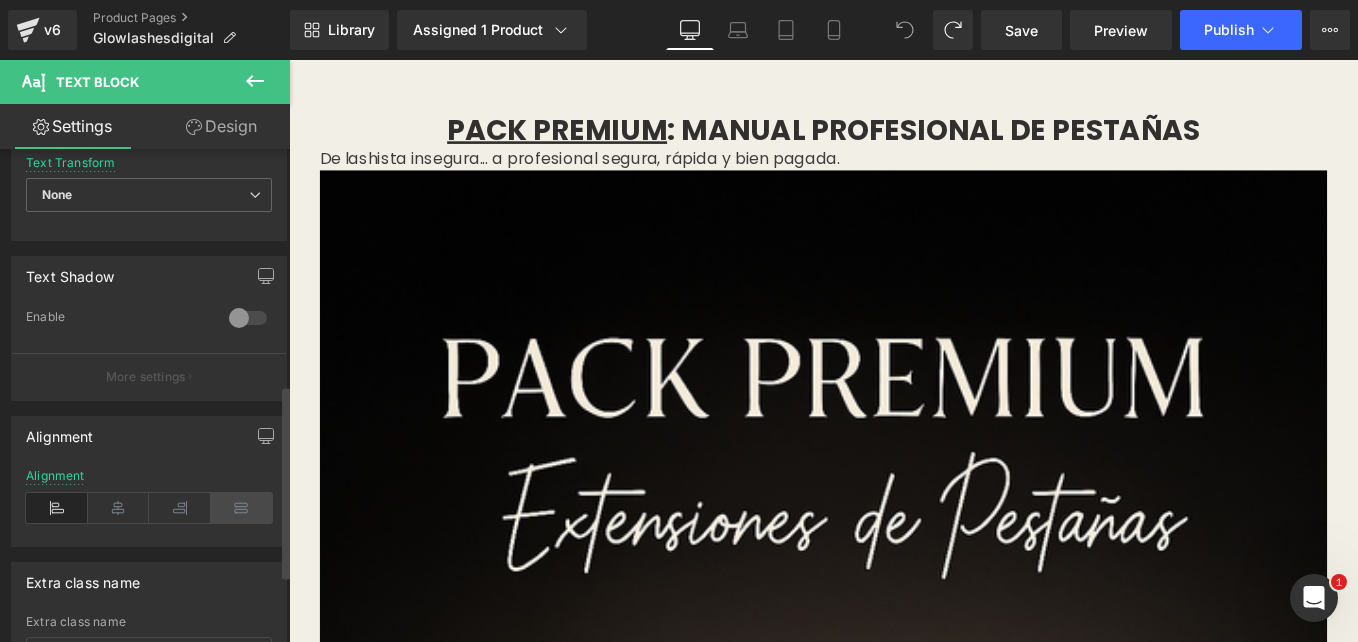 scroll, scrollTop: 772, scrollLeft: 0, axis: vertical 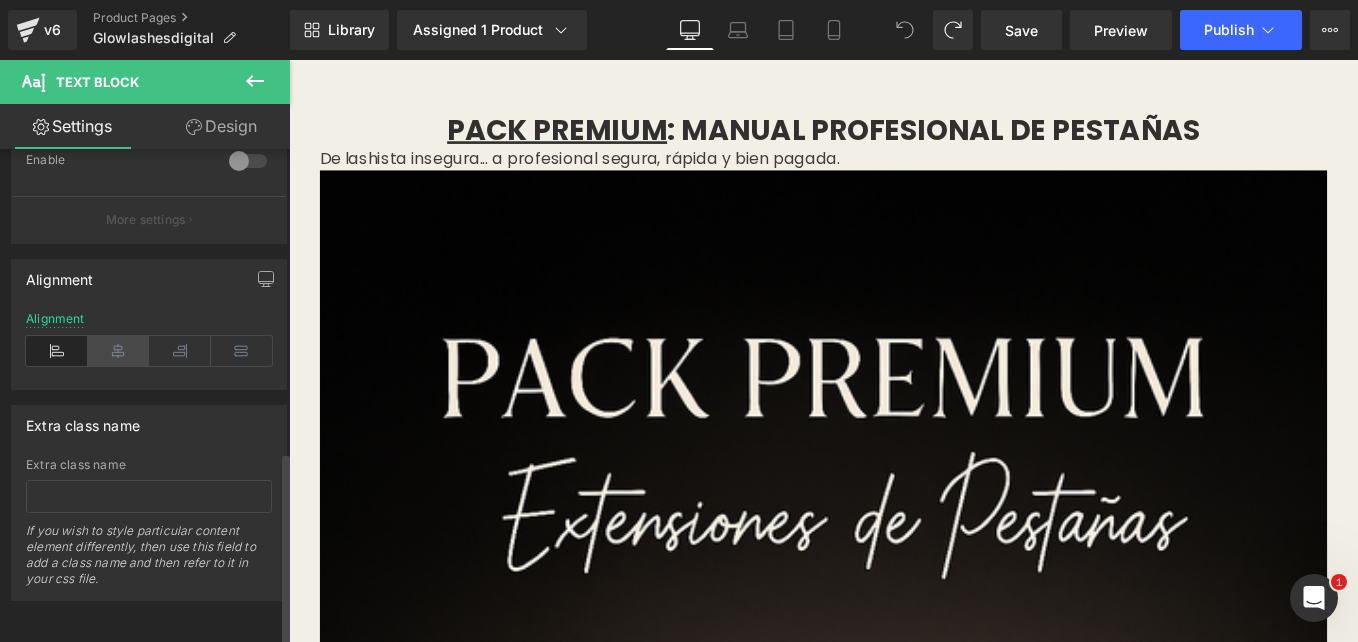 click at bounding box center (119, 351) 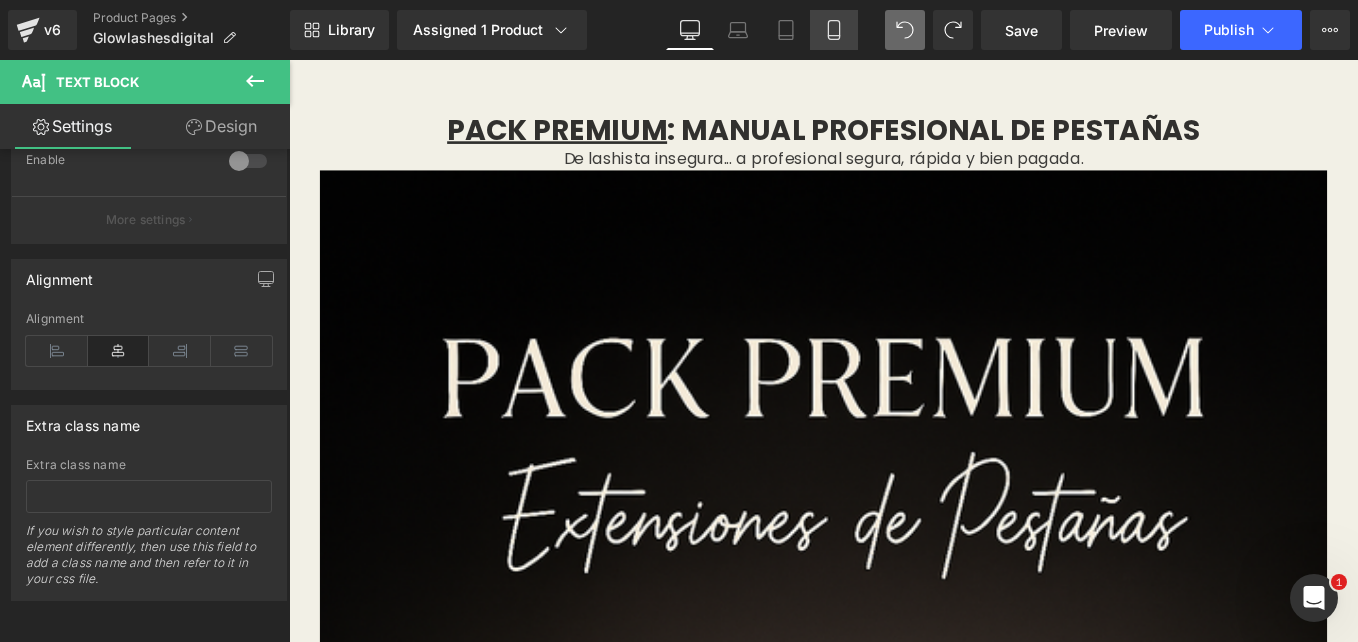 drag, startPoint x: 828, startPoint y: 30, endPoint x: 243, endPoint y: 103, distance: 589.5371 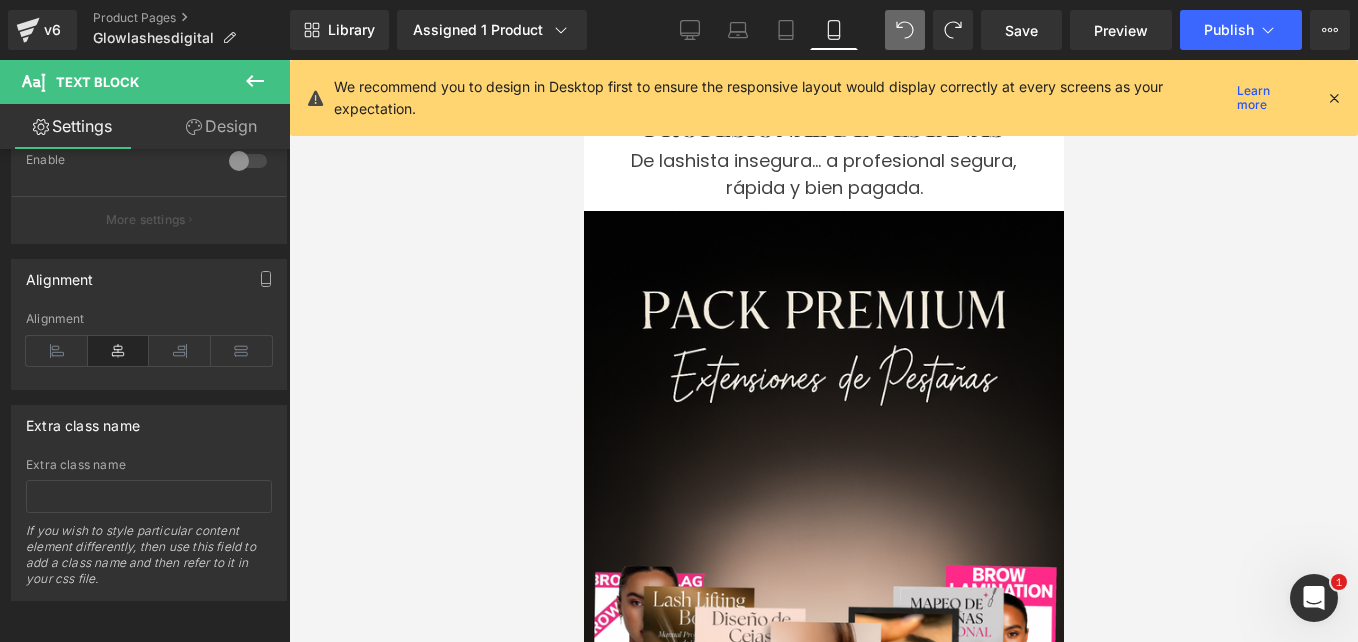 click at bounding box center (1334, 98) 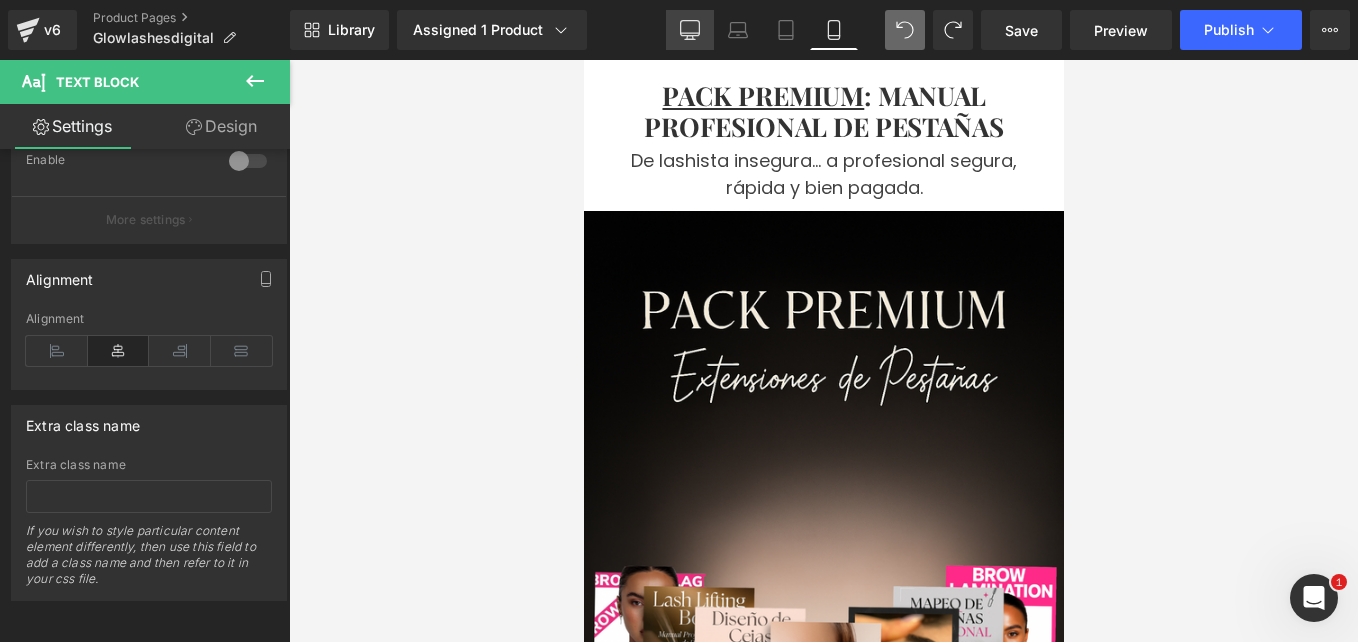 drag, startPoint x: 684, startPoint y: 27, endPoint x: 551, endPoint y: 204, distance: 221.40009 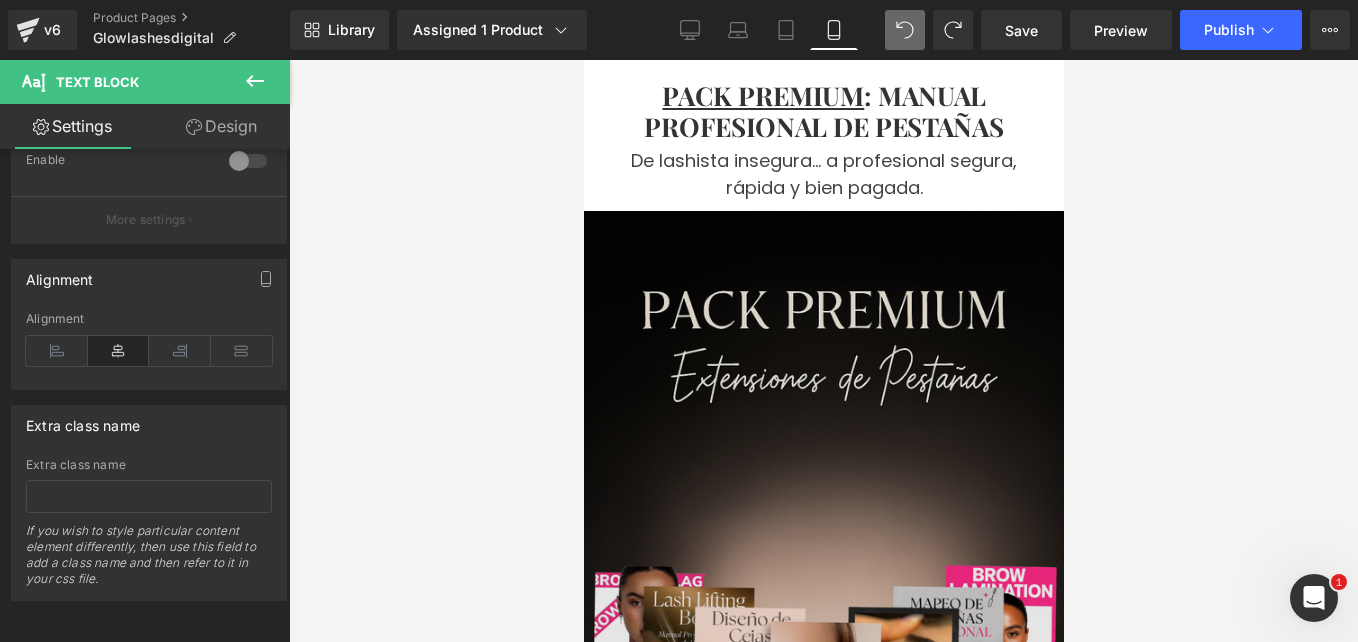type on "75" 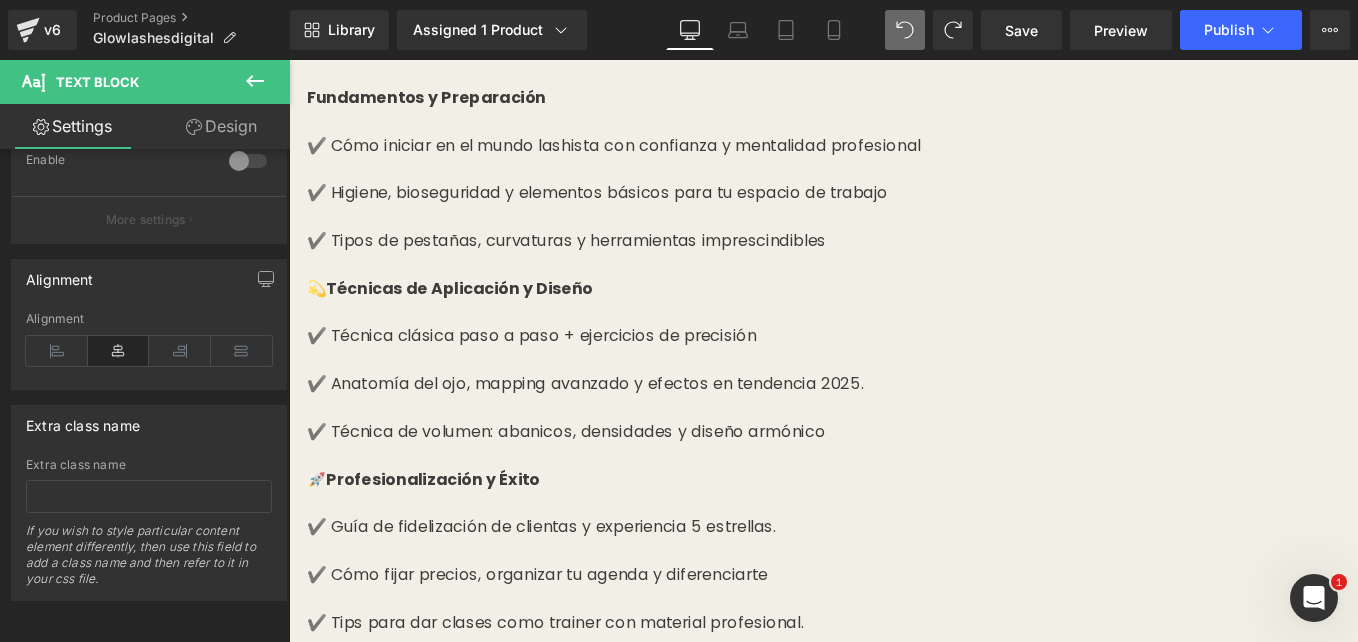 scroll, scrollTop: 2811, scrollLeft: 0, axis: vertical 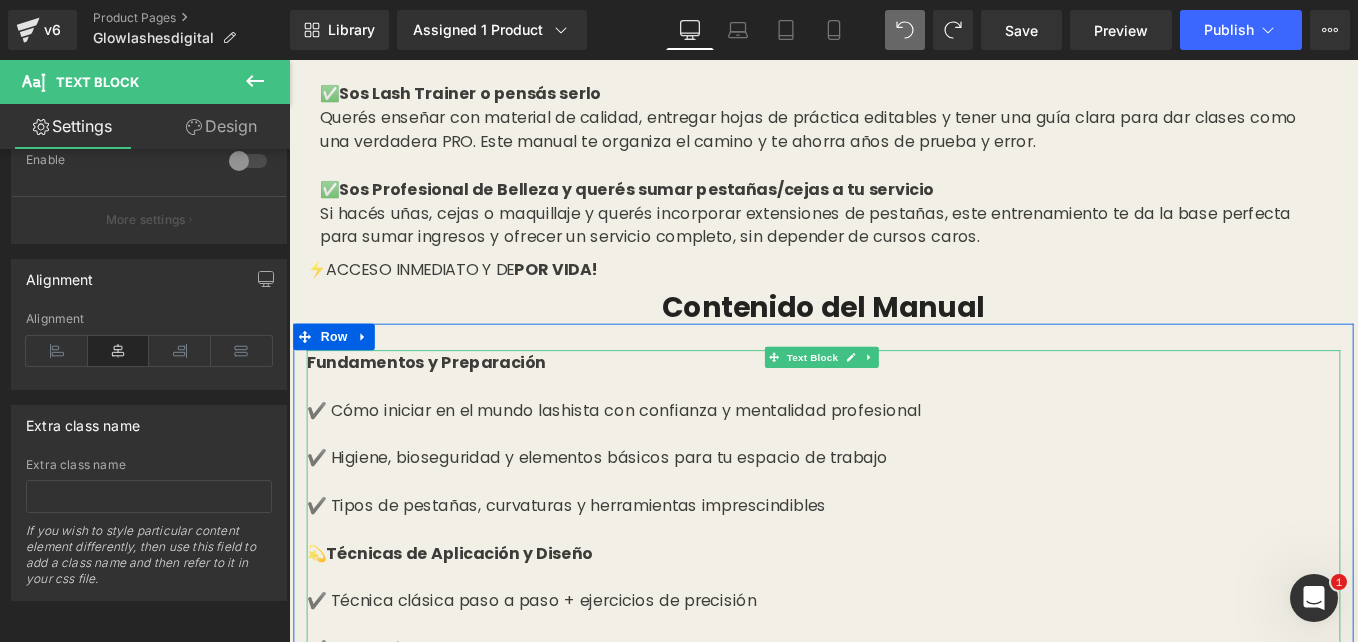 click at bounding box center [894, 428] 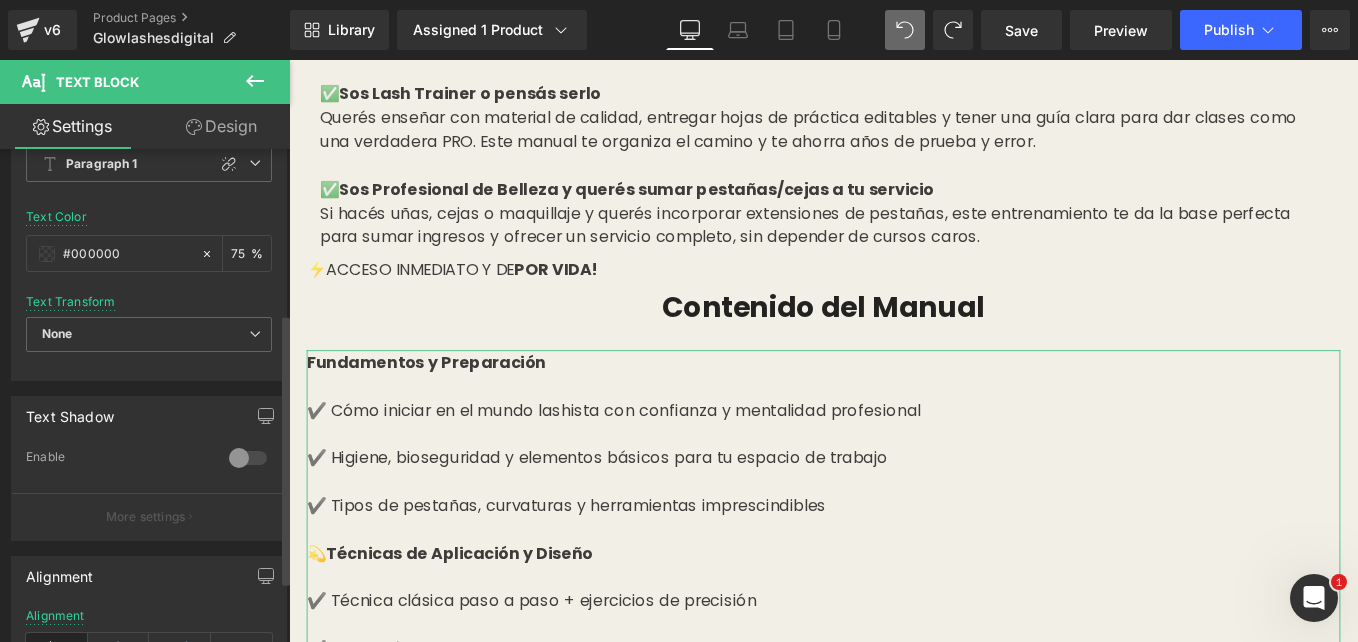 scroll, scrollTop: 412, scrollLeft: 0, axis: vertical 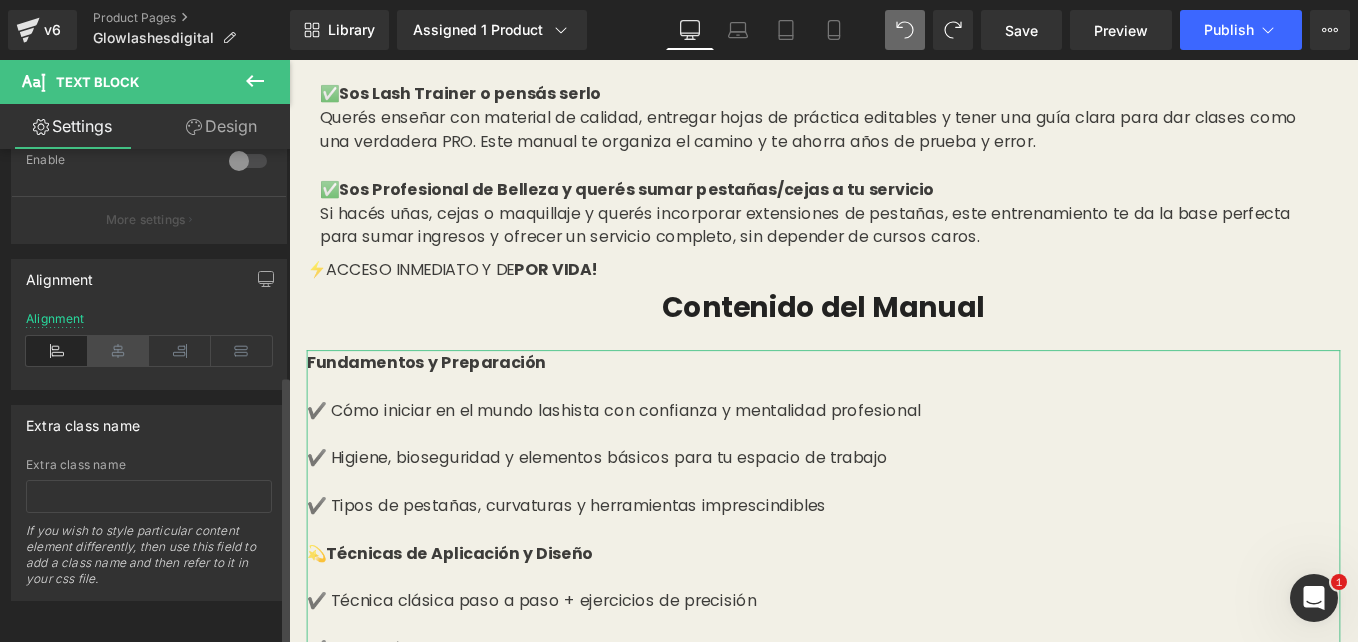 click at bounding box center [119, 351] 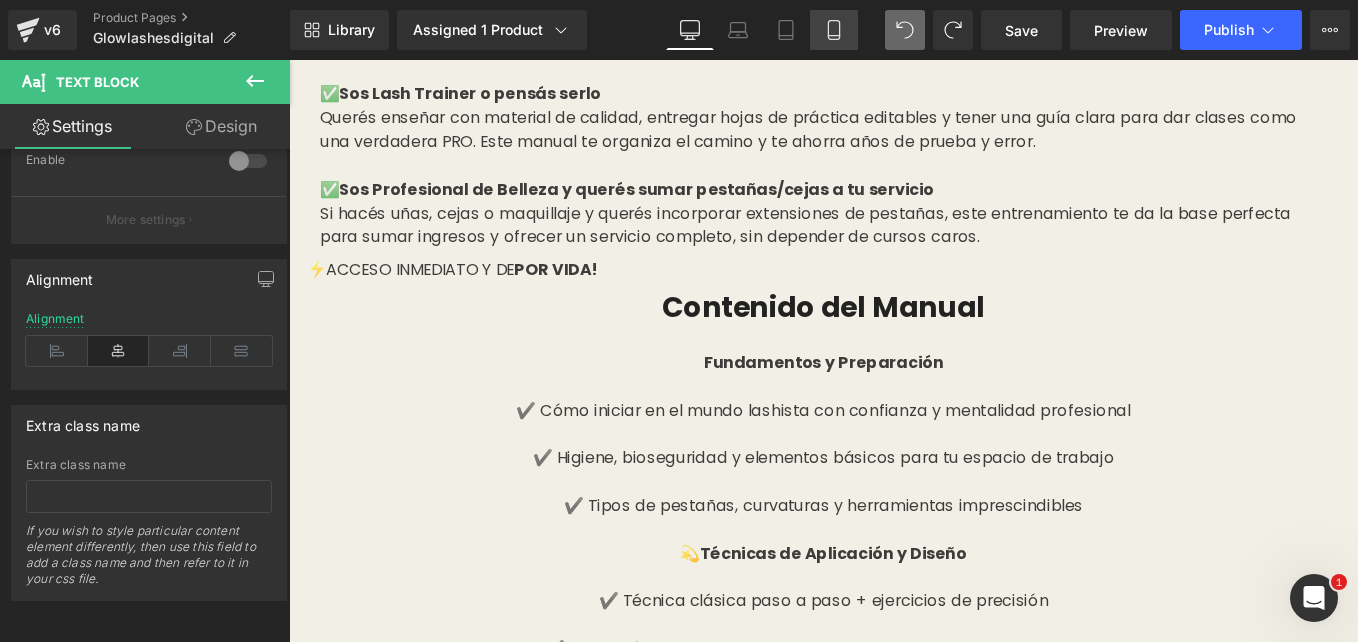 click 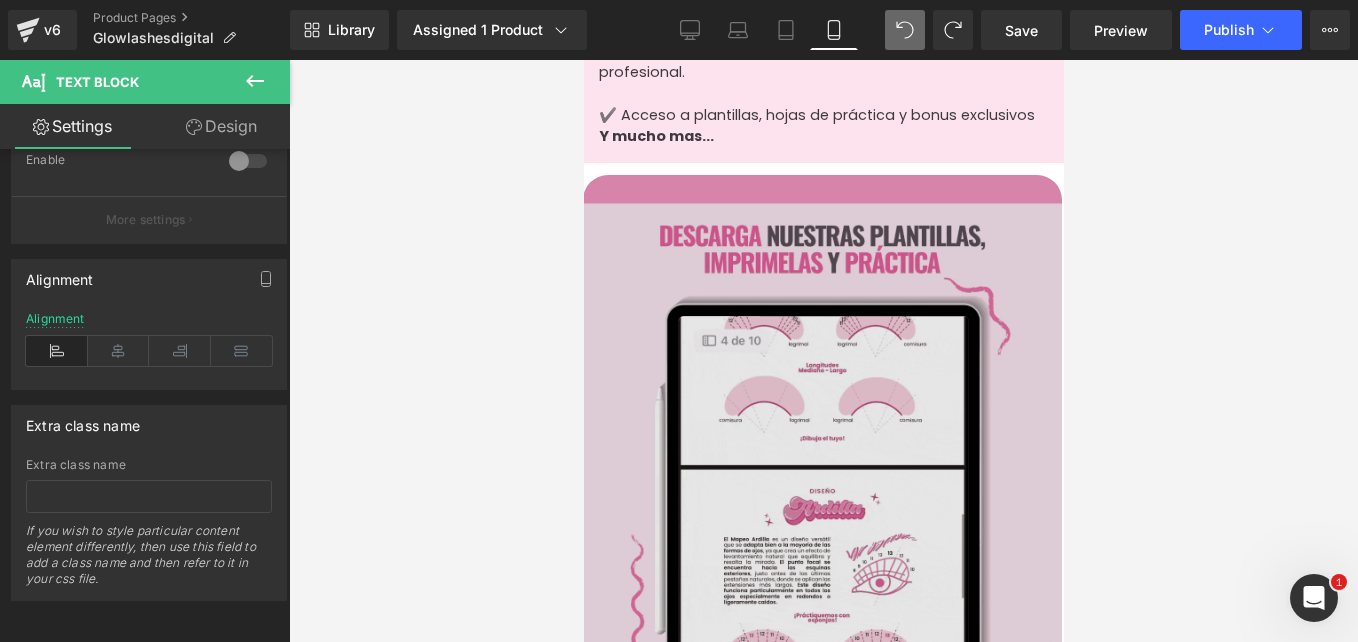 scroll, scrollTop: 3157, scrollLeft: 0, axis: vertical 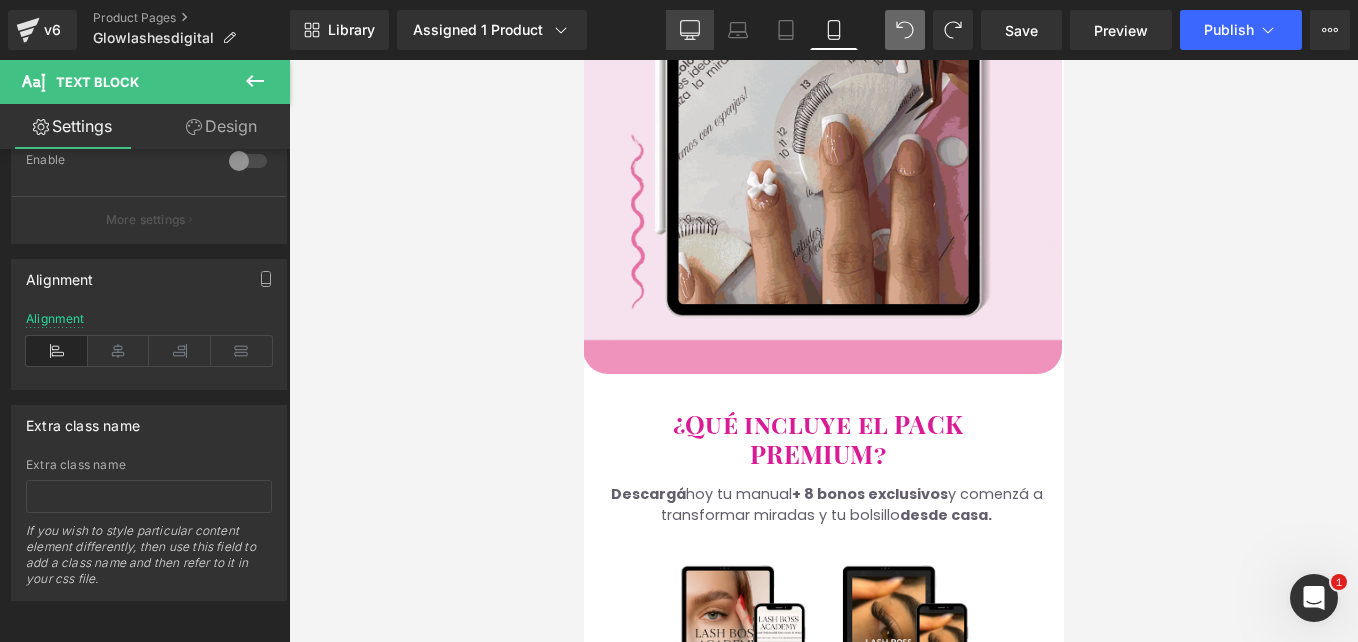 click on "Desktop" at bounding box center (690, 30) 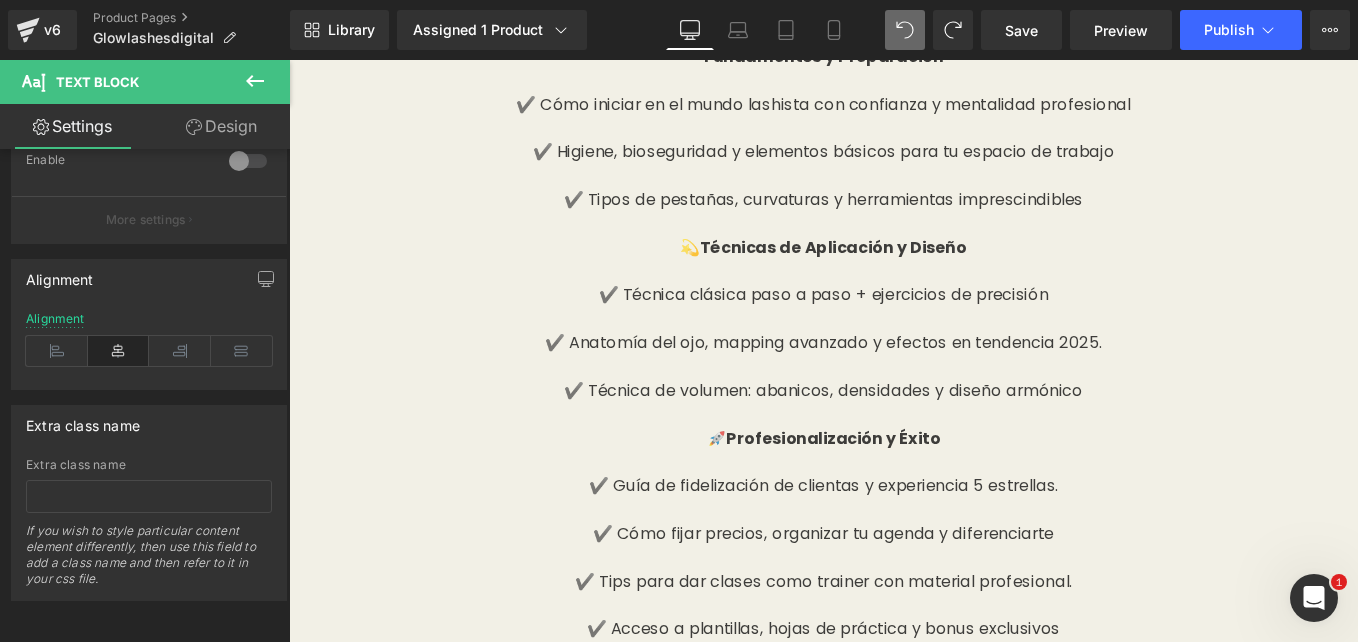 scroll, scrollTop: 2934, scrollLeft: 0, axis: vertical 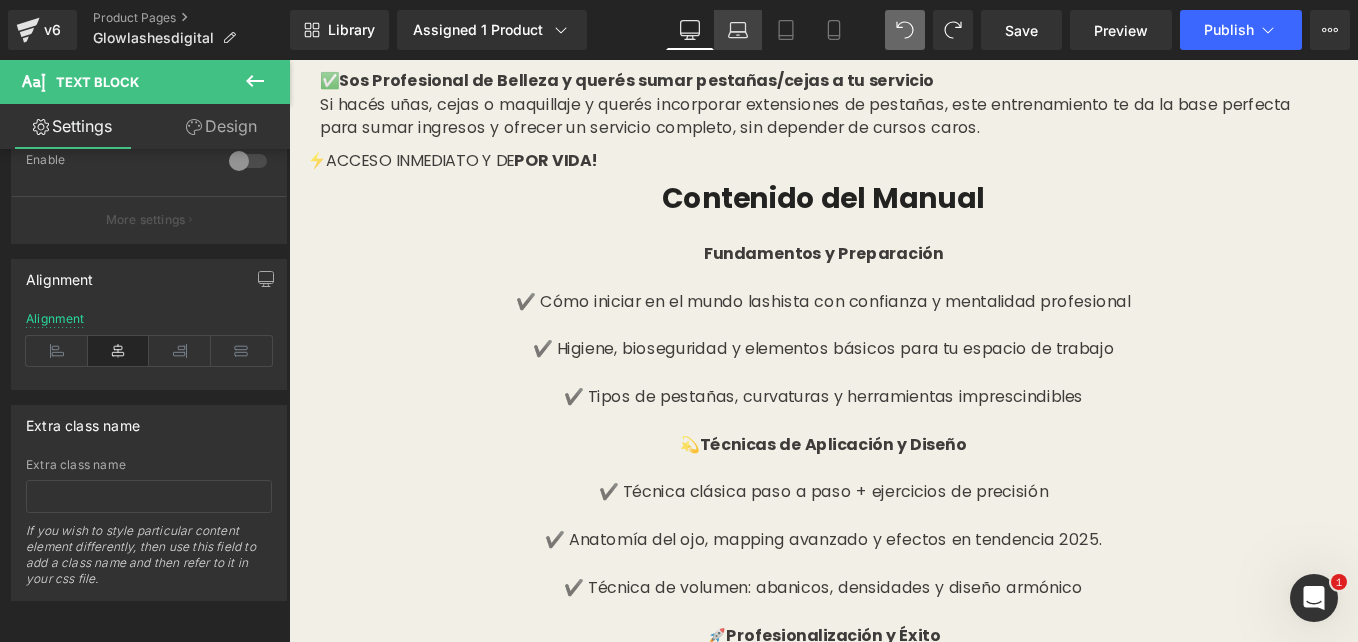 click 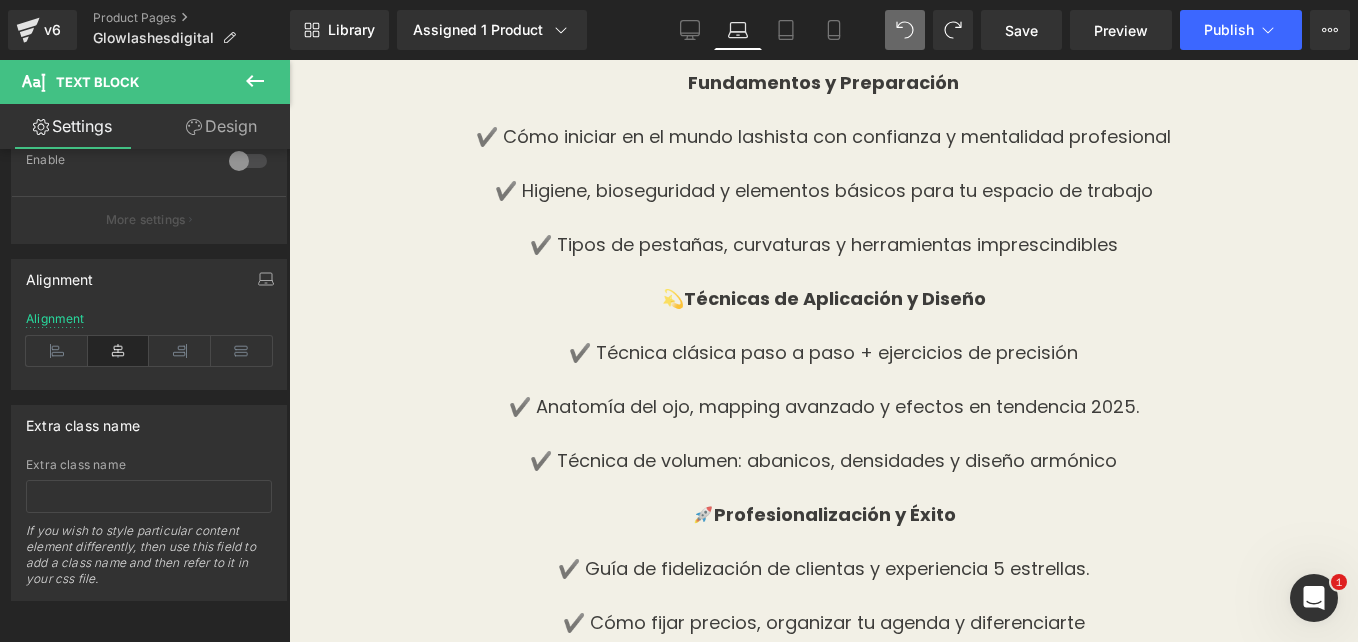 scroll, scrollTop: 2722, scrollLeft: 0, axis: vertical 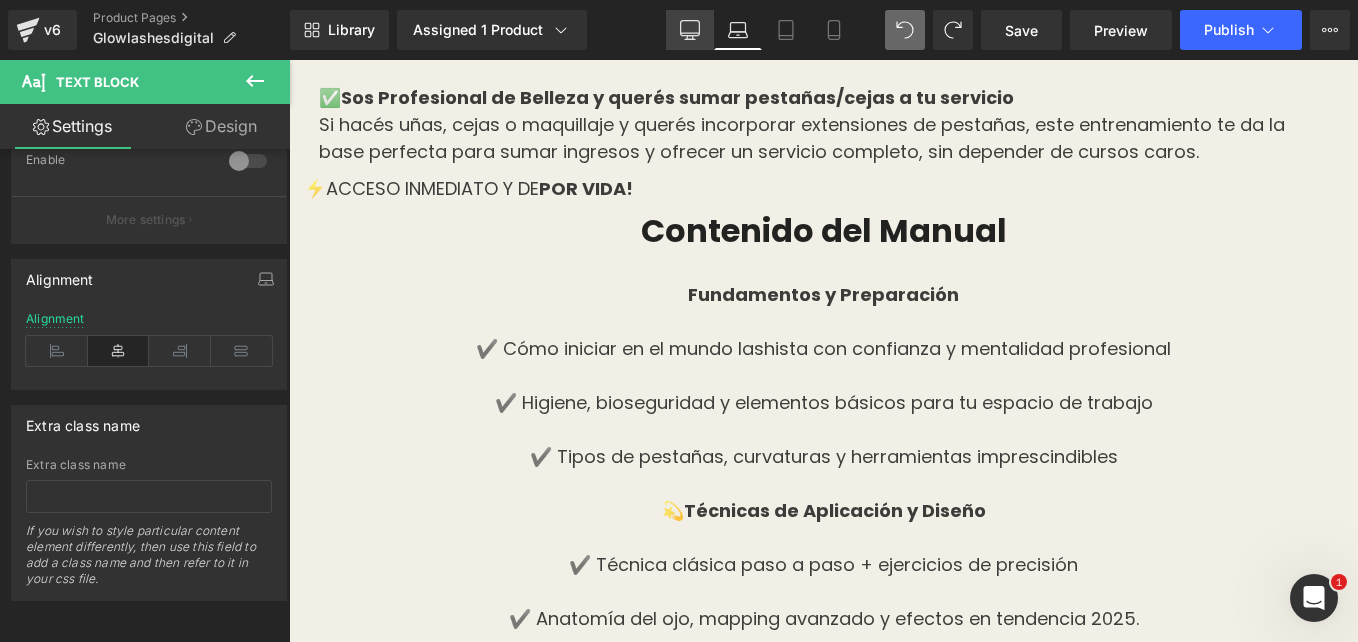 click 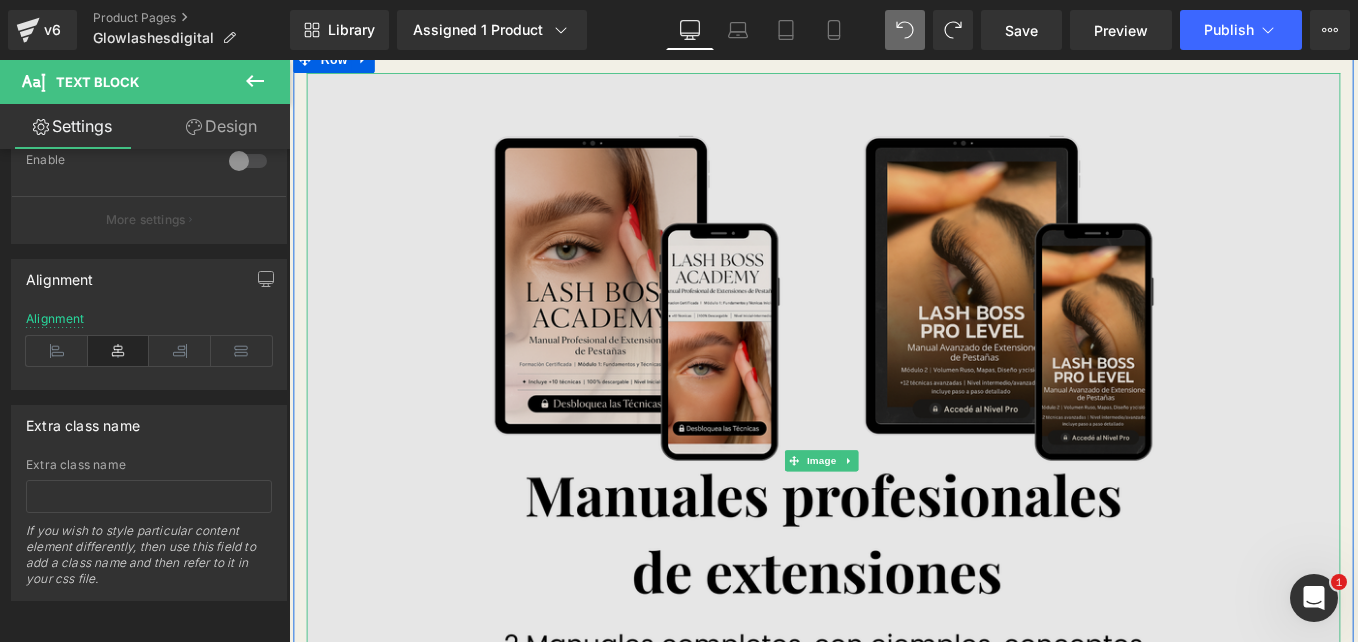 scroll, scrollTop: 5034, scrollLeft: 0, axis: vertical 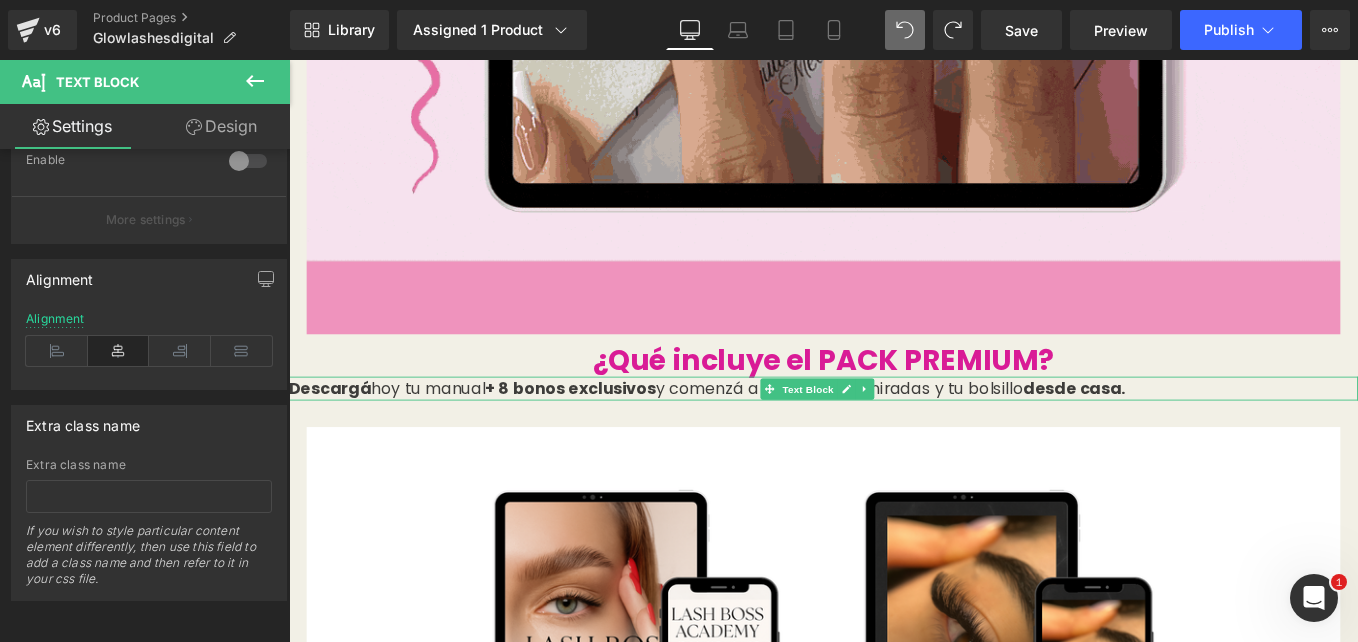 click on "Descargá  hoy tu manual  + 8 bonos exclusivos  y comenzá a transformar miradas y tu bolsillo  desde casa." at bounding box center (894, 431) 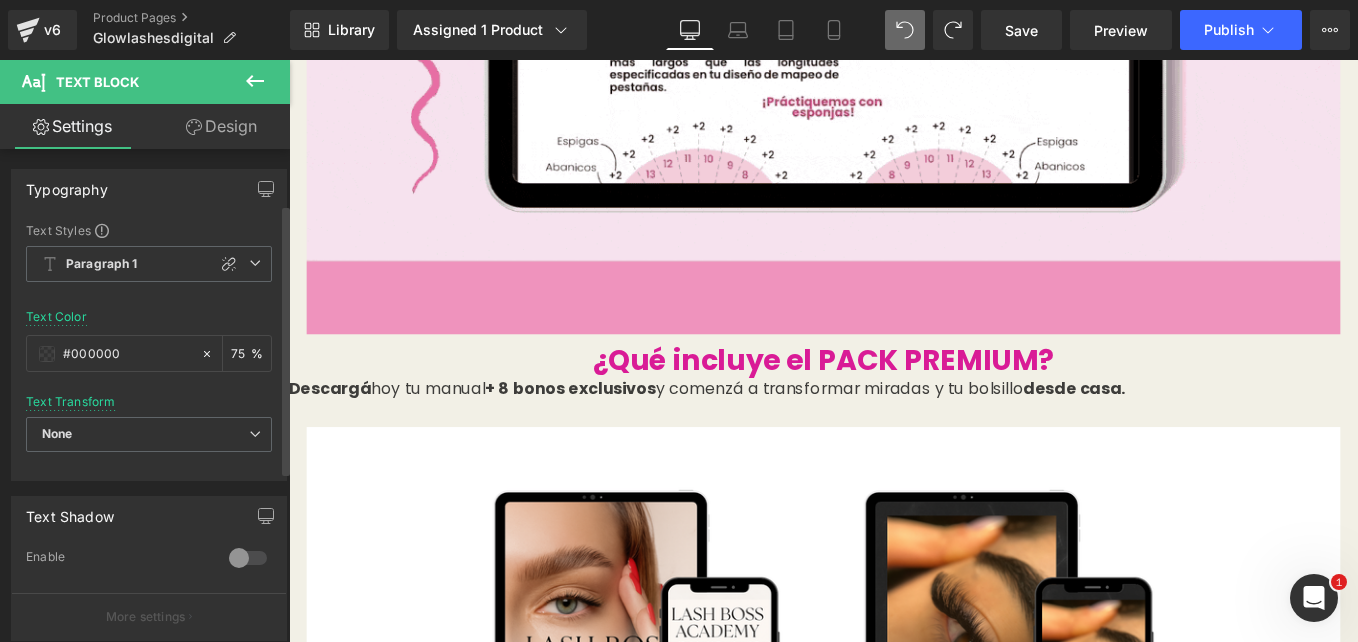 scroll, scrollTop: 412, scrollLeft: 0, axis: vertical 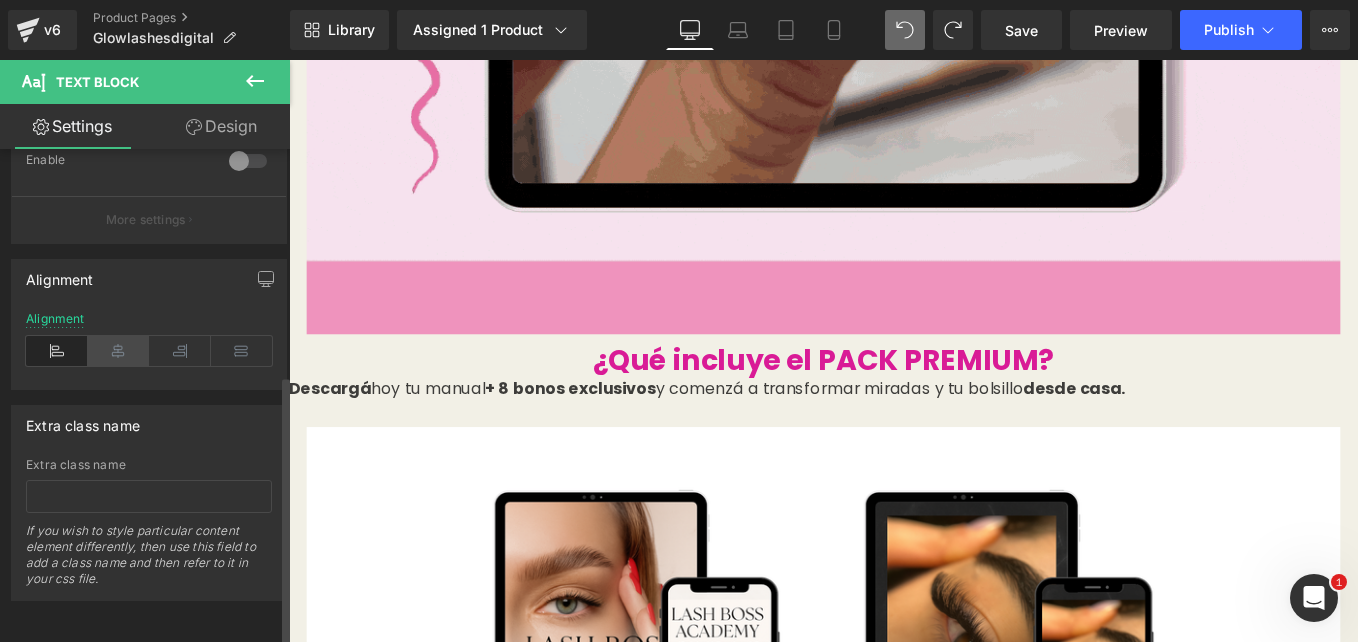 click at bounding box center (119, 351) 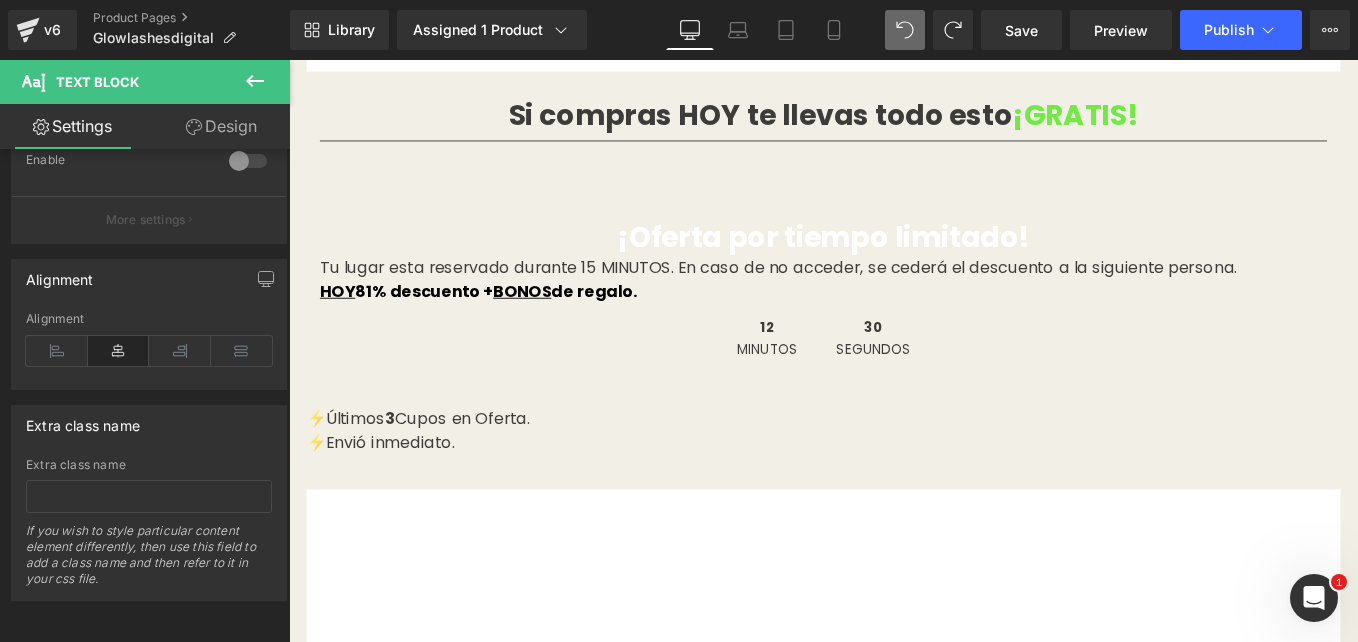 scroll, scrollTop: 12434, scrollLeft: 0, axis: vertical 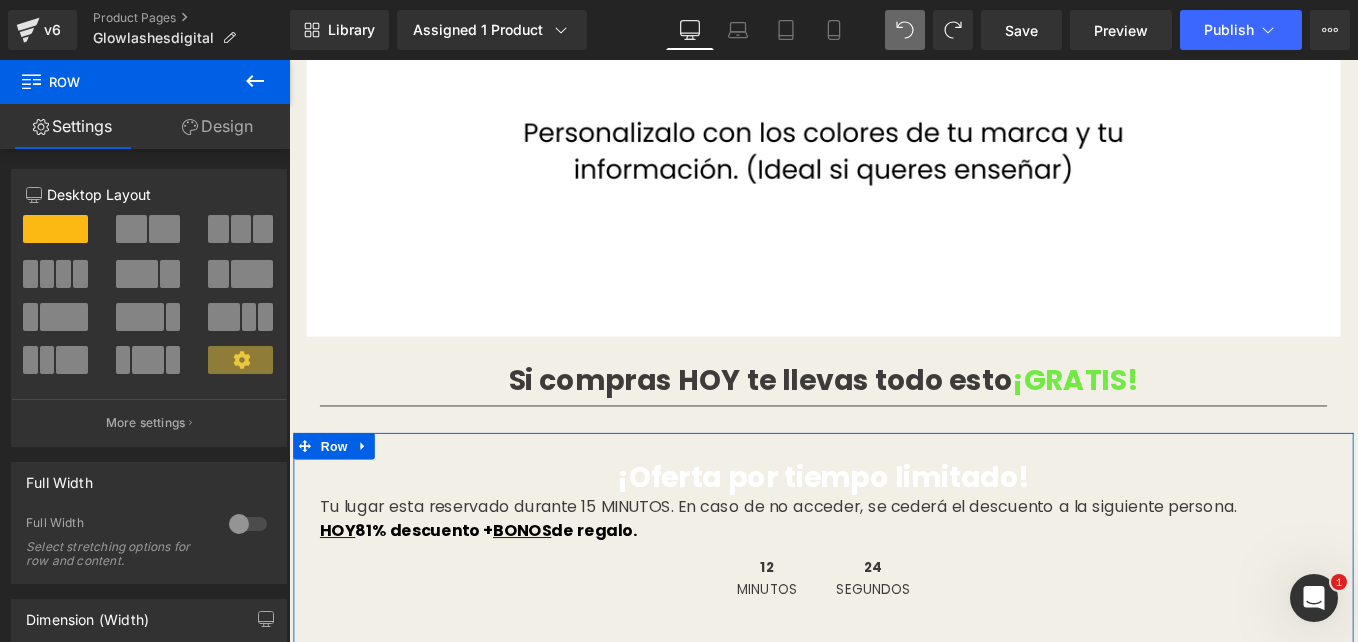 drag, startPoint x: 764, startPoint y: 447, endPoint x: 773, endPoint y: 418, distance: 30.364452 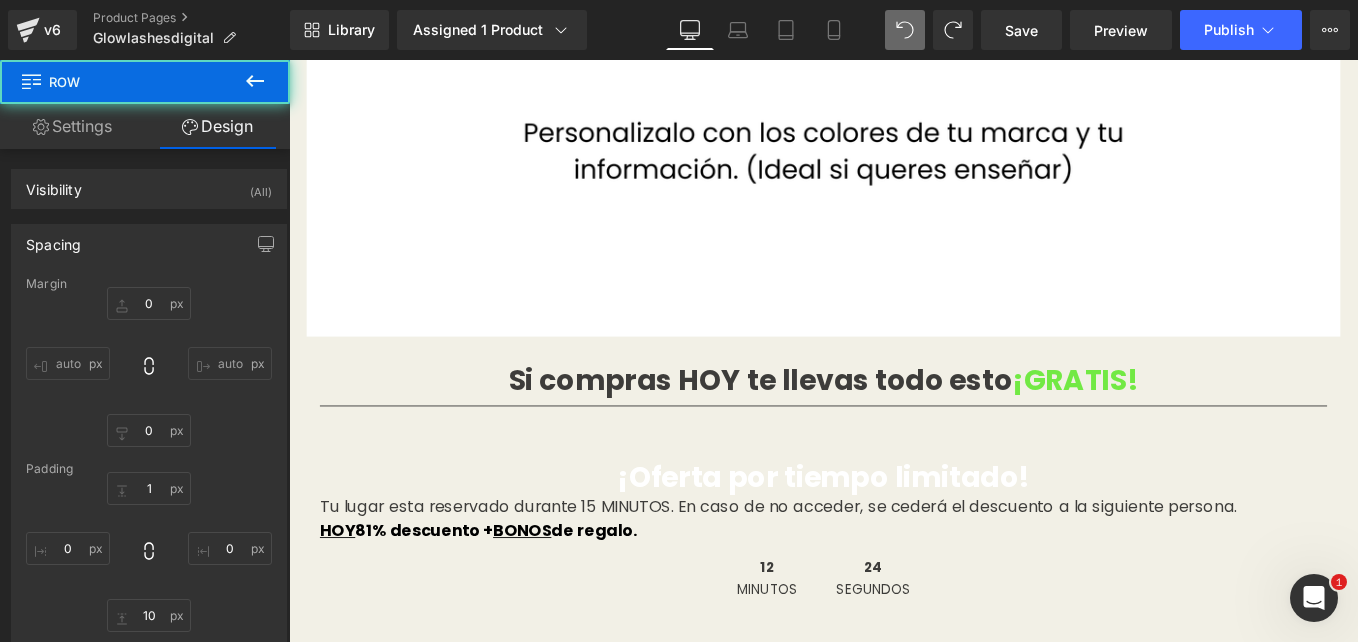 scroll, scrollTop: 12634, scrollLeft: 0, axis: vertical 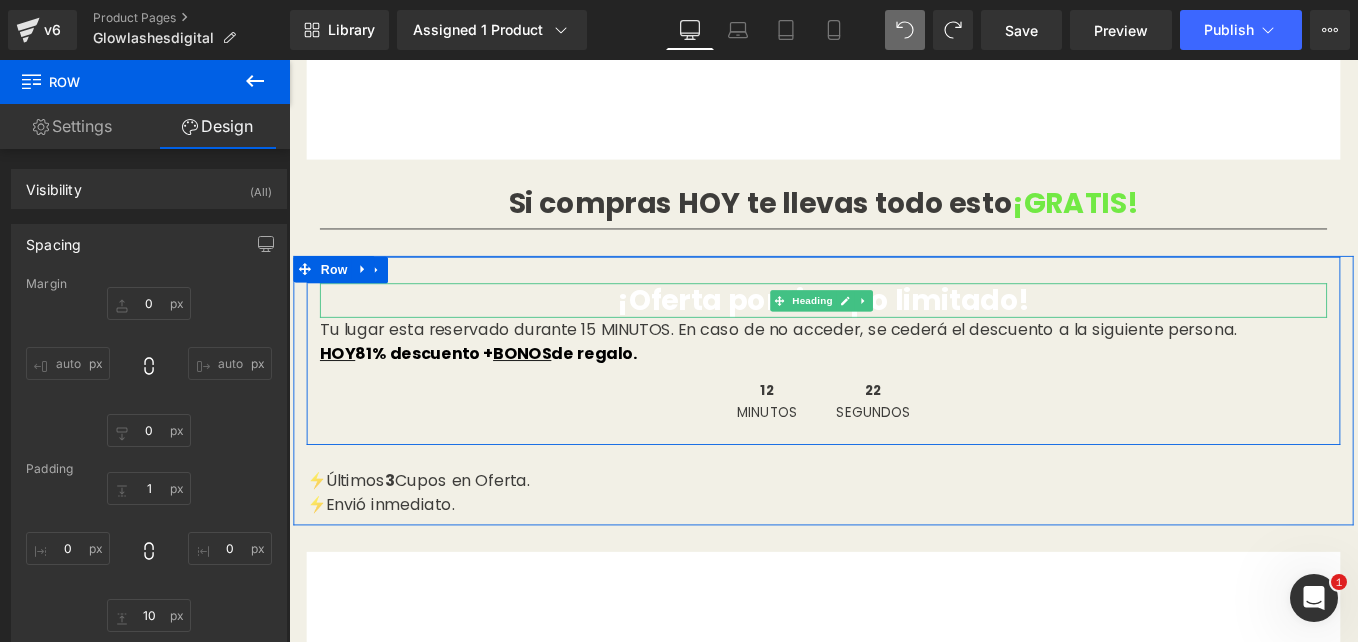 click on "¡Oferta por tiempo limitado!" at bounding box center (894, 331) 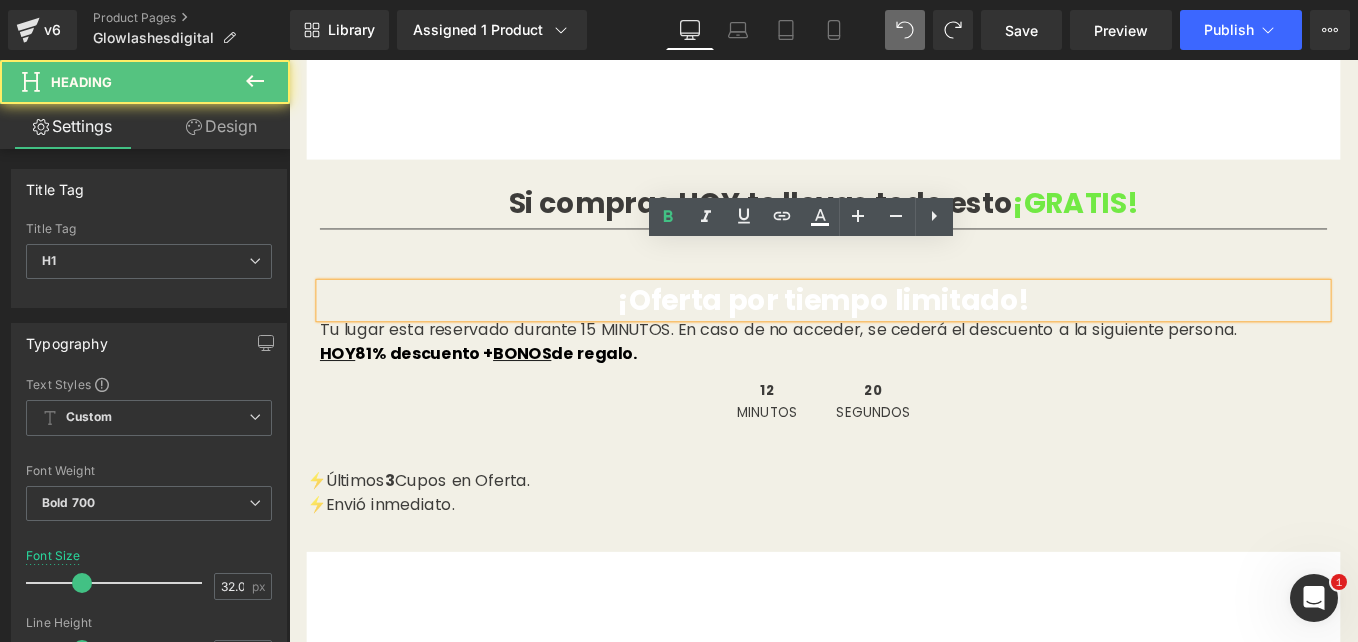 click on "¡Oferta por tiempo limitado!" at bounding box center [894, 331] 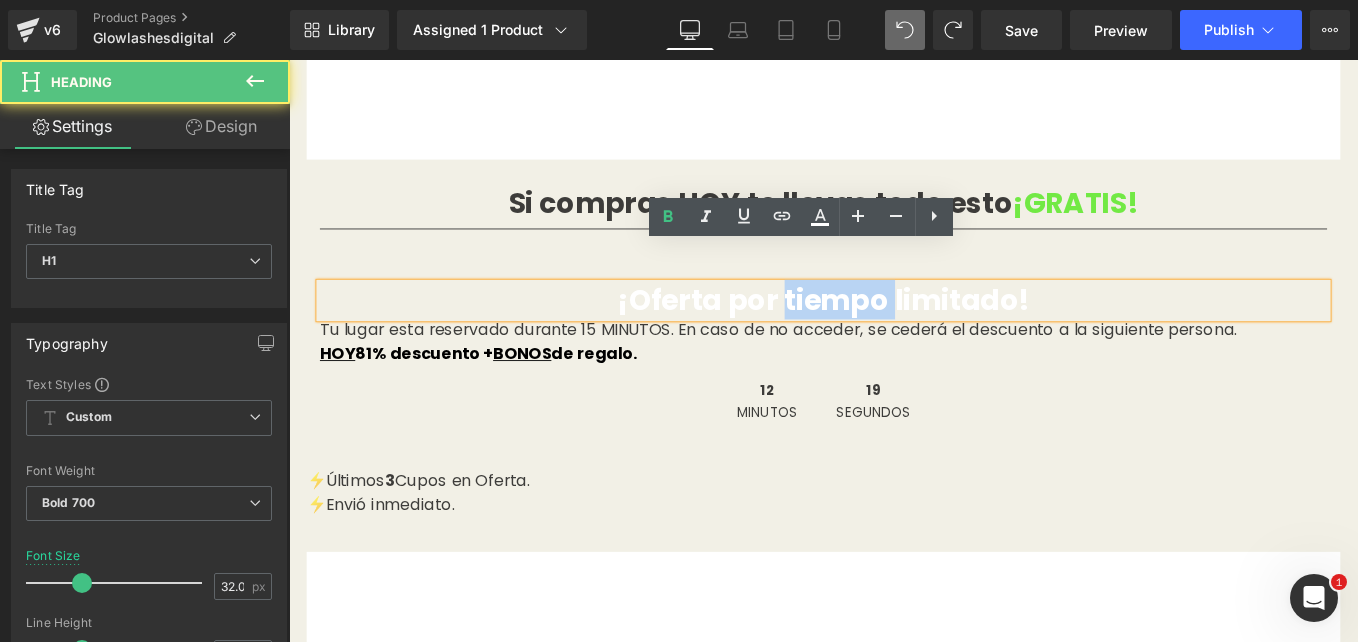 click on "¡Oferta por tiempo limitado!" at bounding box center [894, 331] 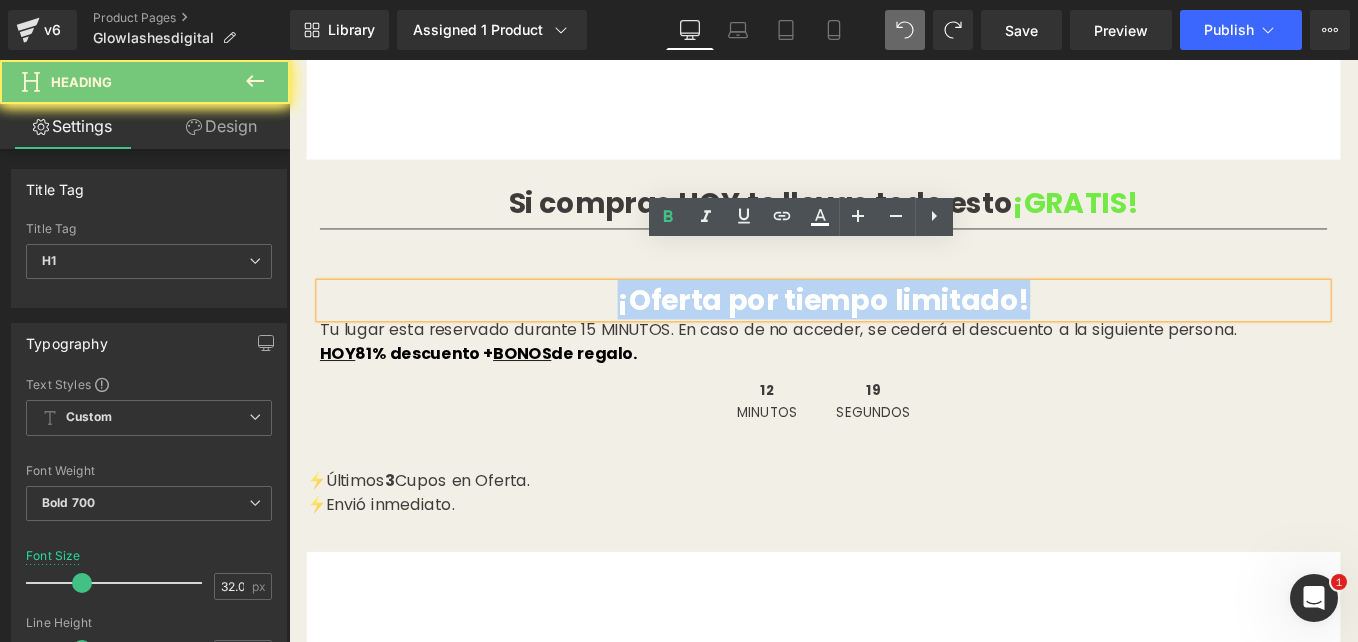 click on "¡Oferta por tiempo limitado!" at bounding box center (894, 331) 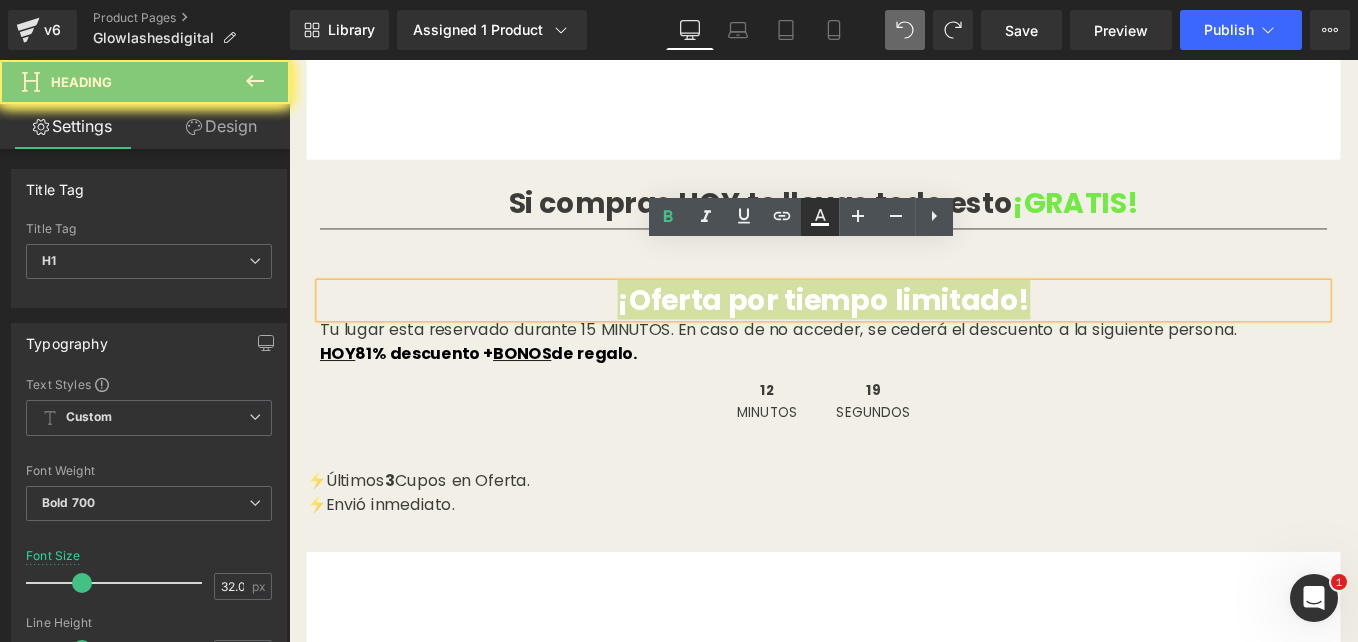 click 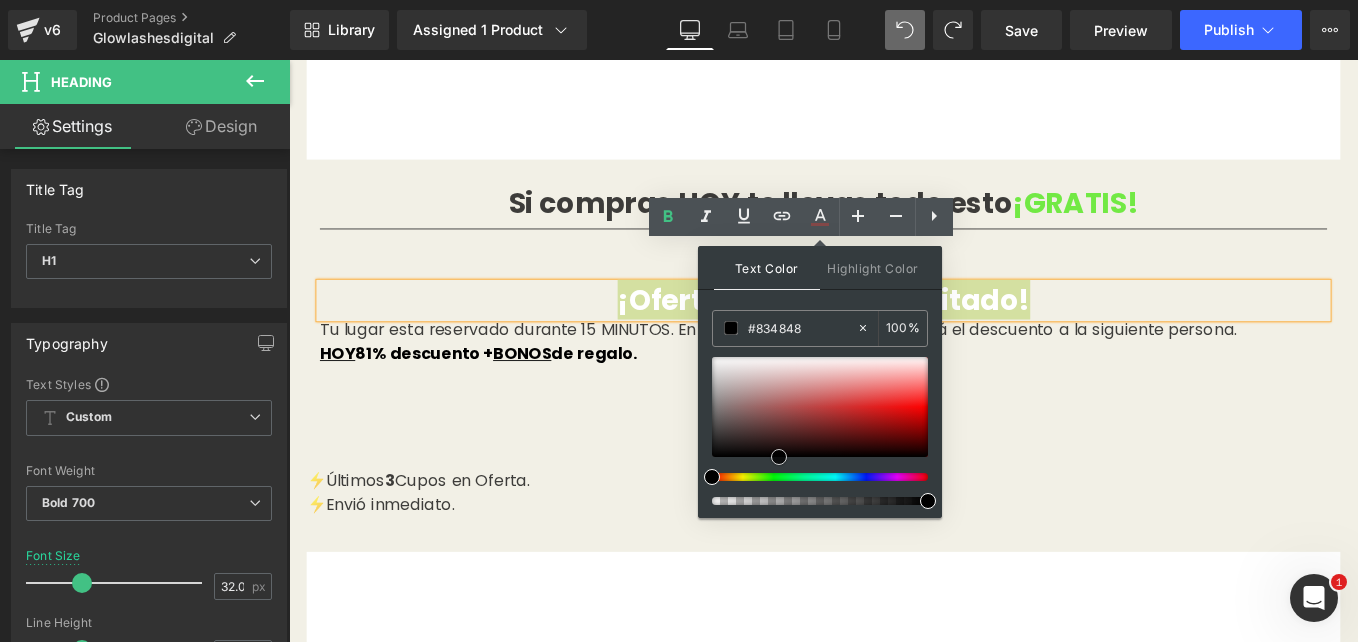type 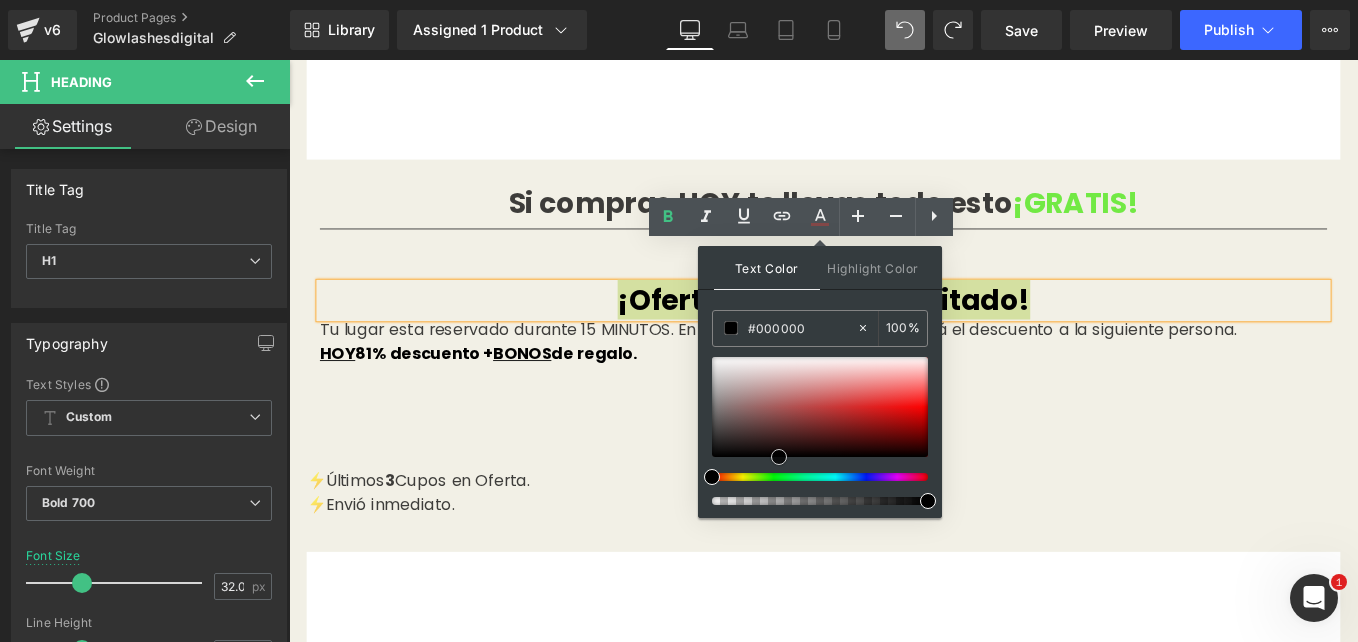 drag, startPoint x: 779, startPoint y: 483, endPoint x: 778, endPoint y: 503, distance: 20.024984 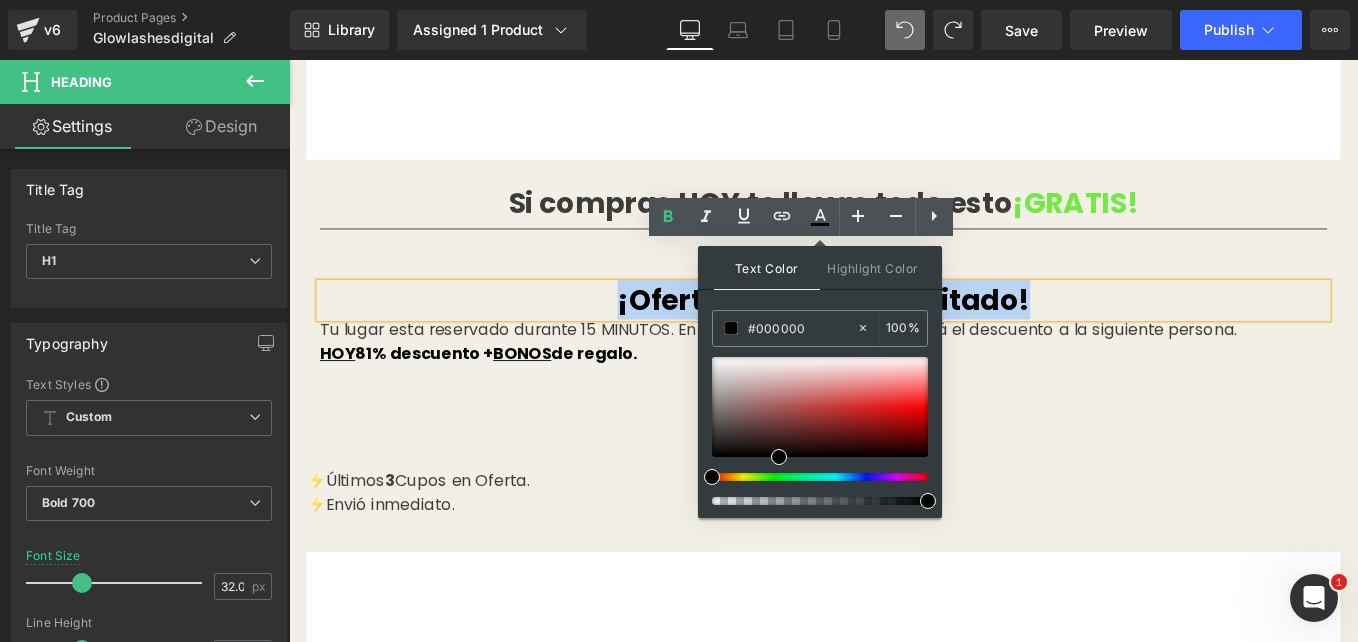 click on "¡Oferta por tiempo limitado!" at bounding box center (894, 332) 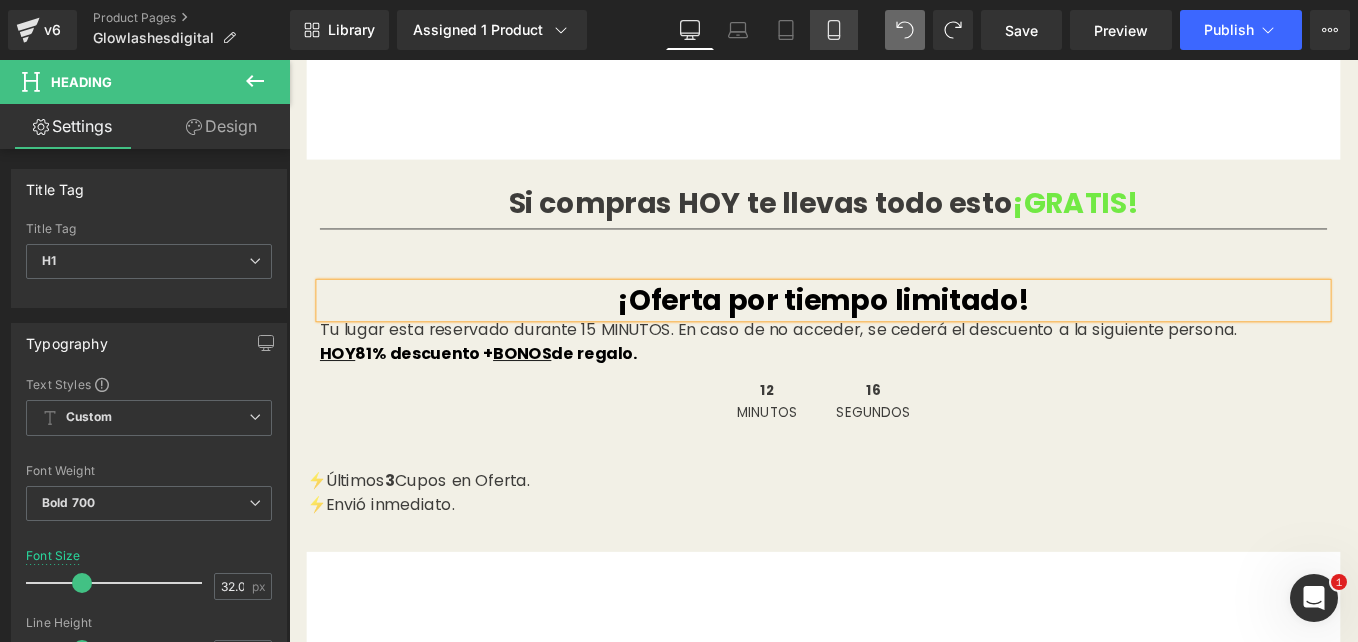 drag, startPoint x: 825, startPoint y: 31, endPoint x: 218, endPoint y: 88, distance: 609.6704 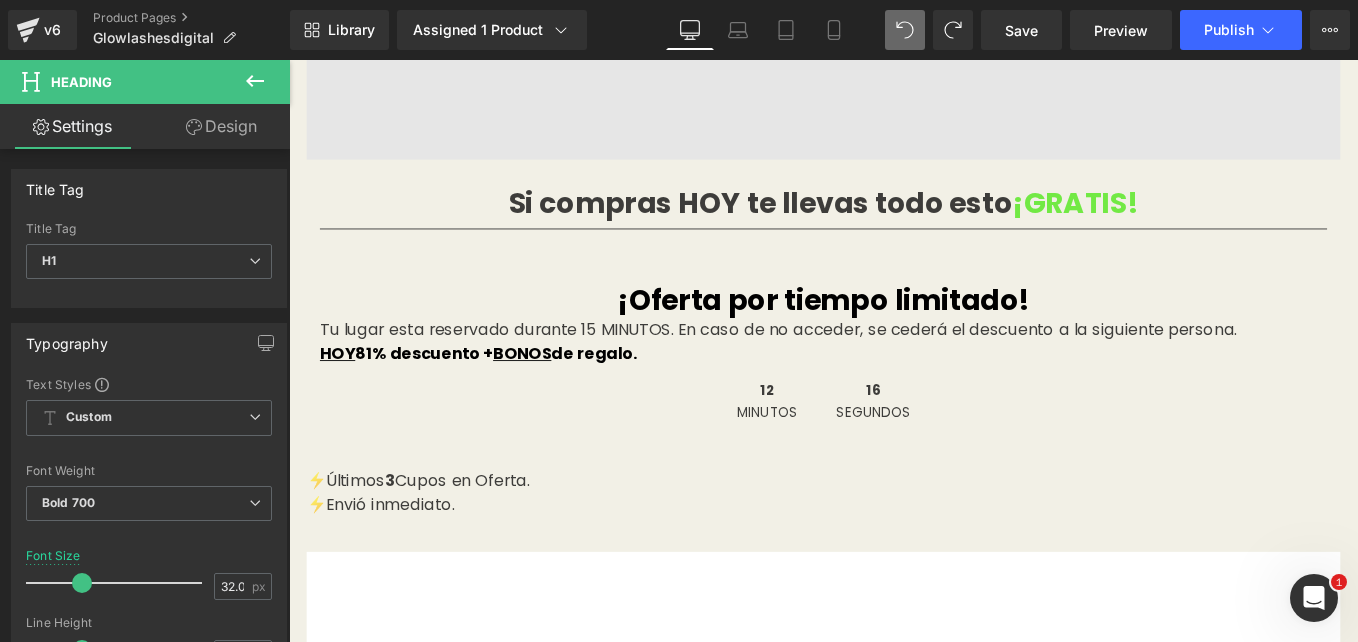 type on "25.56" 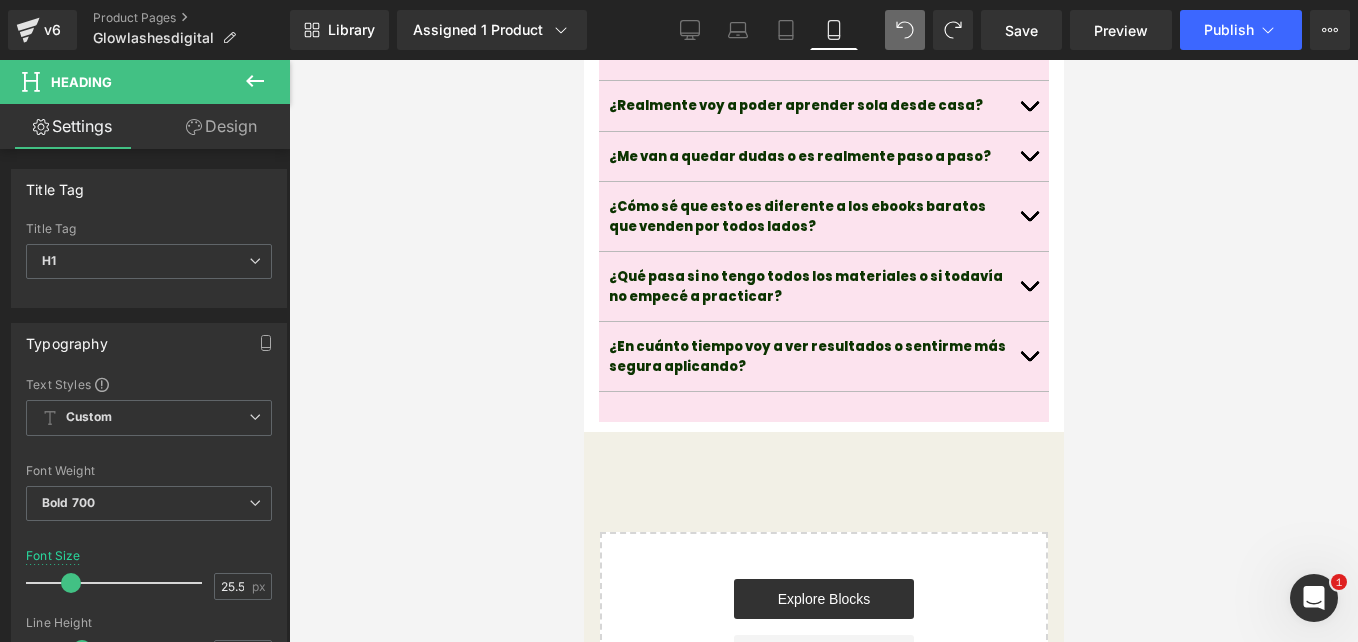 scroll, scrollTop: 6298, scrollLeft: 0, axis: vertical 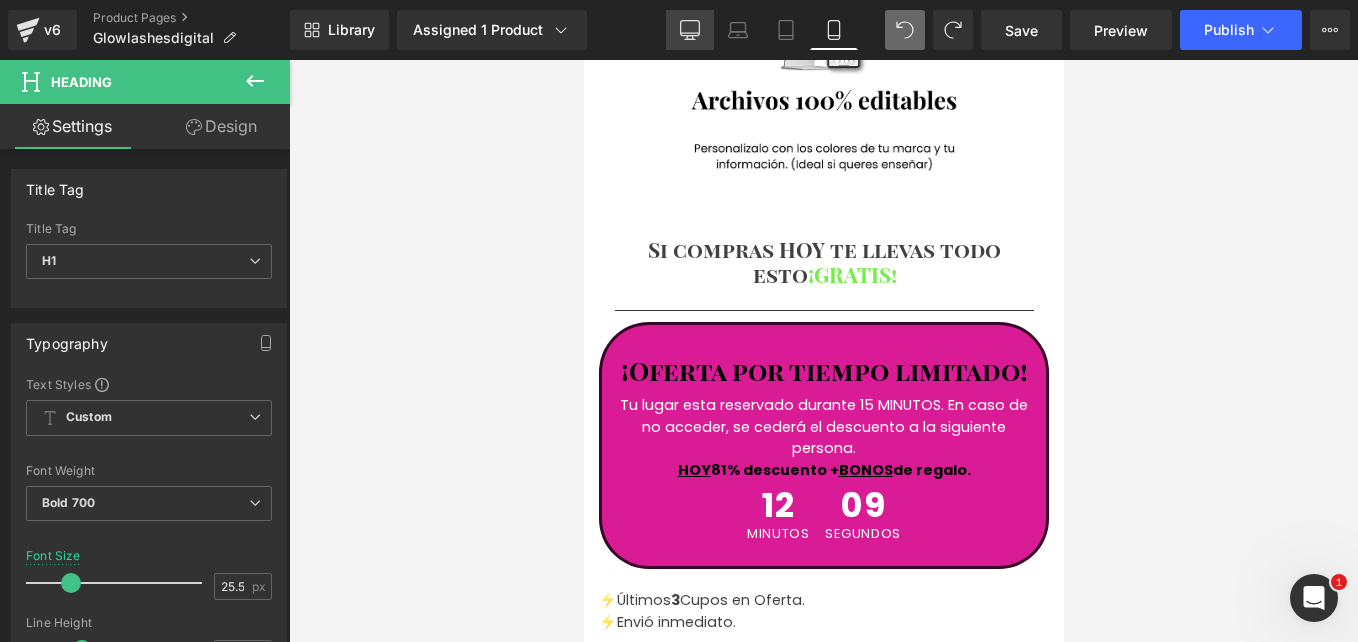 drag, startPoint x: 700, startPoint y: 27, endPoint x: 502, endPoint y: 6, distance: 199.11052 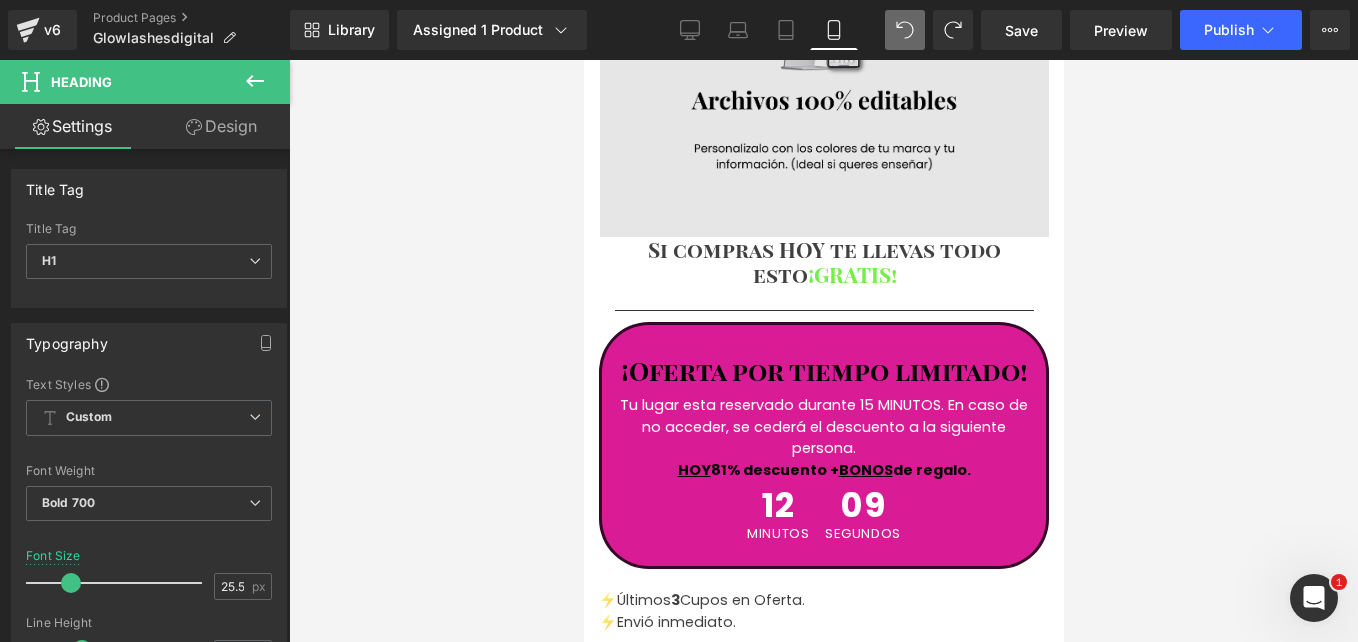type on "32.04" 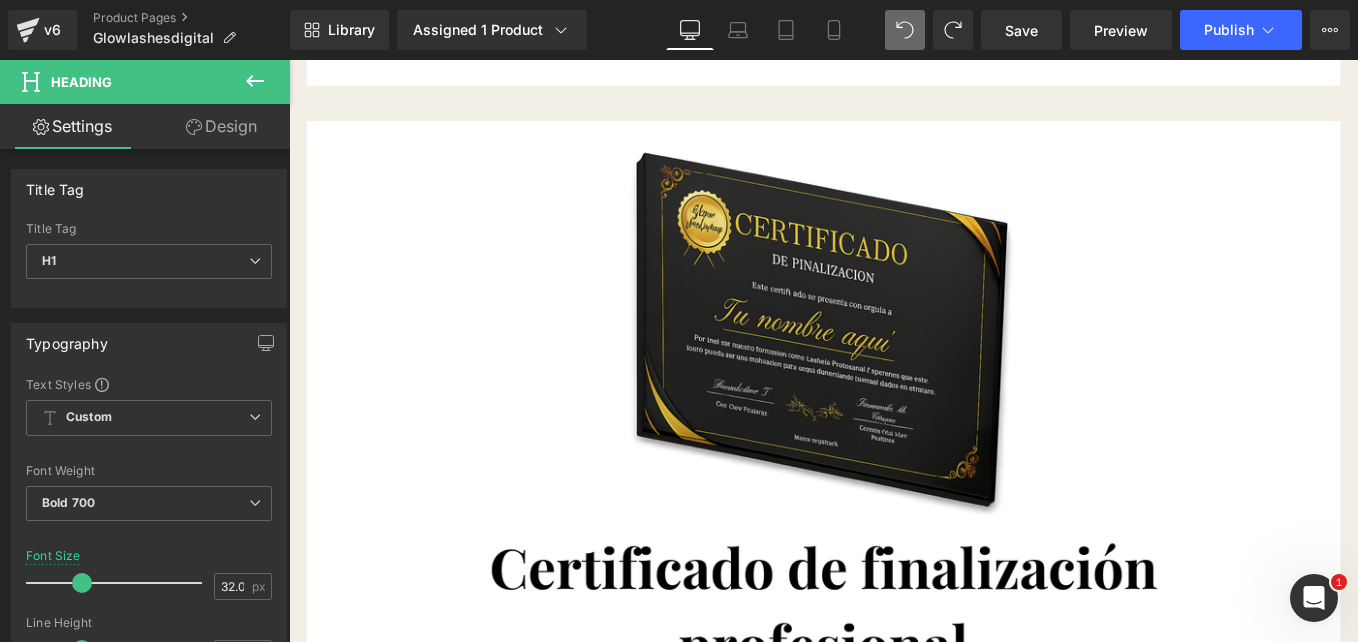 scroll, scrollTop: 12634, scrollLeft: 0, axis: vertical 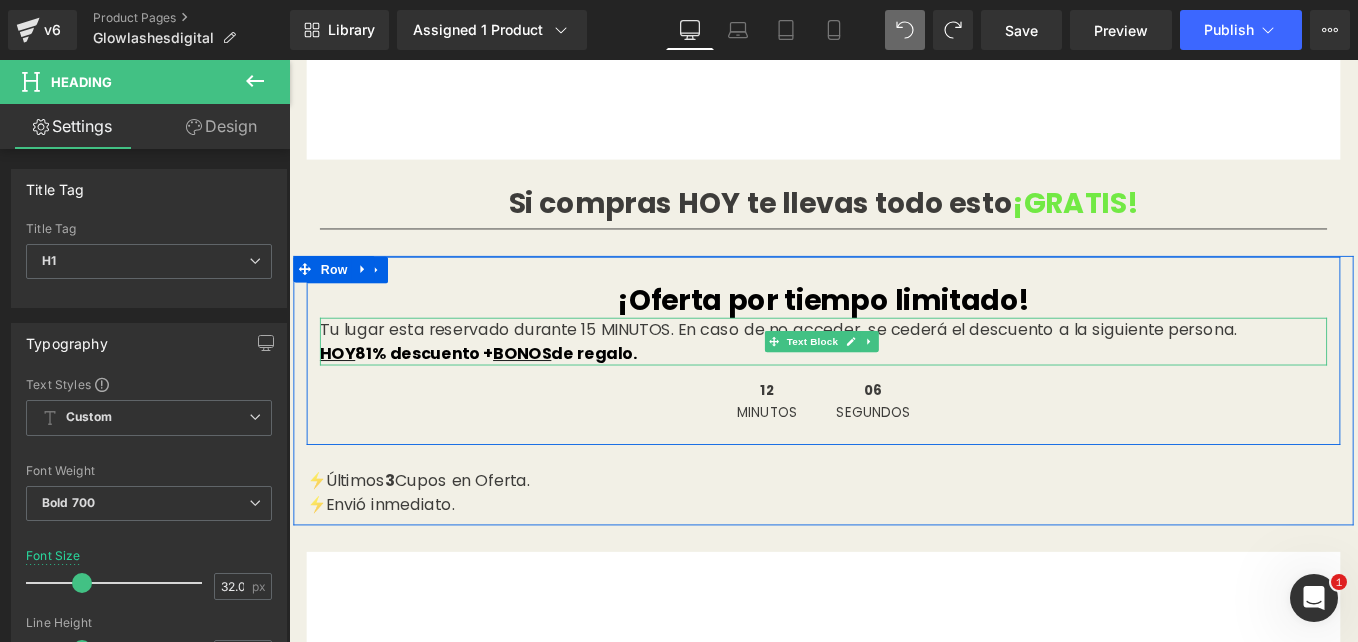 click on "Tu lugar esta reservado durante 15 MINUTOS. En caso de no acceder, se cederá el descuento a la siguiente persona." at bounding box center [894, 365] 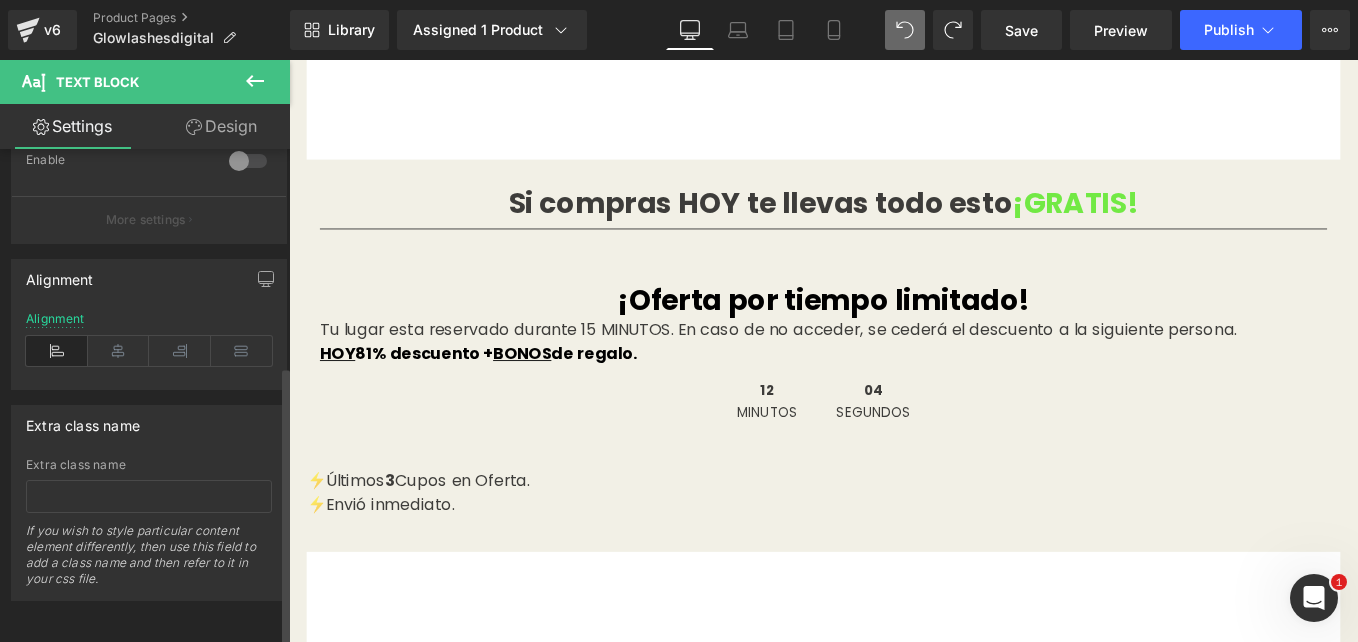 scroll, scrollTop: 412, scrollLeft: 0, axis: vertical 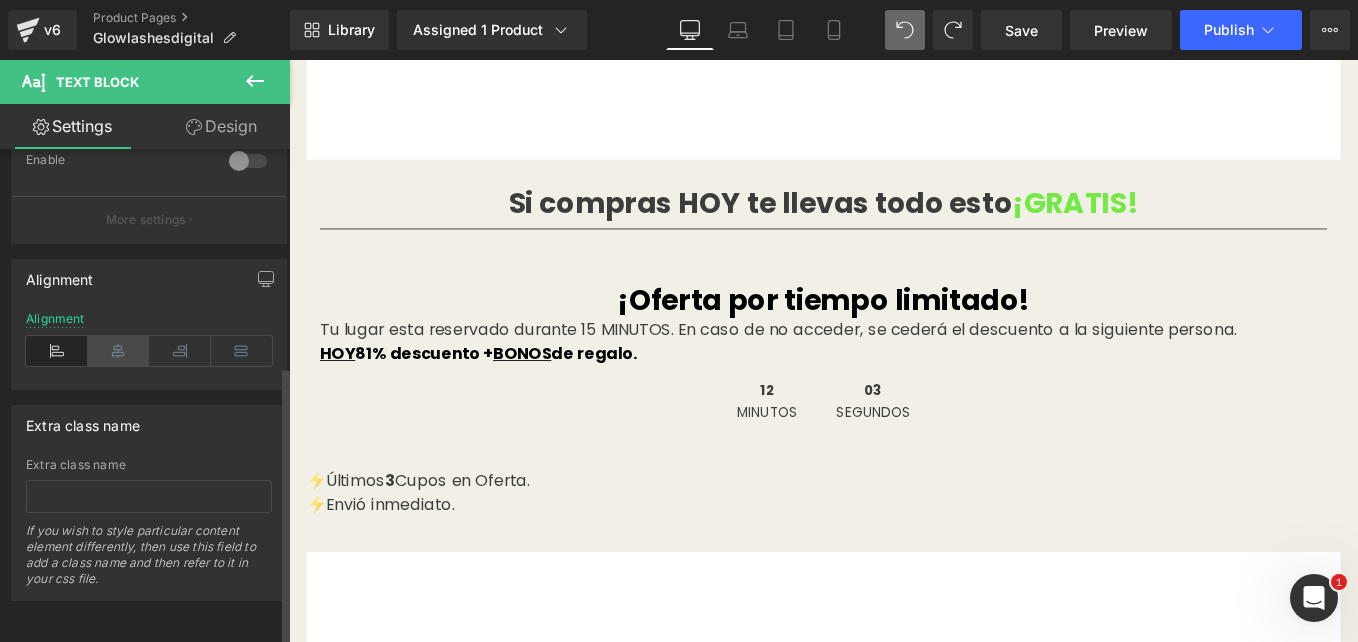 click at bounding box center [119, 351] 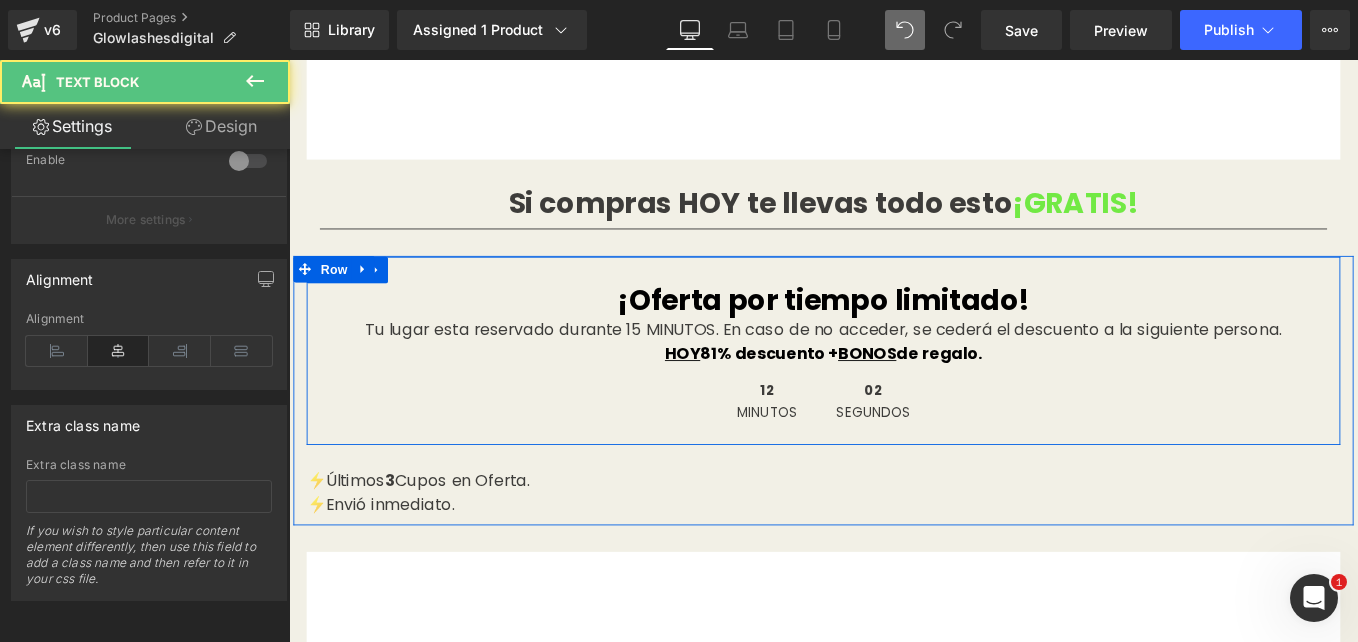 click on "Tu lugar esta reservado durante 15 MINUTOS. En caso de no acceder, se cederá el descuento a la siguiente persona." at bounding box center (894, 365) 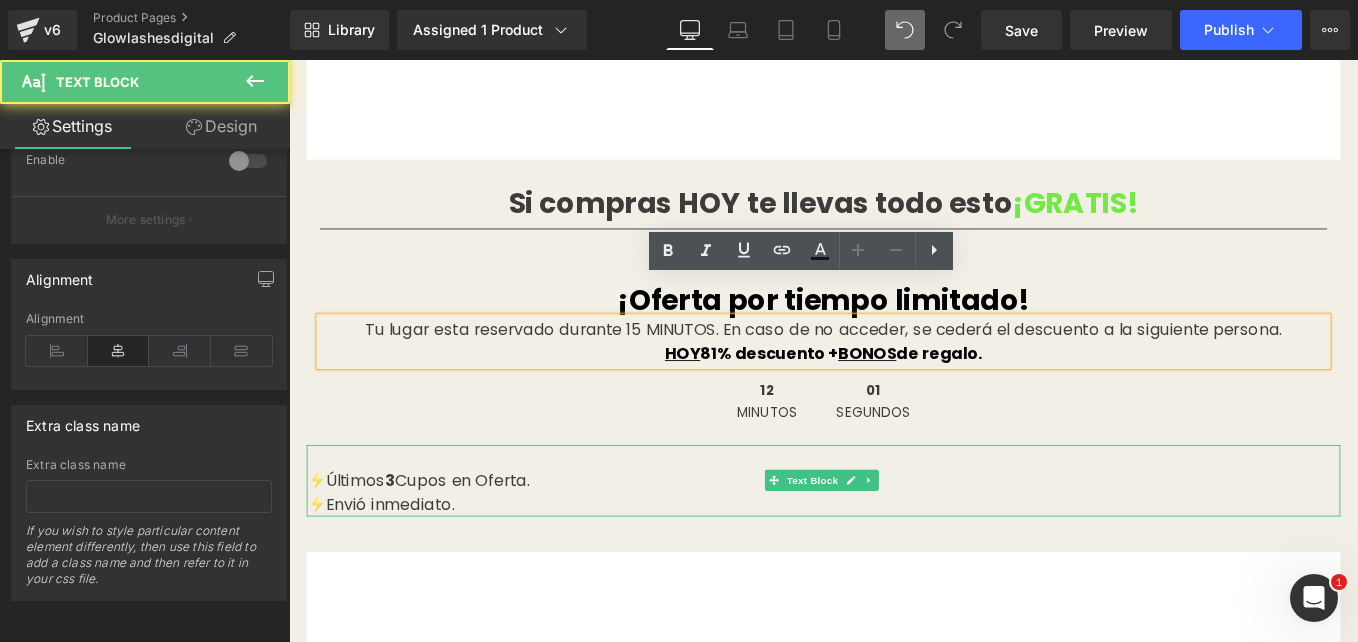 click on "⚡Últimos 3 Cupos en Oferta. ⚡Envió inmediato." at bounding box center [894, 550] 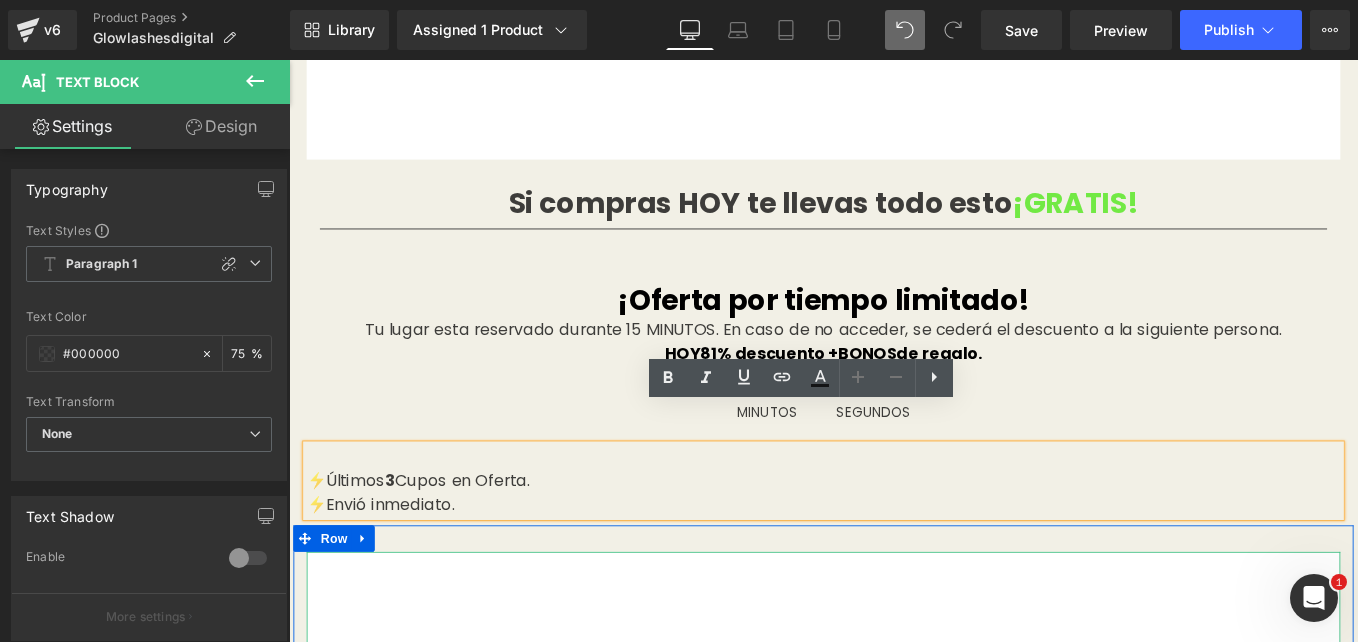 click on "Image         Row" at bounding box center (894, 1075) 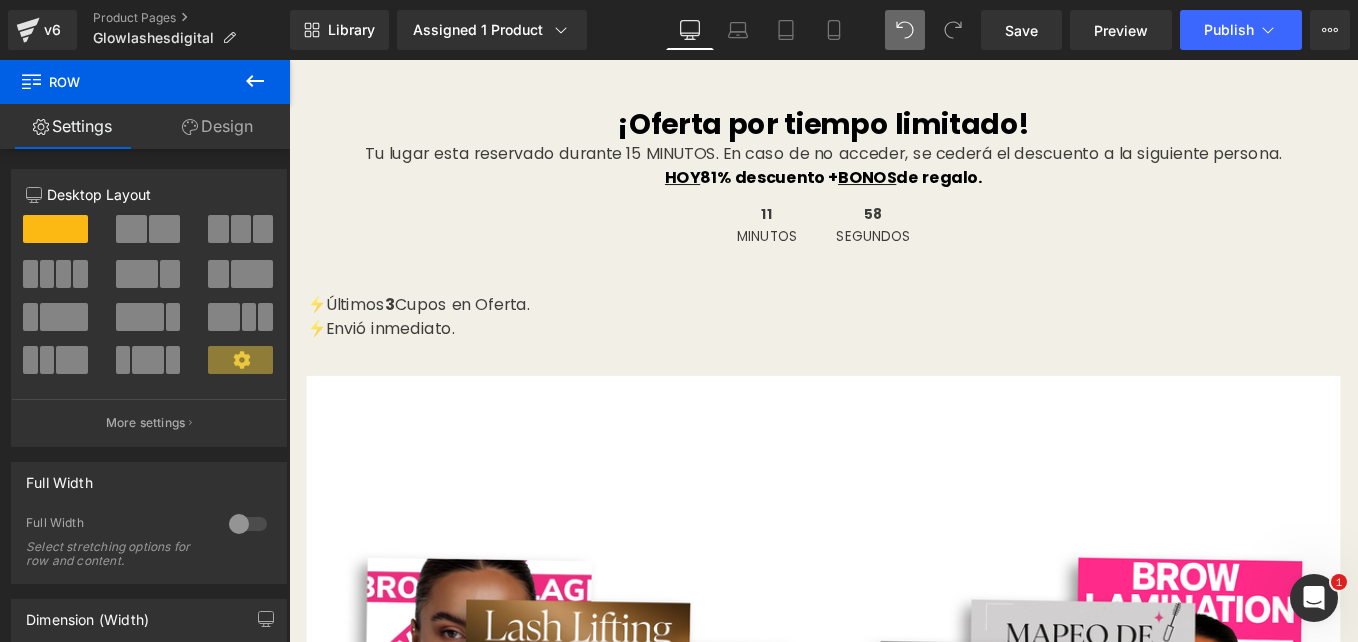 scroll, scrollTop: 12634, scrollLeft: 0, axis: vertical 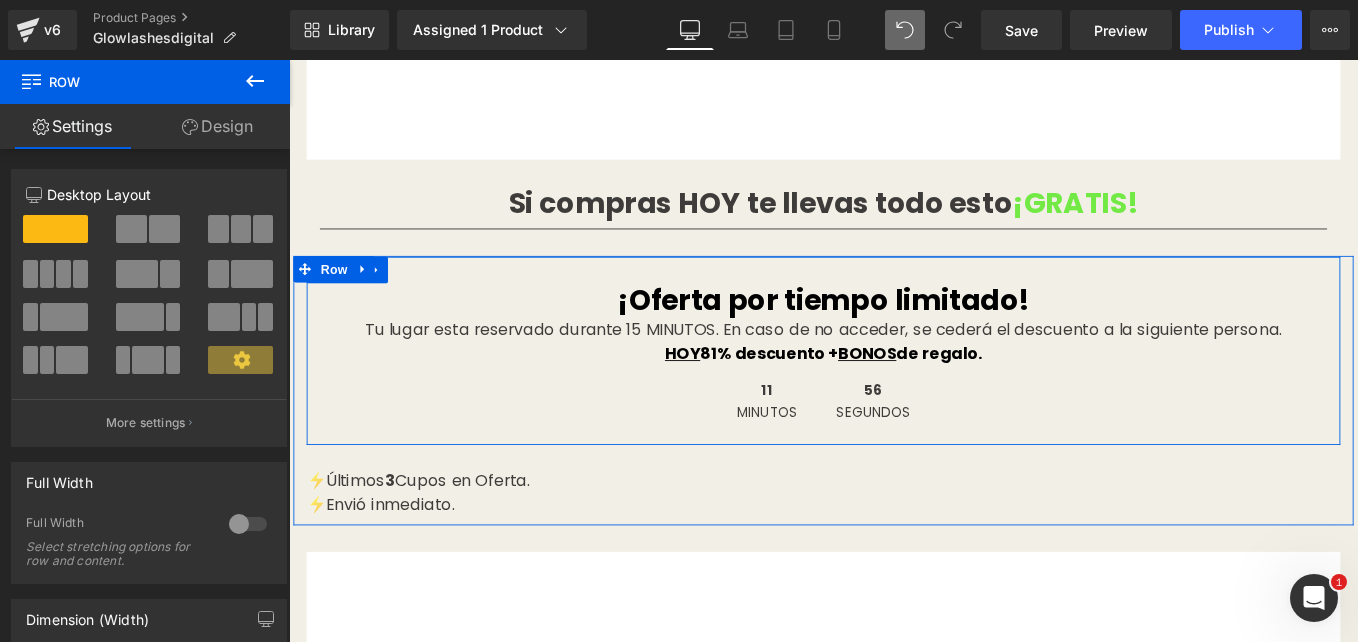click on "[TIME]" at bounding box center [830, 446] 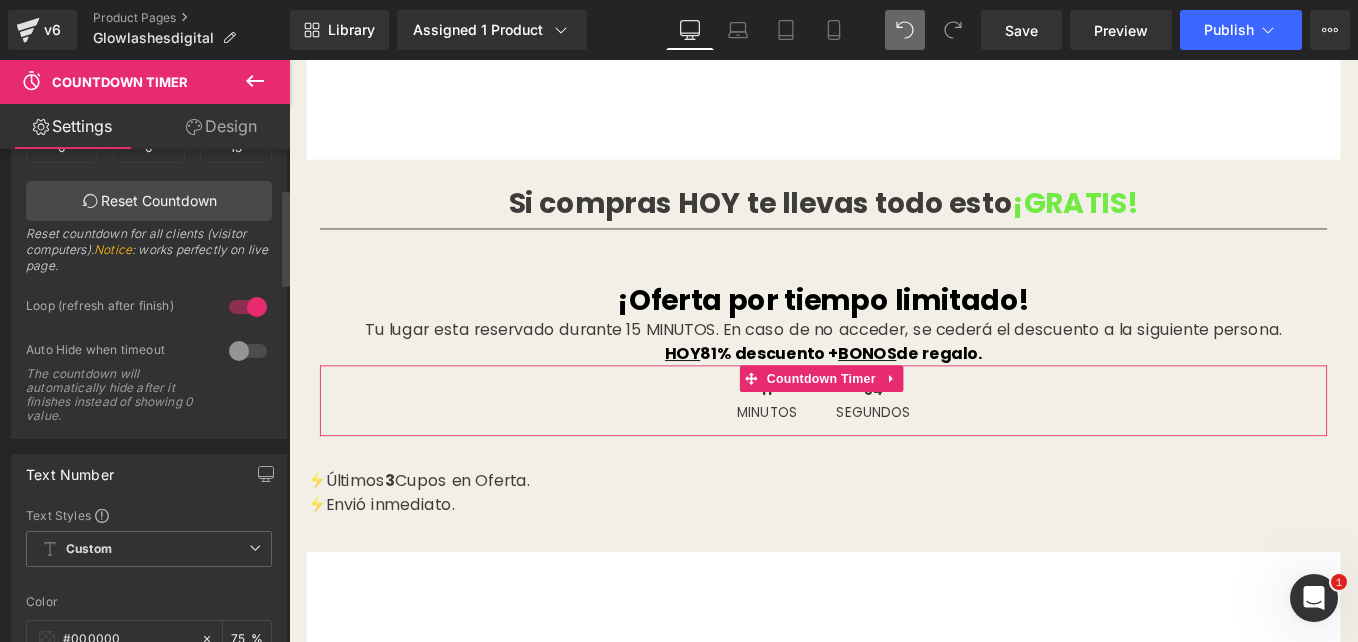 scroll, scrollTop: 500, scrollLeft: 0, axis: vertical 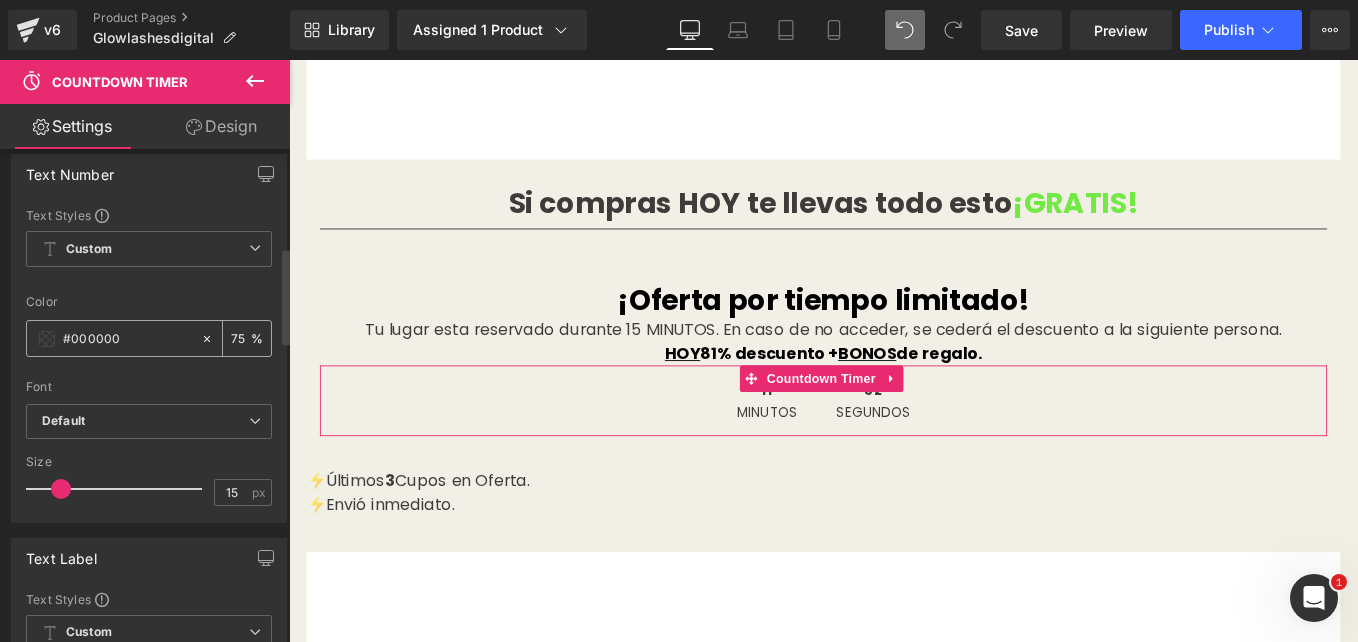 click at bounding box center (47, 339) 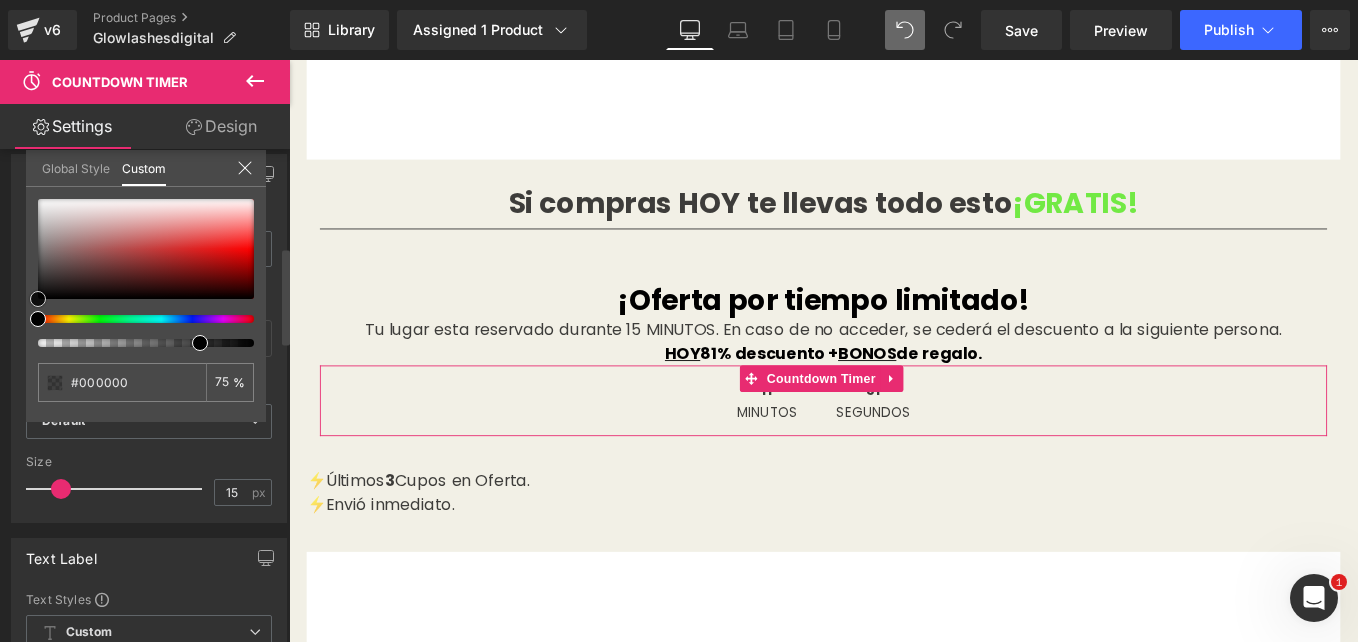 type on "#8d4343" 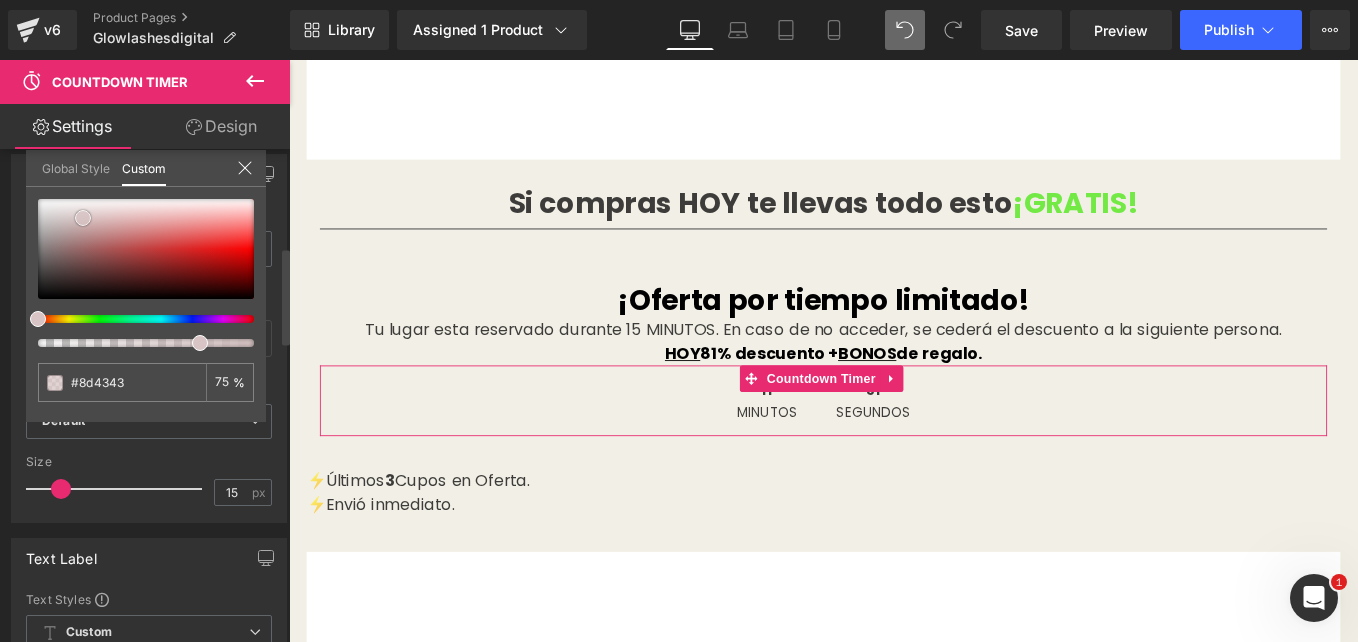 type on "#cdb0b0" 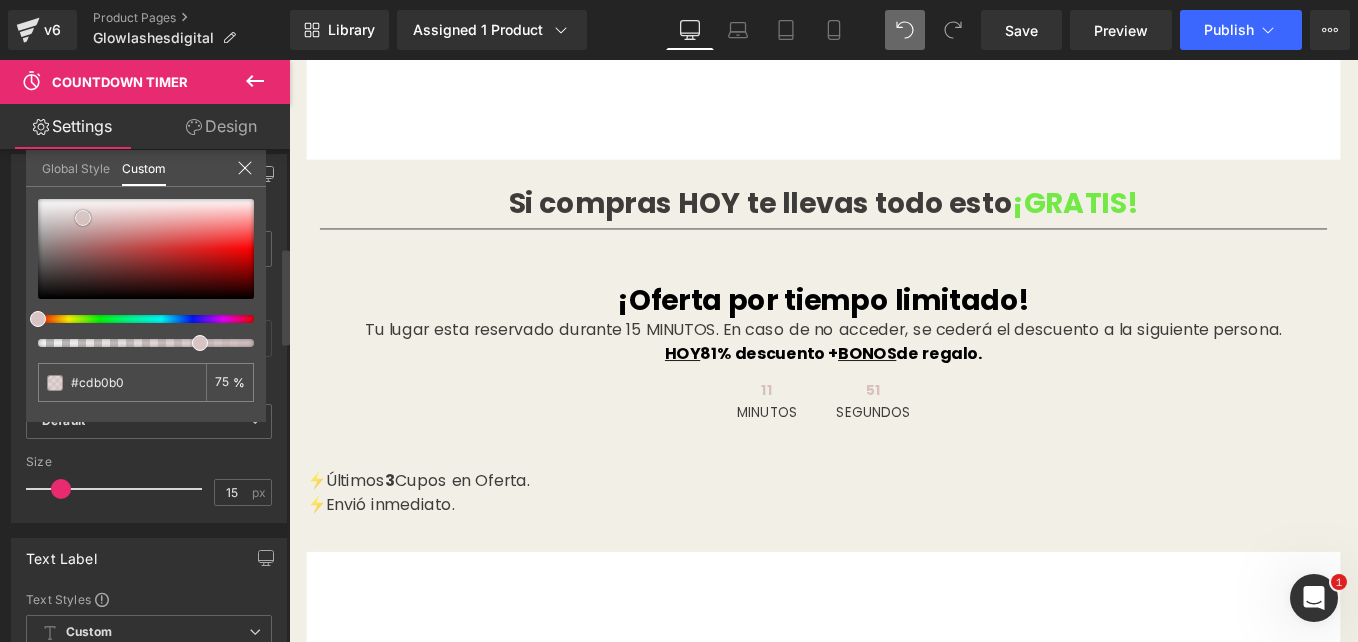 type on "#ffffff" 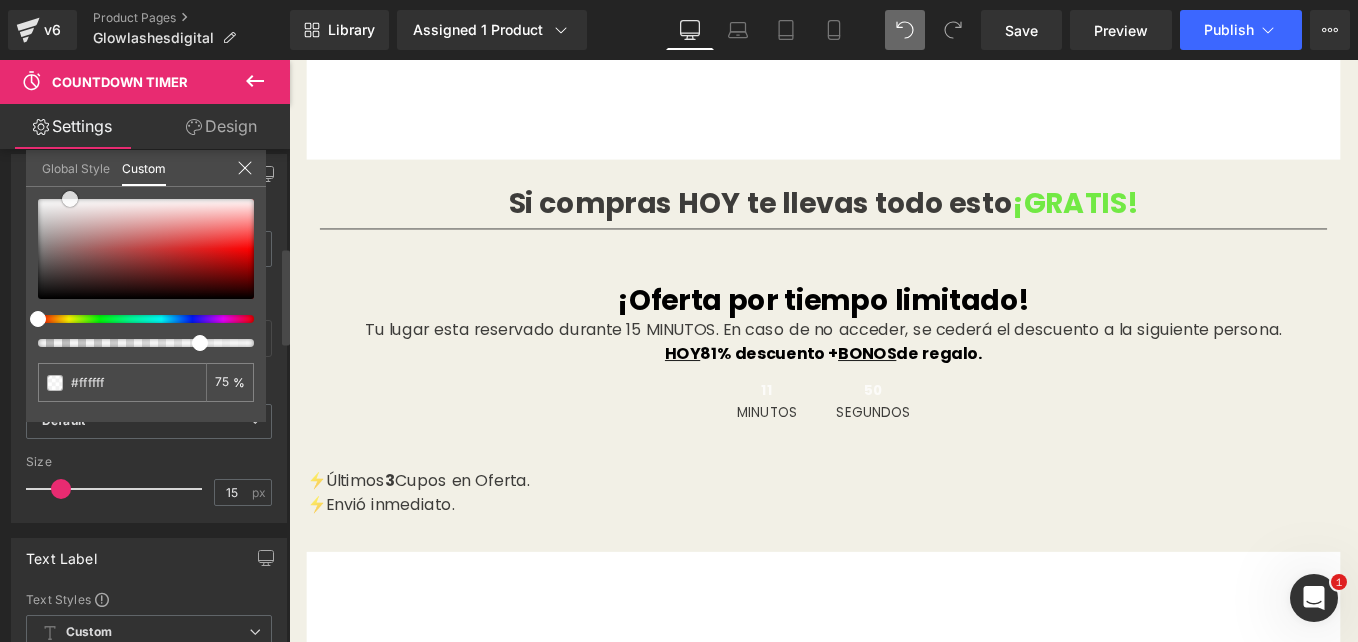 type on "#403434" 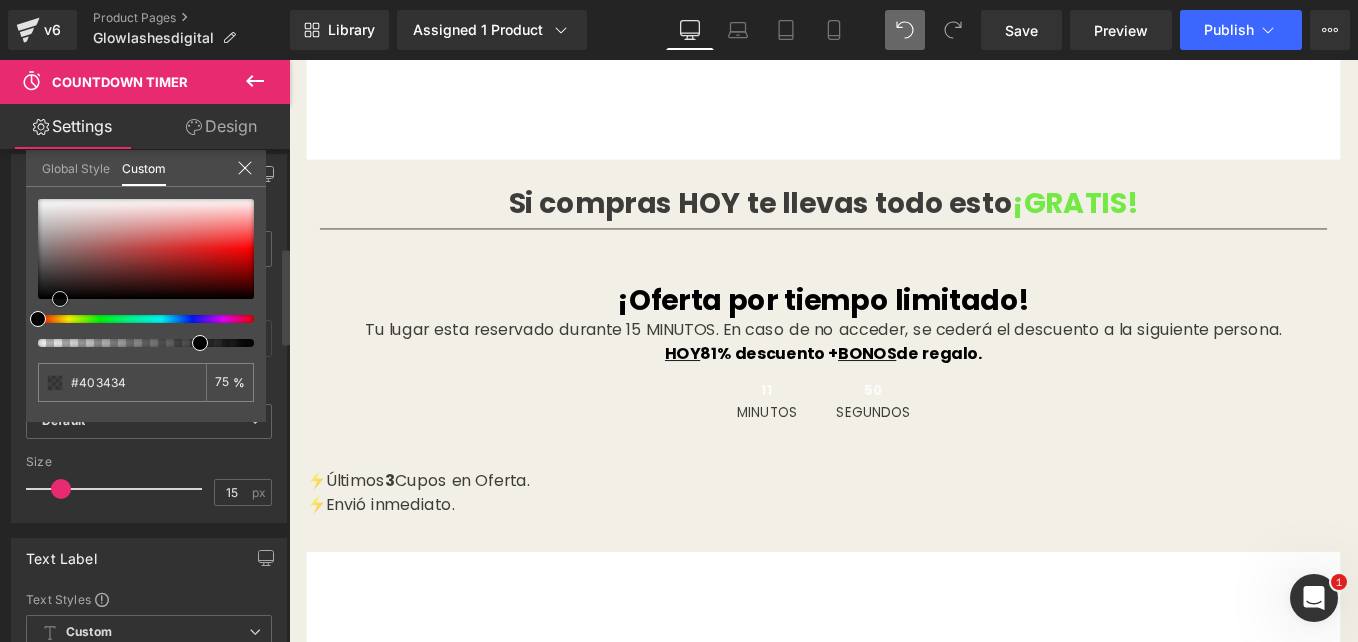 type on "#000000" 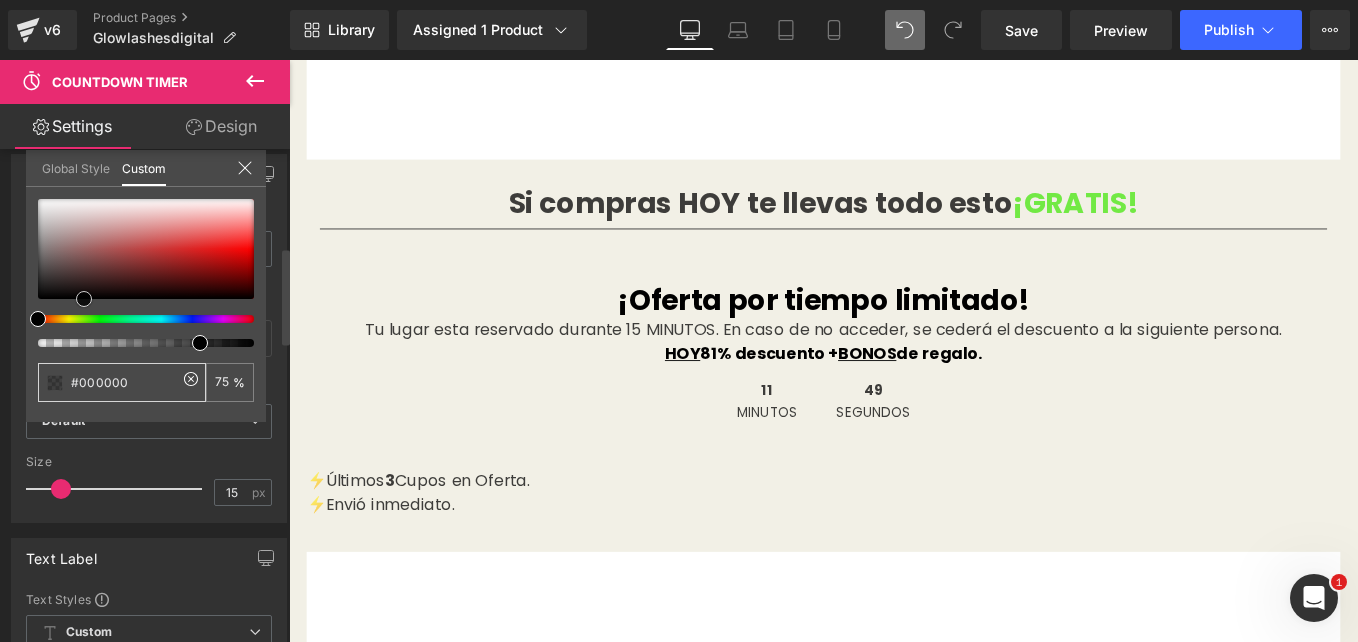drag, startPoint x: 83, startPoint y: 218, endPoint x: 84, endPoint y: 388, distance: 170.00294 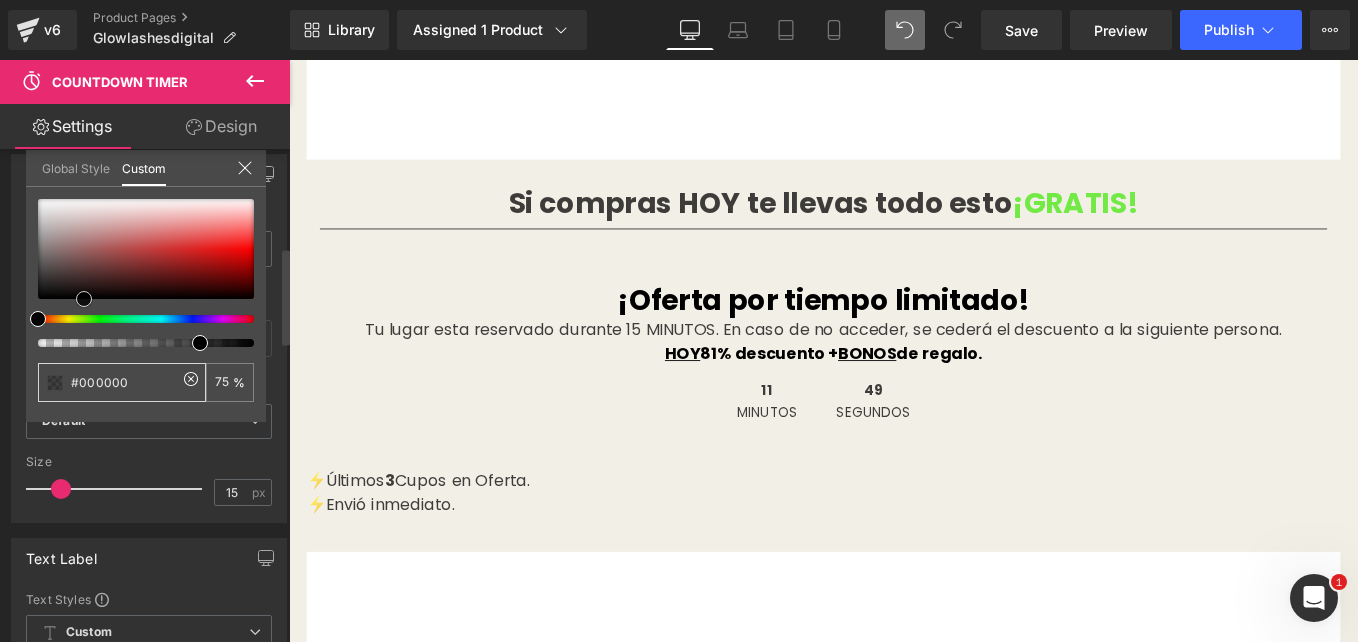 click on "#000000 75 %" at bounding box center [146, 310] 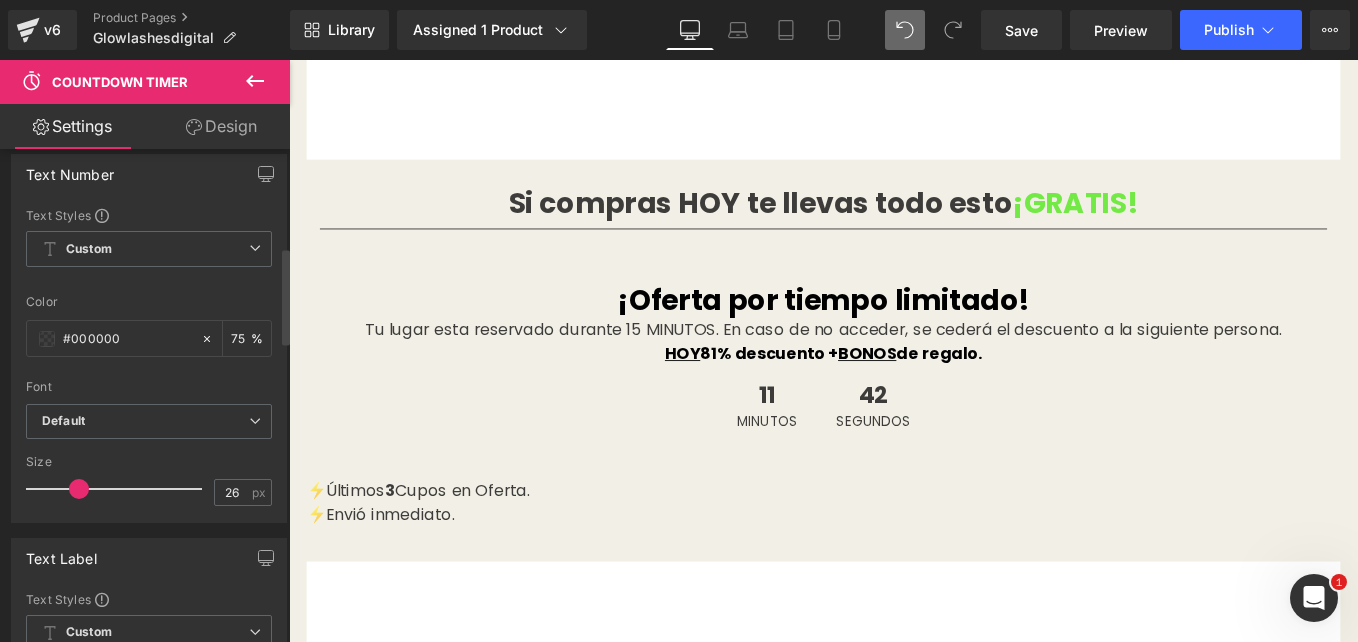 type on "27" 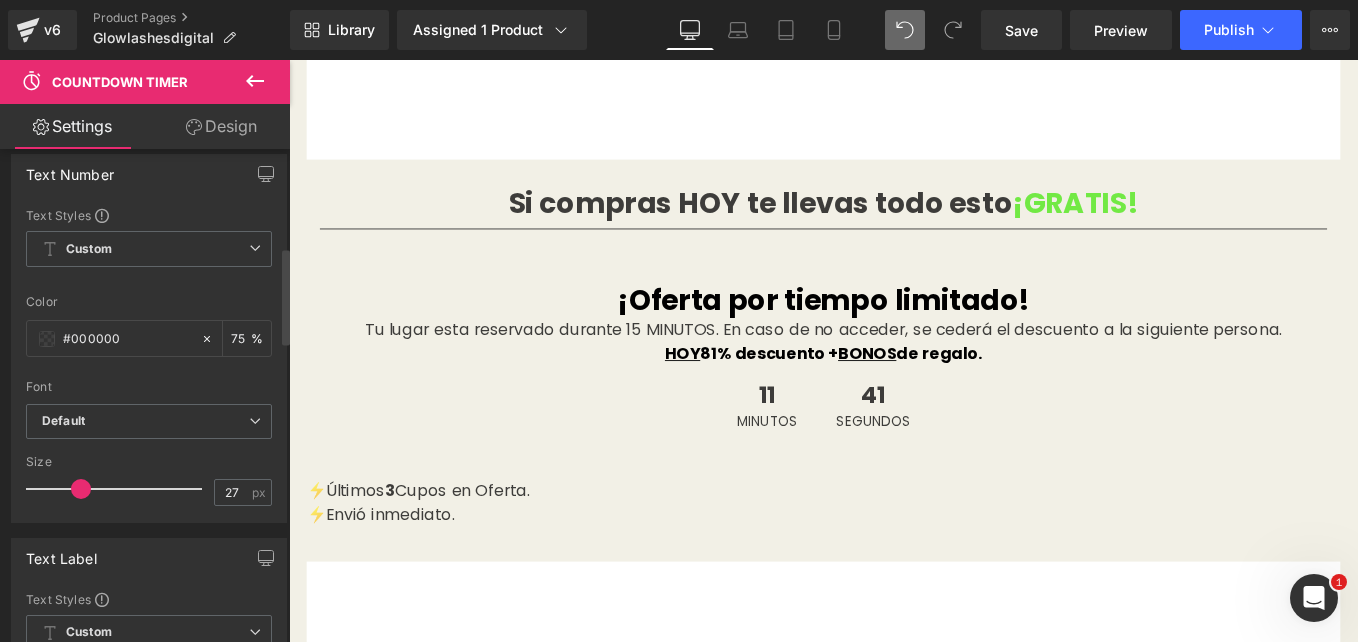 drag, startPoint x: 59, startPoint y: 492, endPoint x: 78, endPoint y: 496, distance: 19.416489 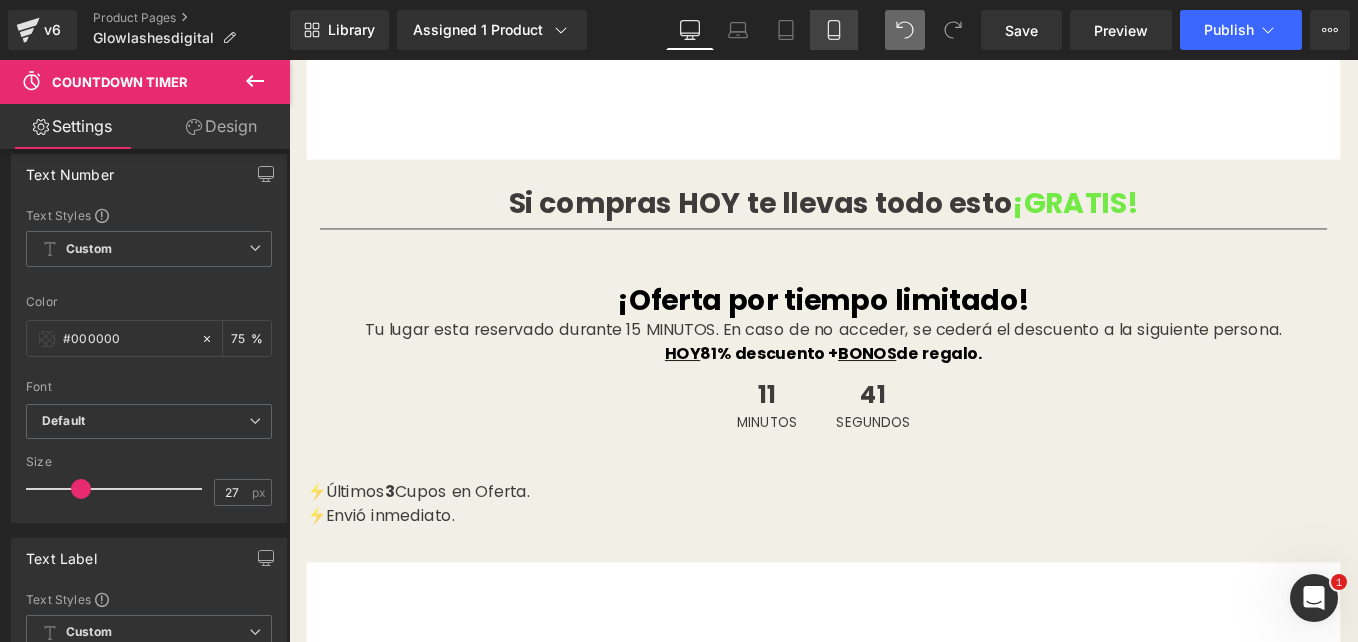 click on "Mobile" at bounding box center [834, 30] 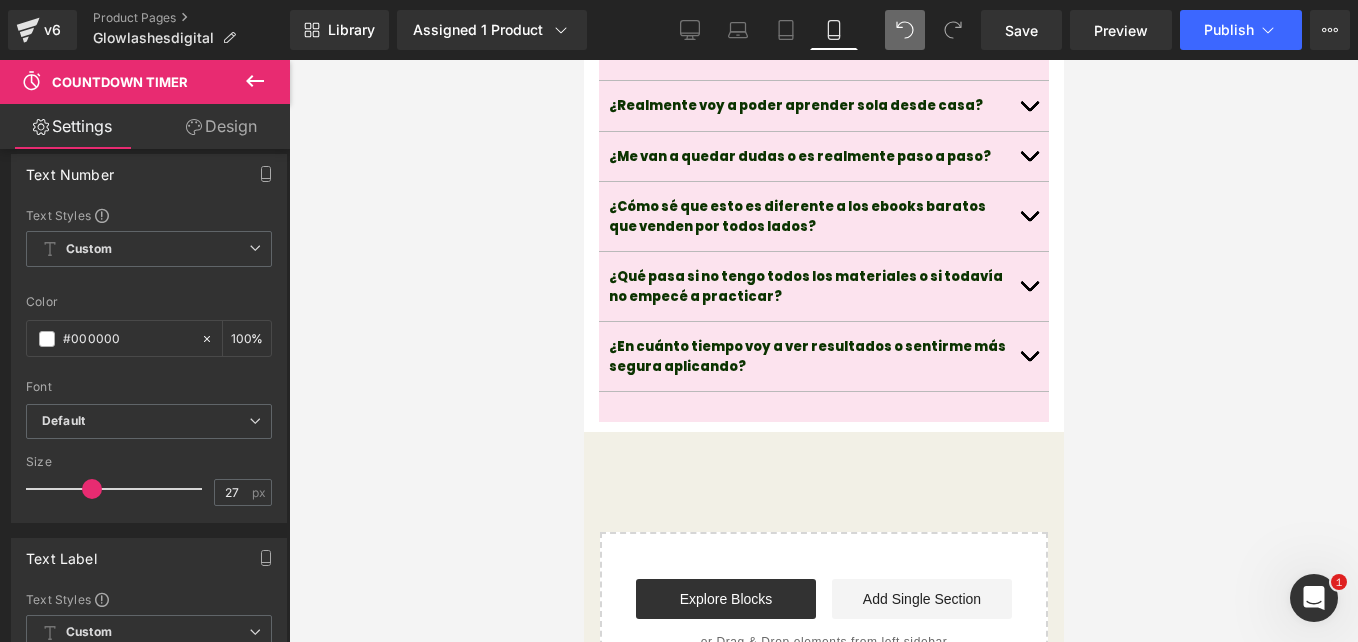 type on "#ffffff" 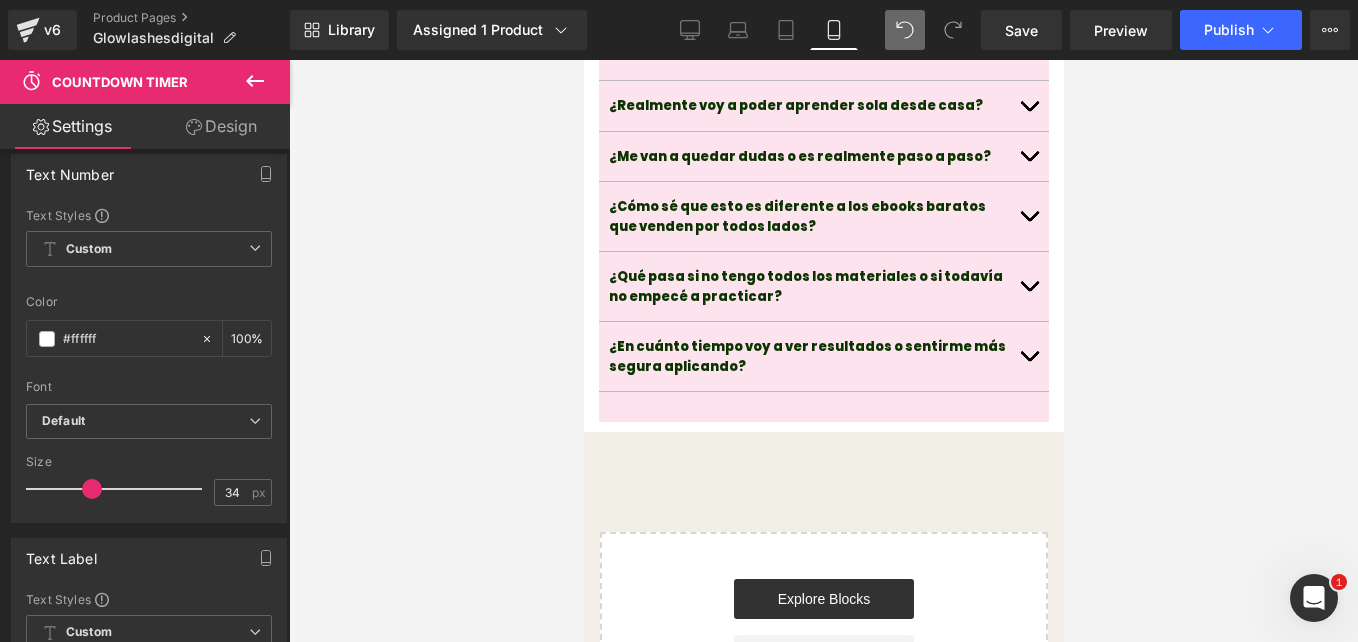 scroll, scrollTop: 6363, scrollLeft: 0, axis: vertical 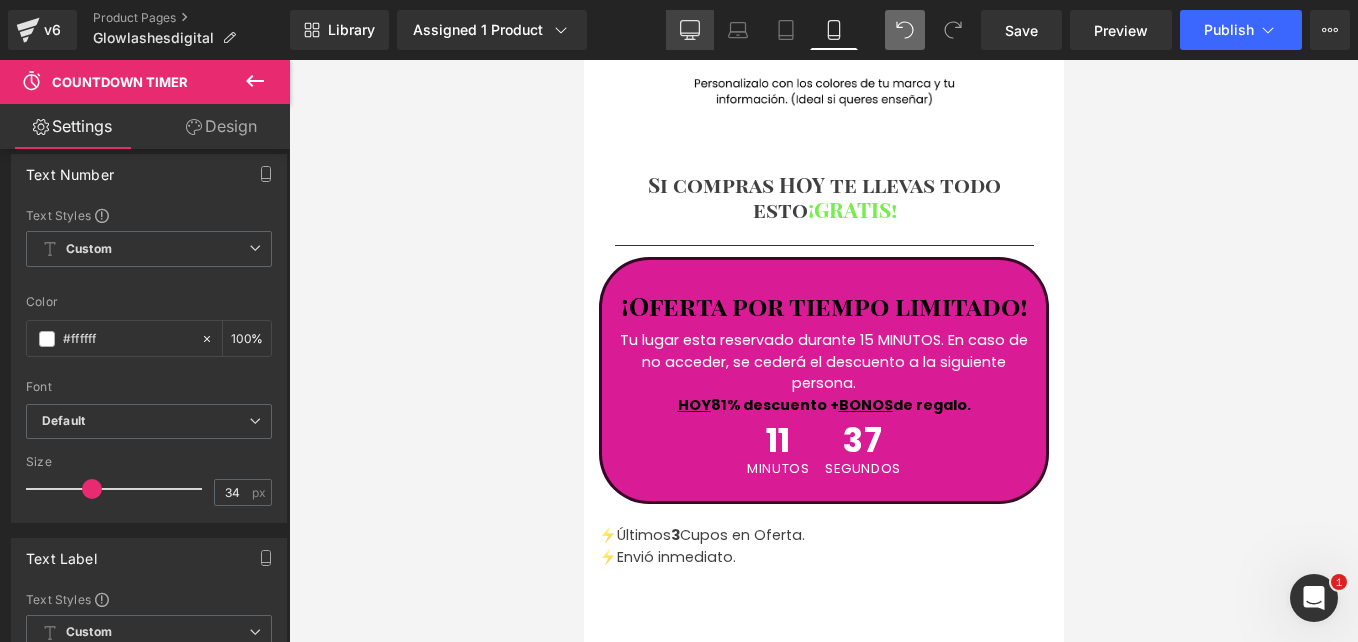 drag, startPoint x: 699, startPoint y: 34, endPoint x: 634, endPoint y: 223, distance: 199.86496 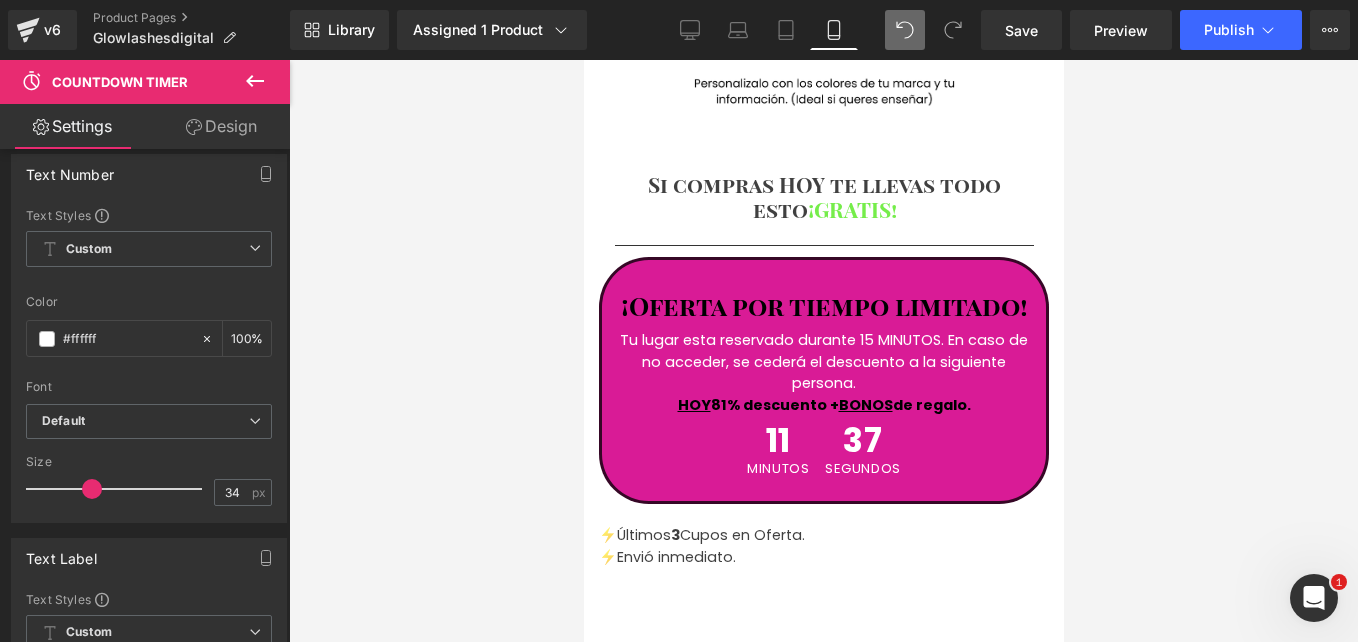 type on "#000000" 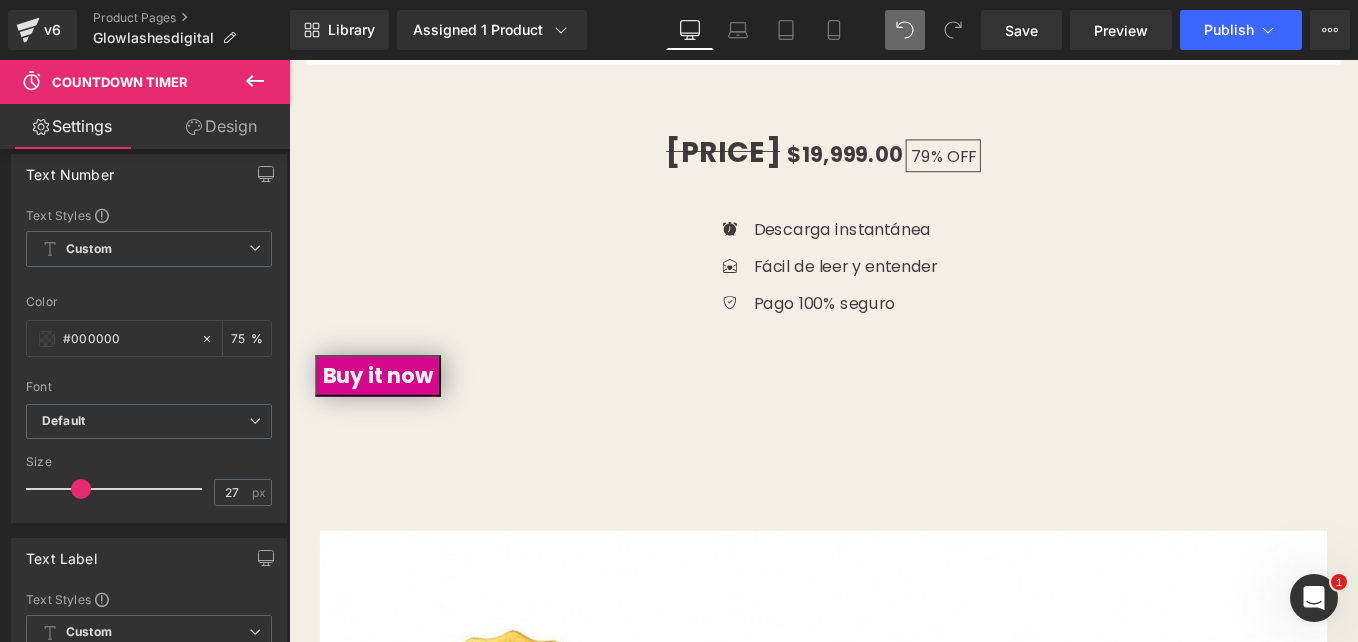 scroll, scrollTop: 14034, scrollLeft: 0, axis: vertical 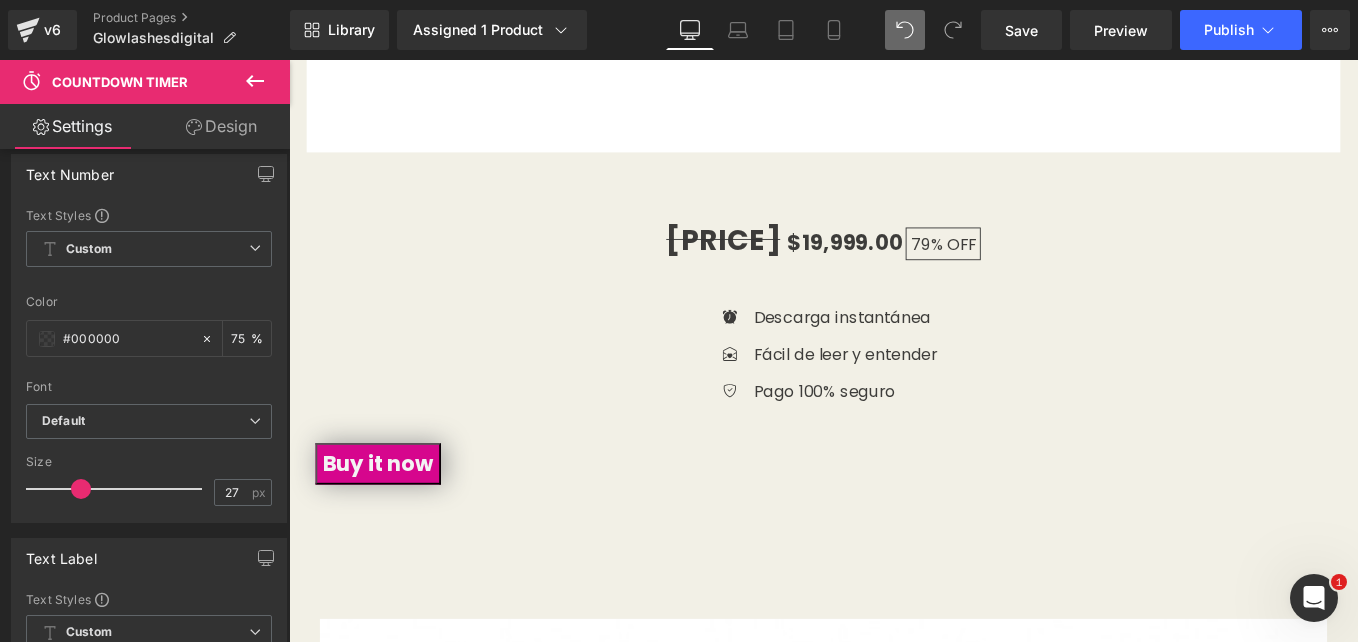 click on "PACK PREMIUM : MANUAL PROFESIONAL DE PESTAÑAS Heading         De lashista insegura... a profesional segura, rápida y bien pagada. Text Block         Image         Row           ¿ Te sentís así  cuando colocás pestañas? Heading
Icon
Te falta confianza  y hacés las cosas a ojo
Text Block
Icon
Tardás demasiado  y no te sentís profesional Text Block
Icon
No te animás a subir tus  precios Text Block" at bounding box center (894, -111) 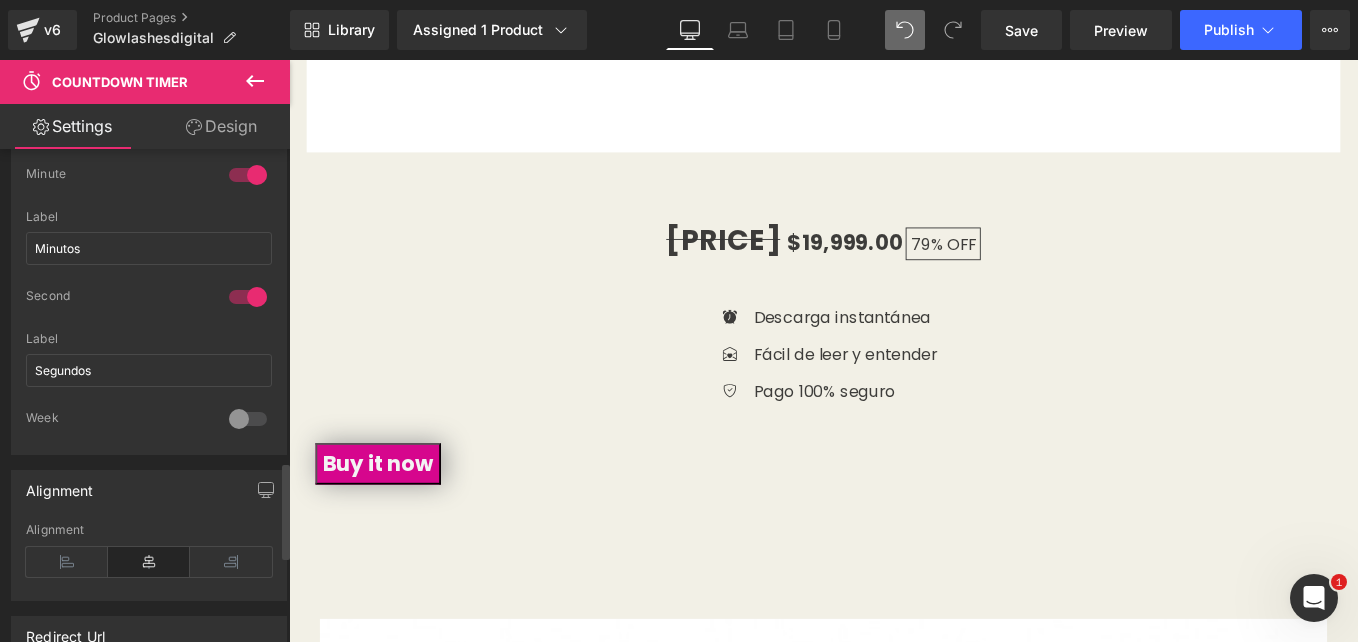 scroll, scrollTop: 2047, scrollLeft: 0, axis: vertical 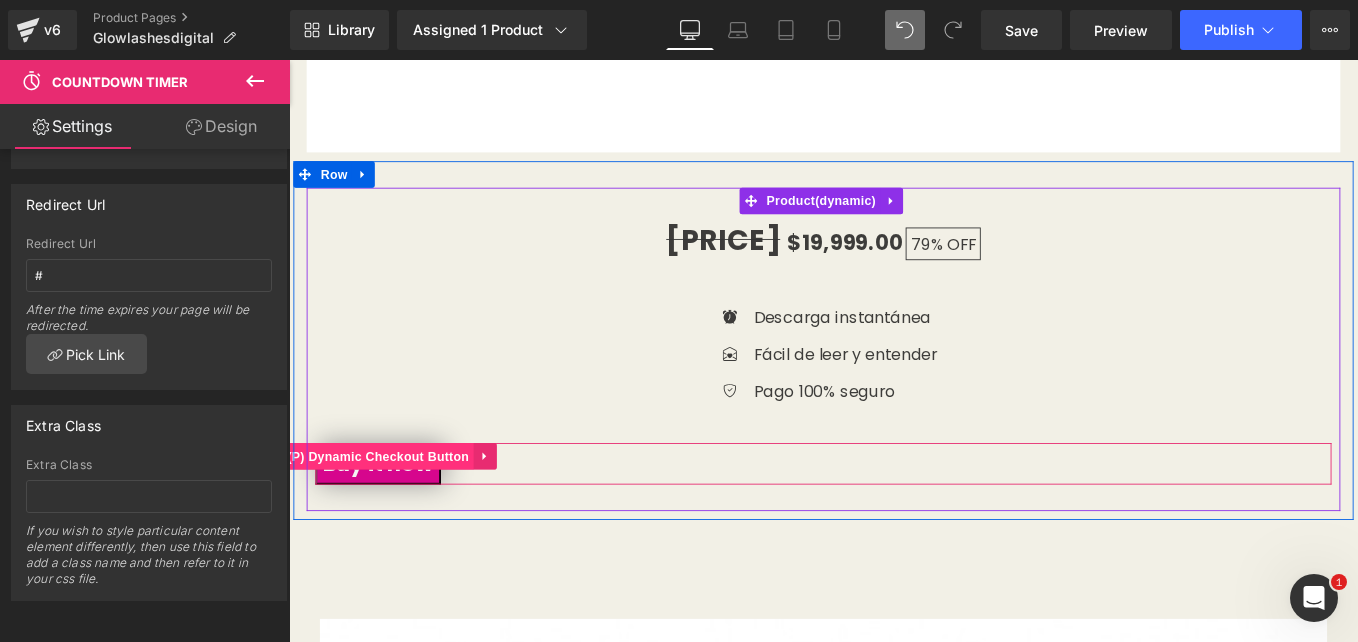 click on "(P) Dynamic Checkout Button" at bounding box center [390, 509] 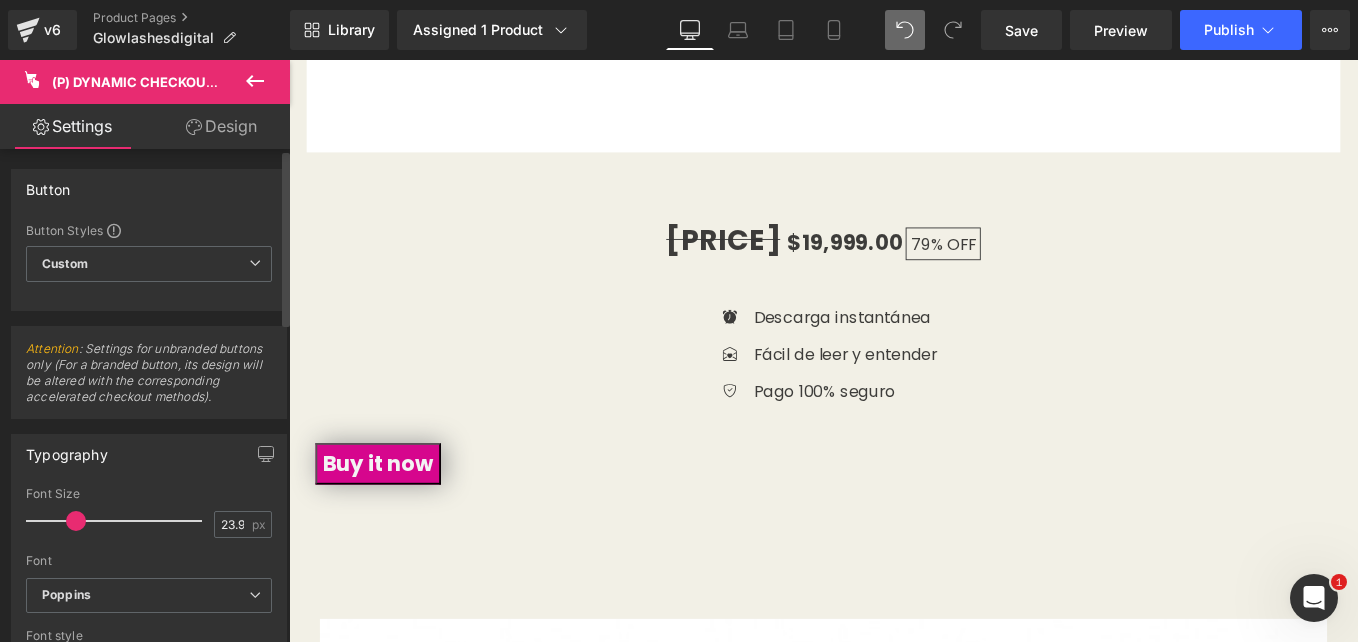 scroll, scrollTop: 700, scrollLeft: 0, axis: vertical 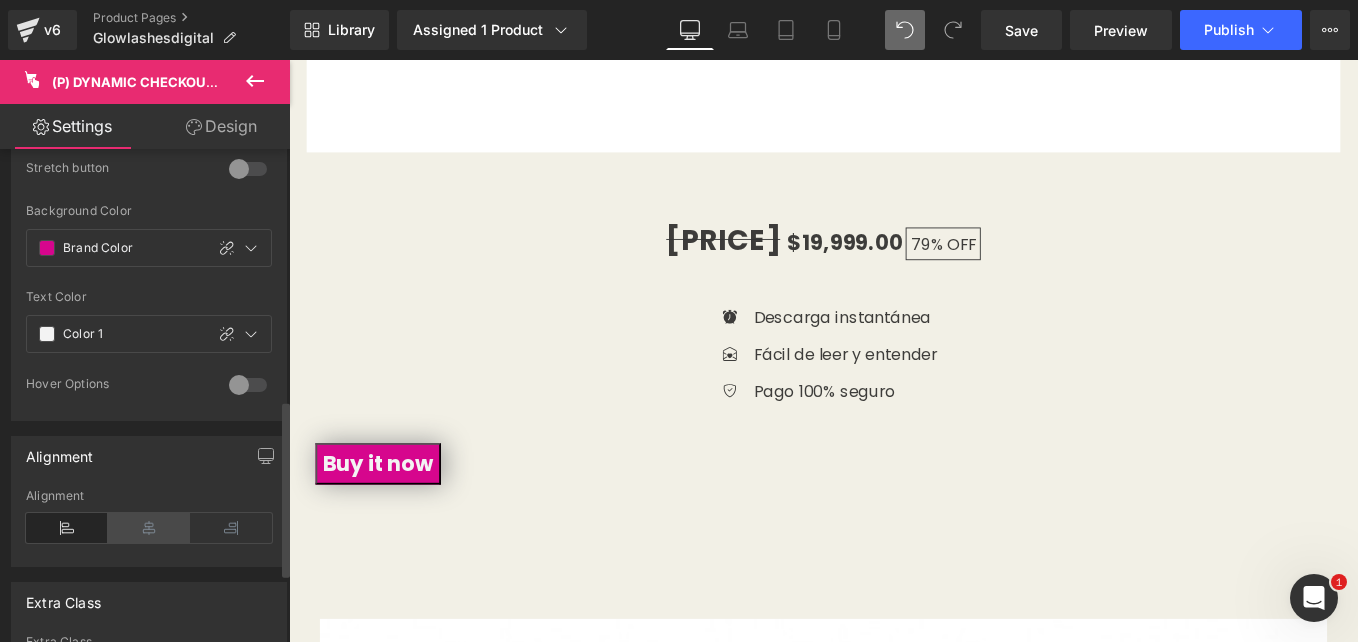 click on "Alignment" at bounding box center (149, 527) 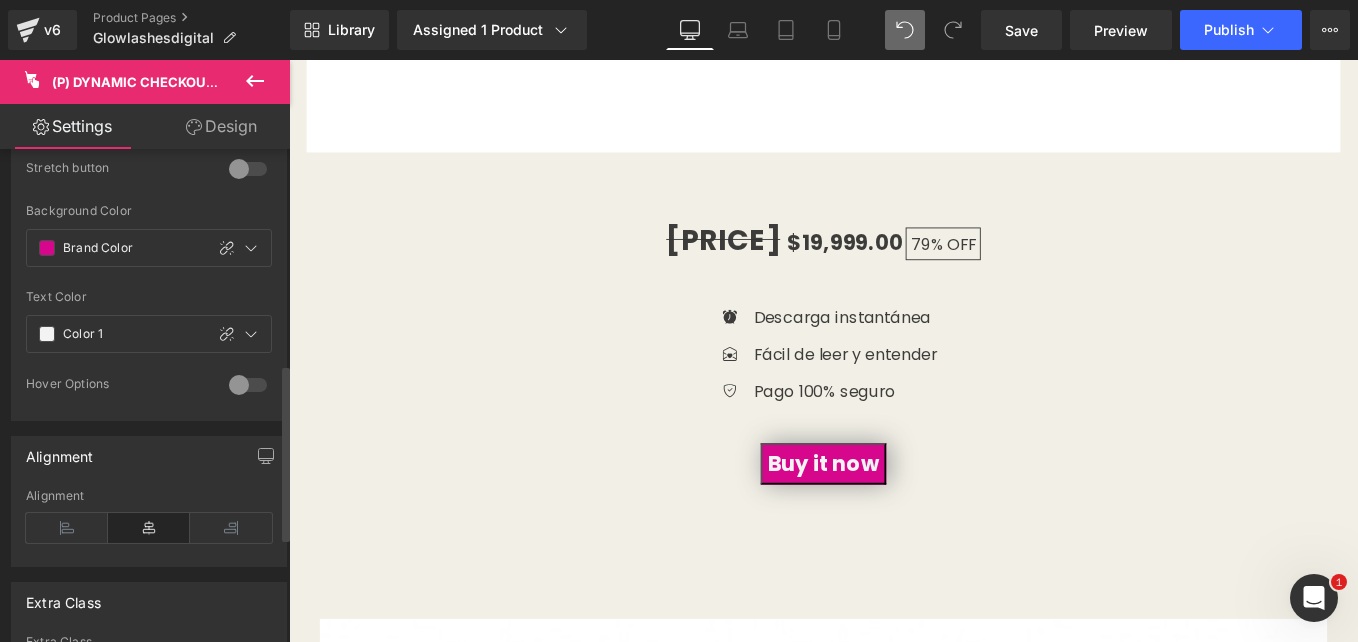 scroll, scrollTop: 600, scrollLeft: 0, axis: vertical 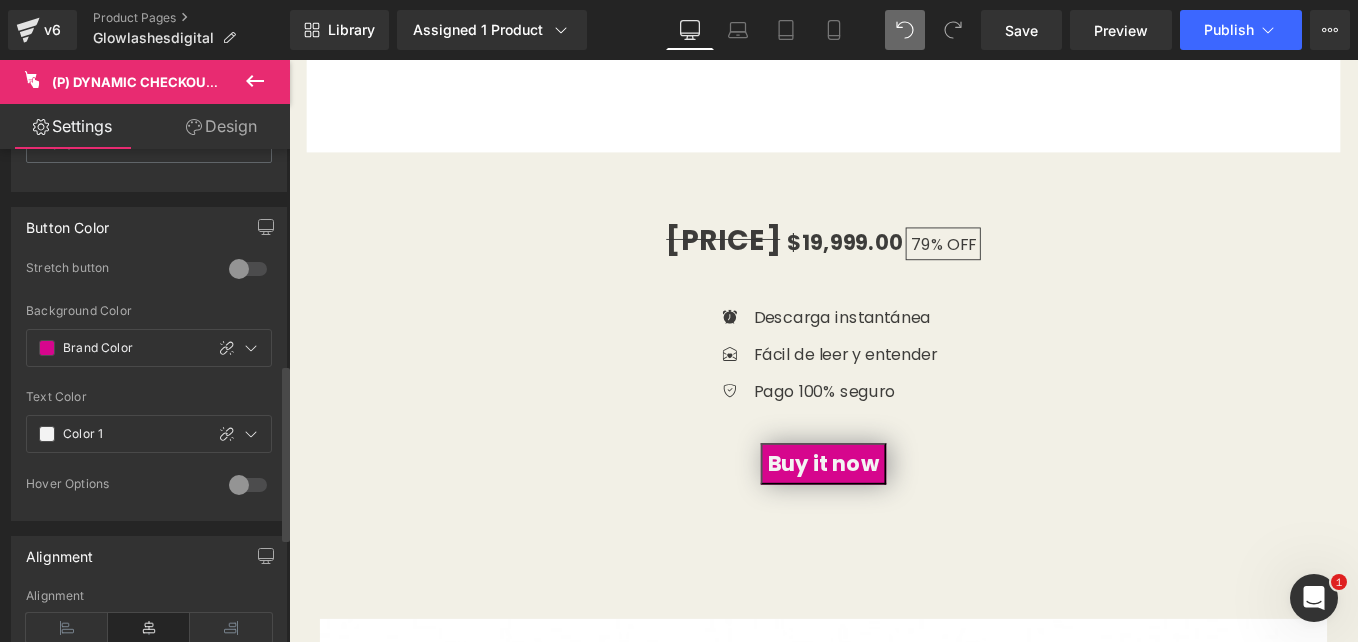 click at bounding box center [248, 269] 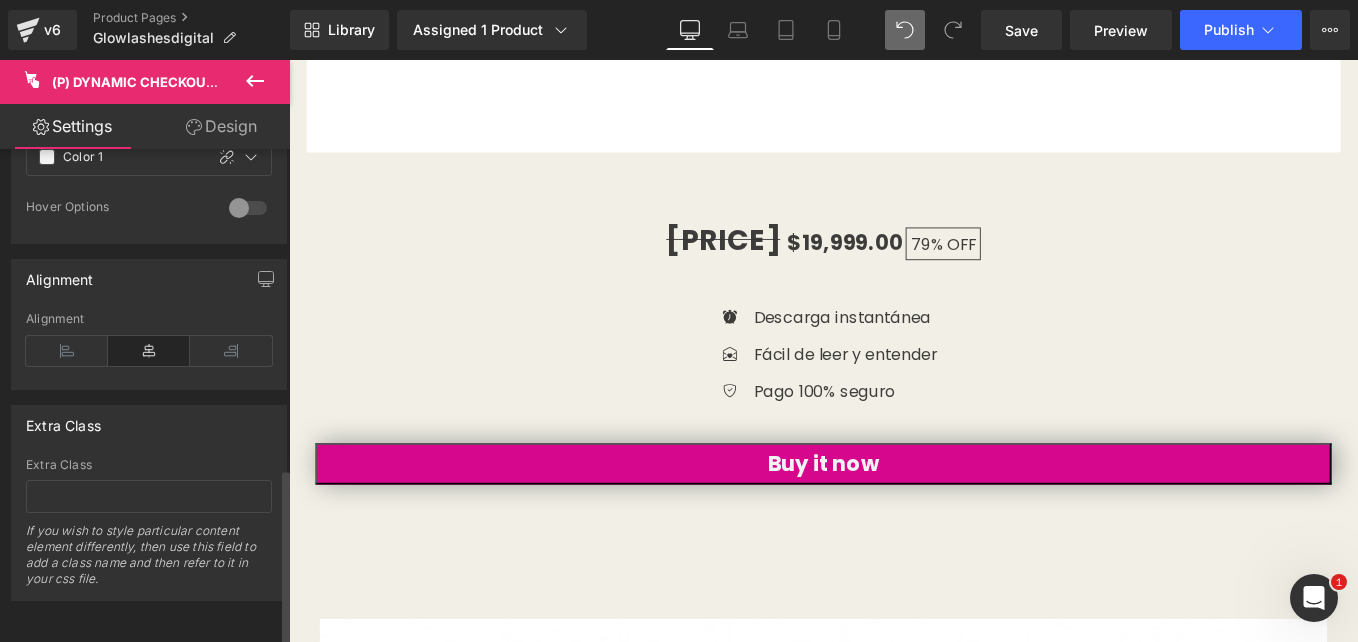 scroll, scrollTop: 492, scrollLeft: 0, axis: vertical 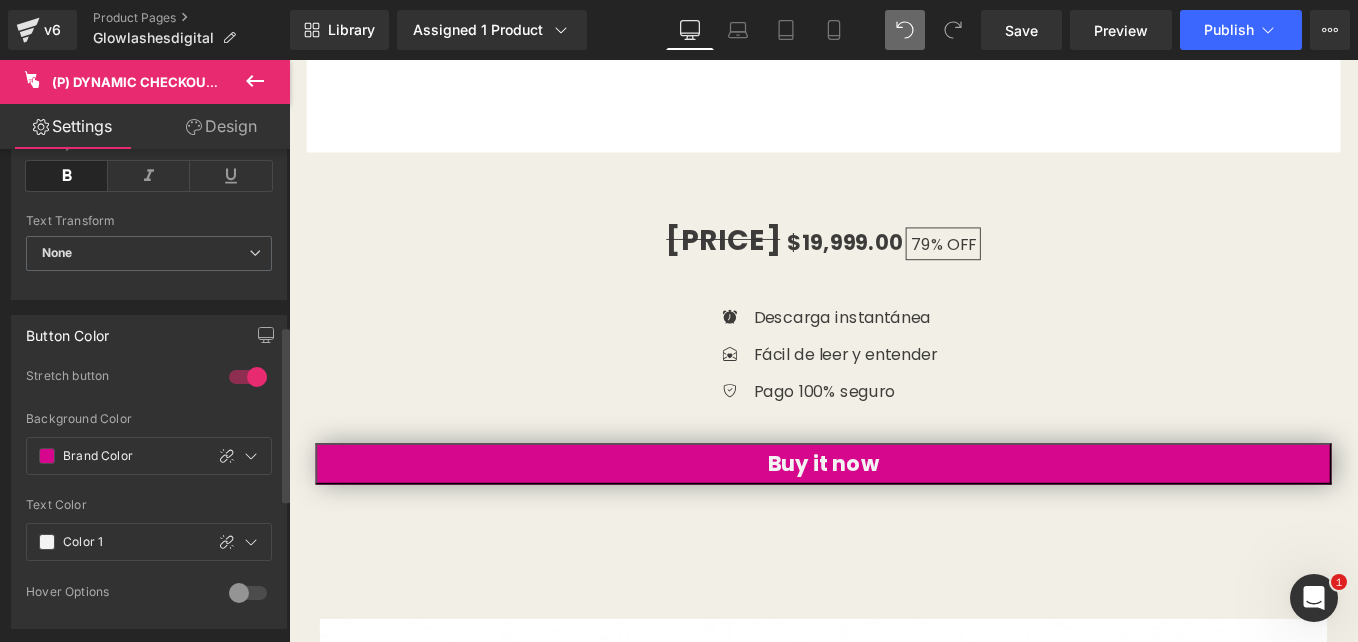 click at bounding box center [248, 377] 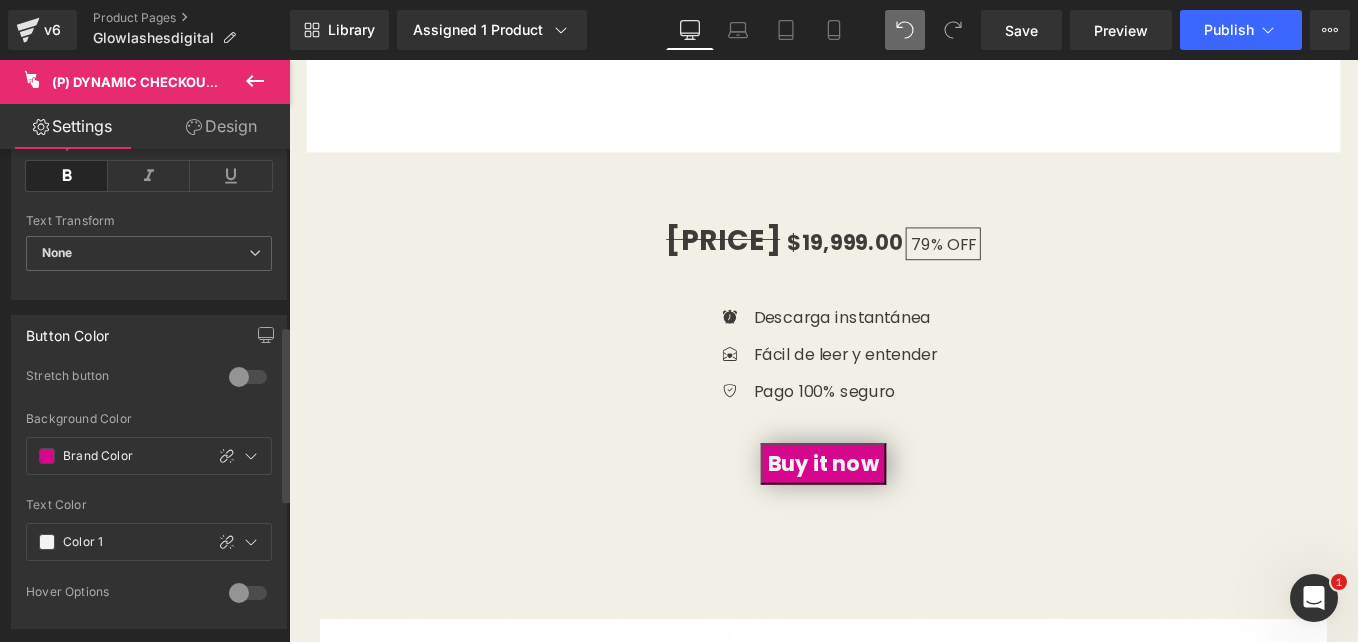scroll, scrollTop: 692, scrollLeft: 0, axis: vertical 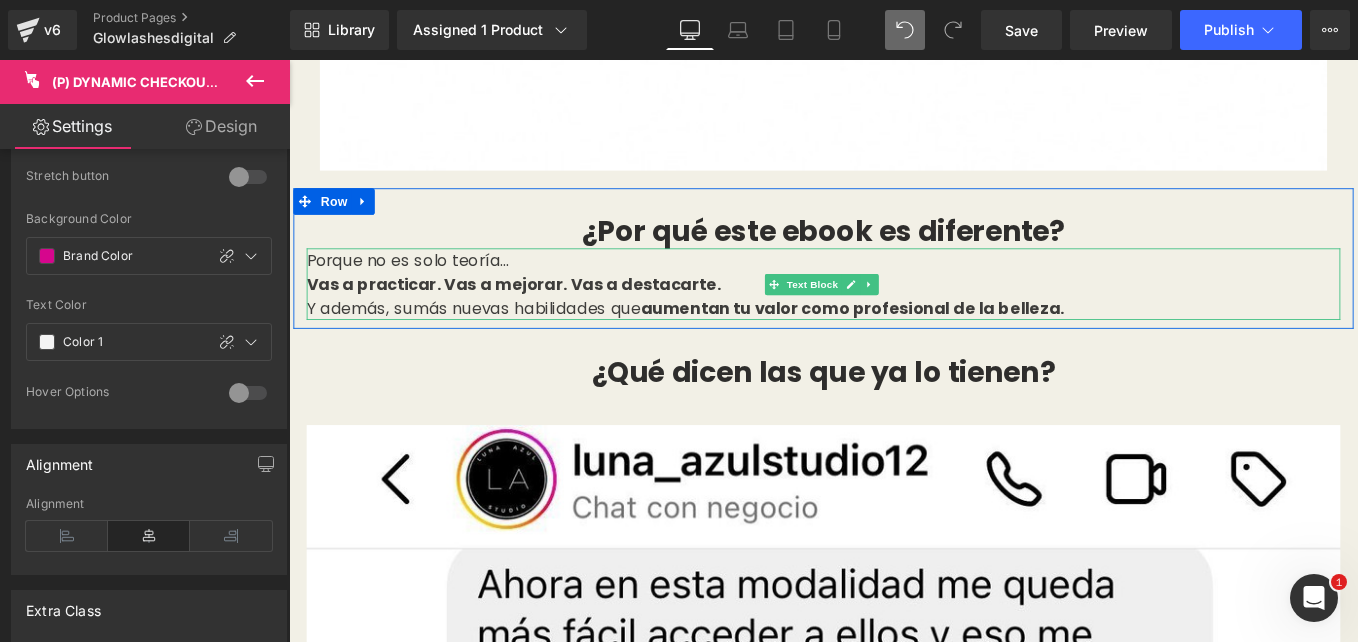 click on "Vas a practicar. Vas a mejorar. Vas a destacarte." at bounding box center [543, 313] 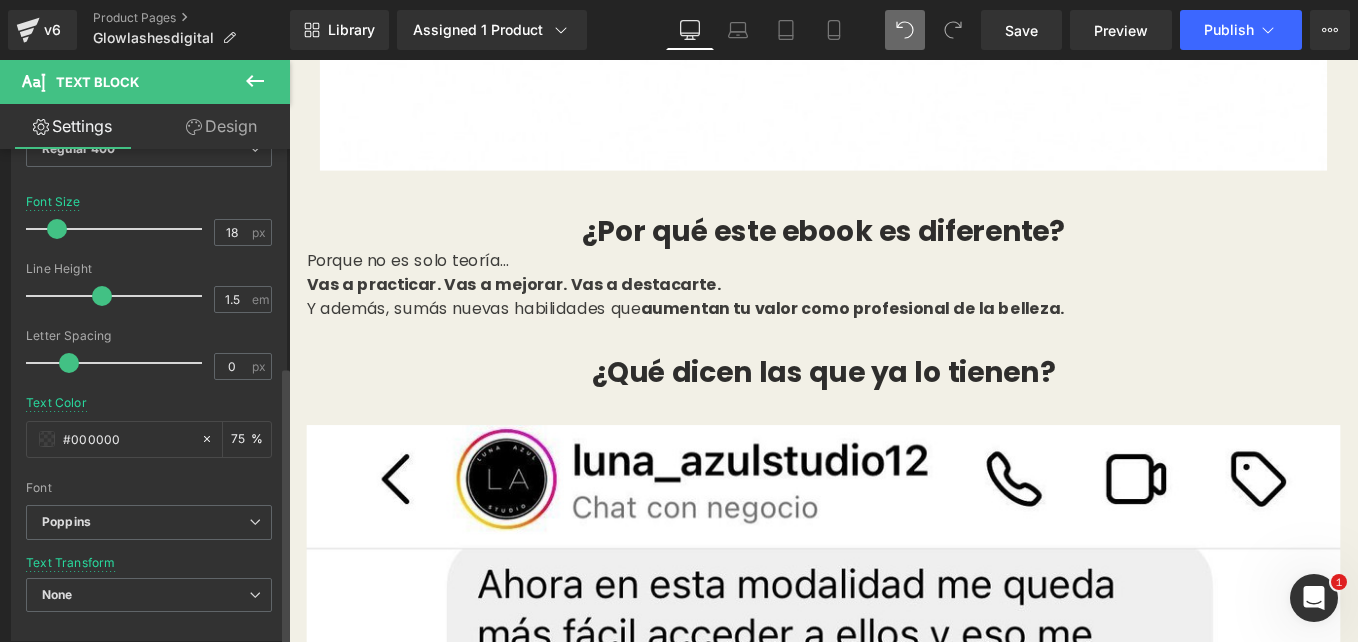scroll, scrollTop: 772, scrollLeft: 0, axis: vertical 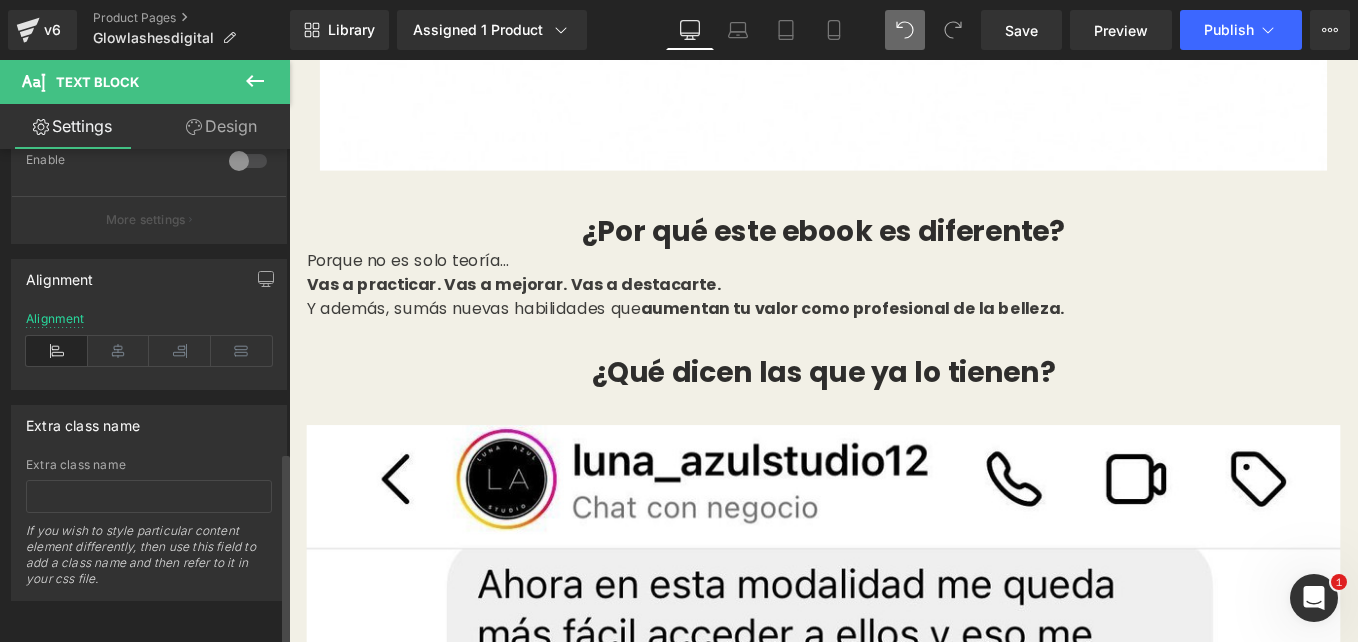 click on "Alignment" at bounding box center [149, 350] 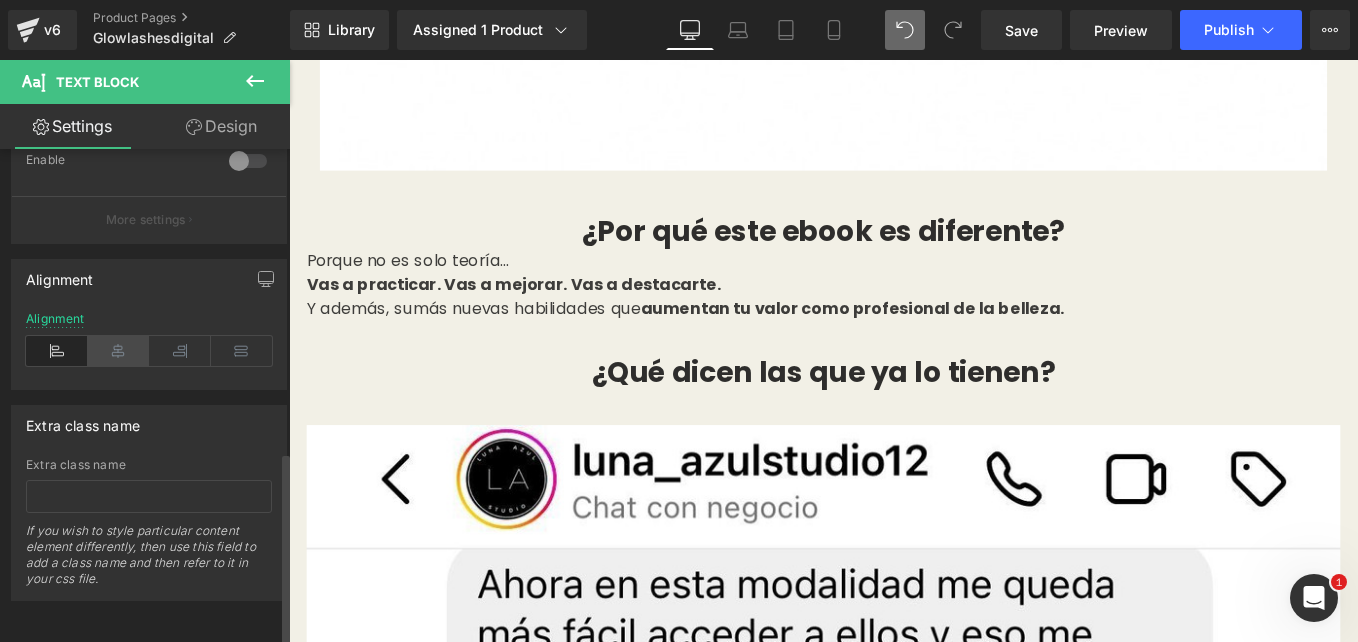click at bounding box center [119, 351] 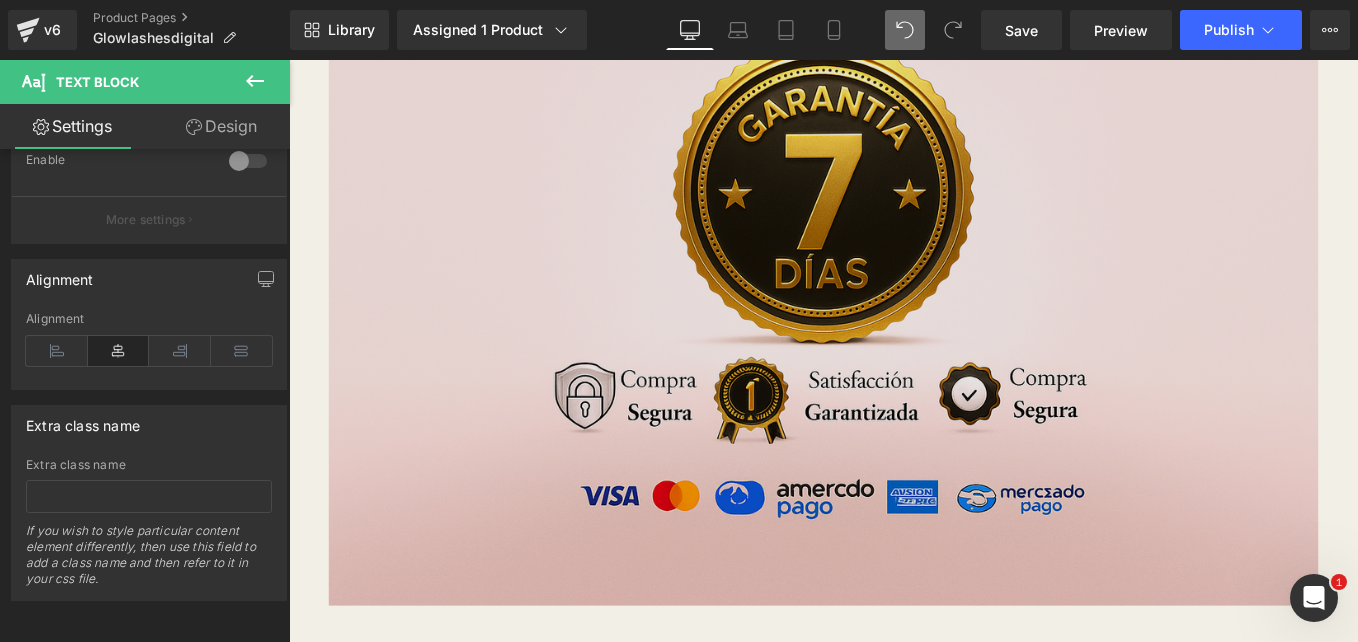 scroll, scrollTop: 25734, scrollLeft: 0, axis: vertical 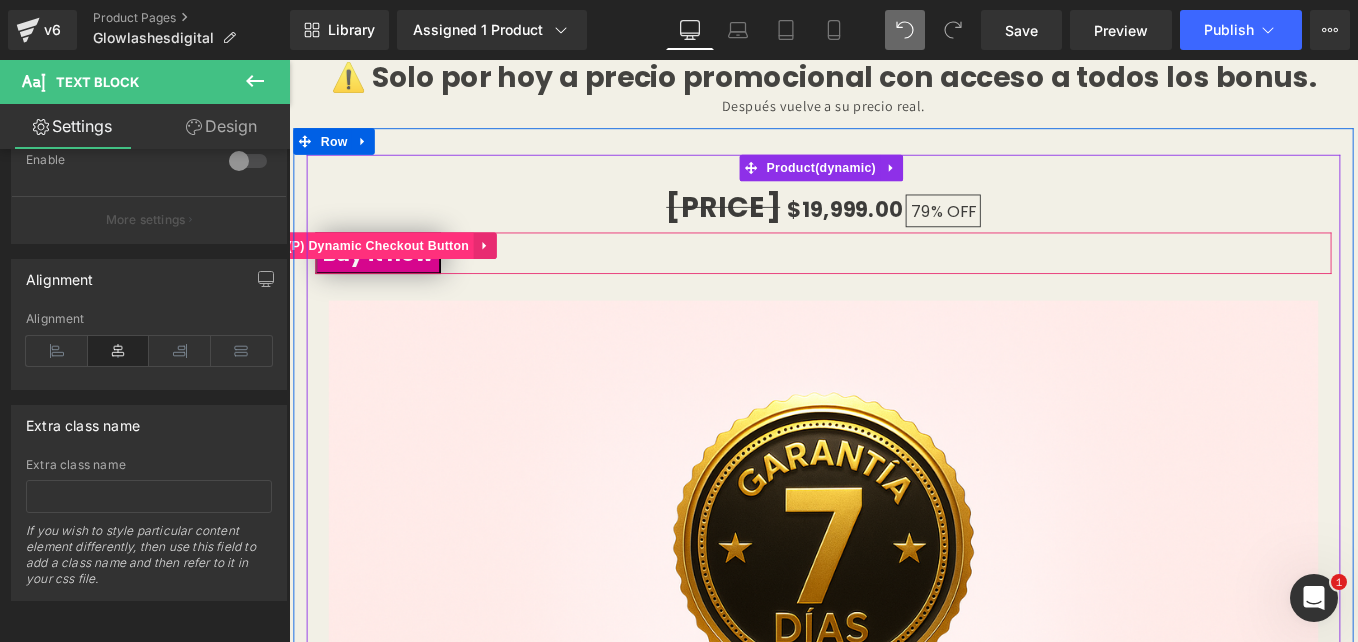 click on "(P) Dynamic Checkout Button" at bounding box center [390, 270] 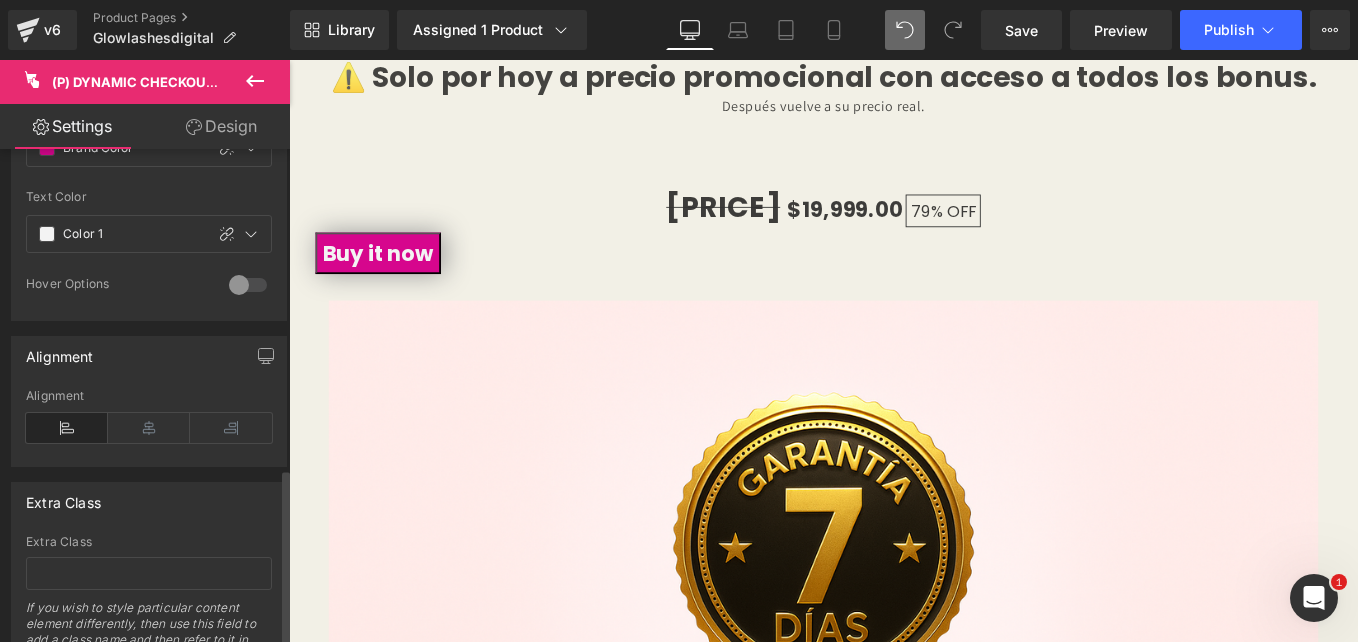 scroll, scrollTop: 892, scrollLeft: 0, axis: vertical 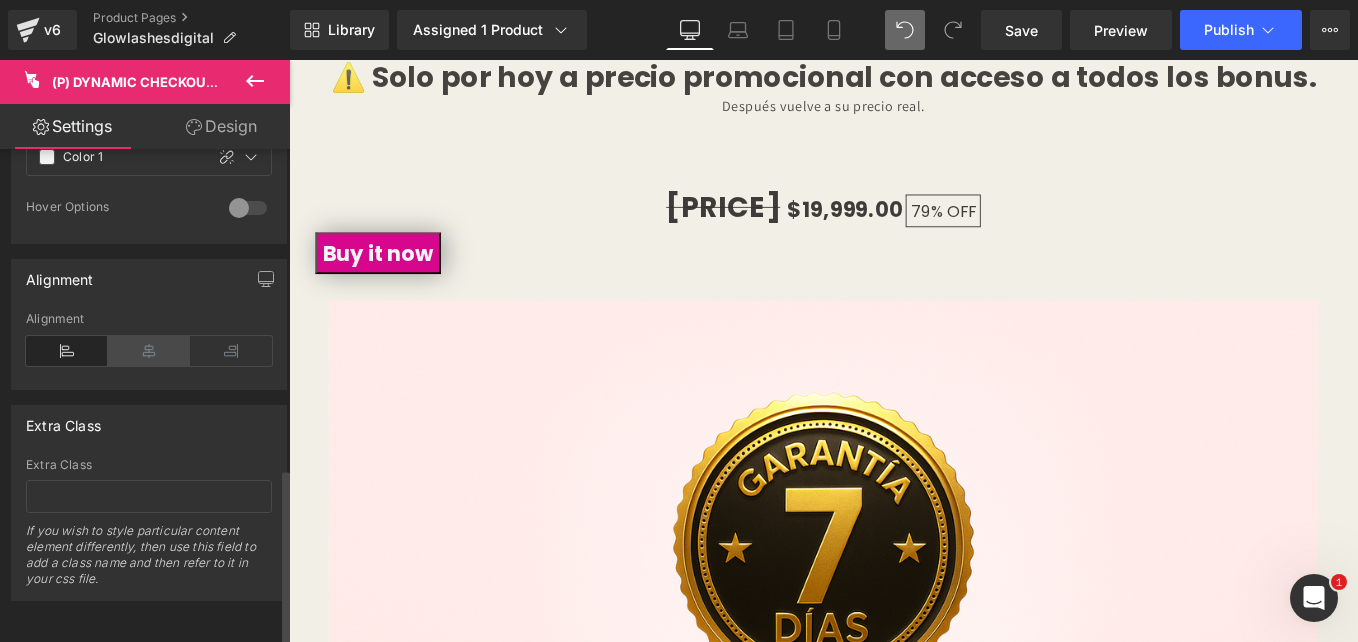 click at bounding box center [149, 351] 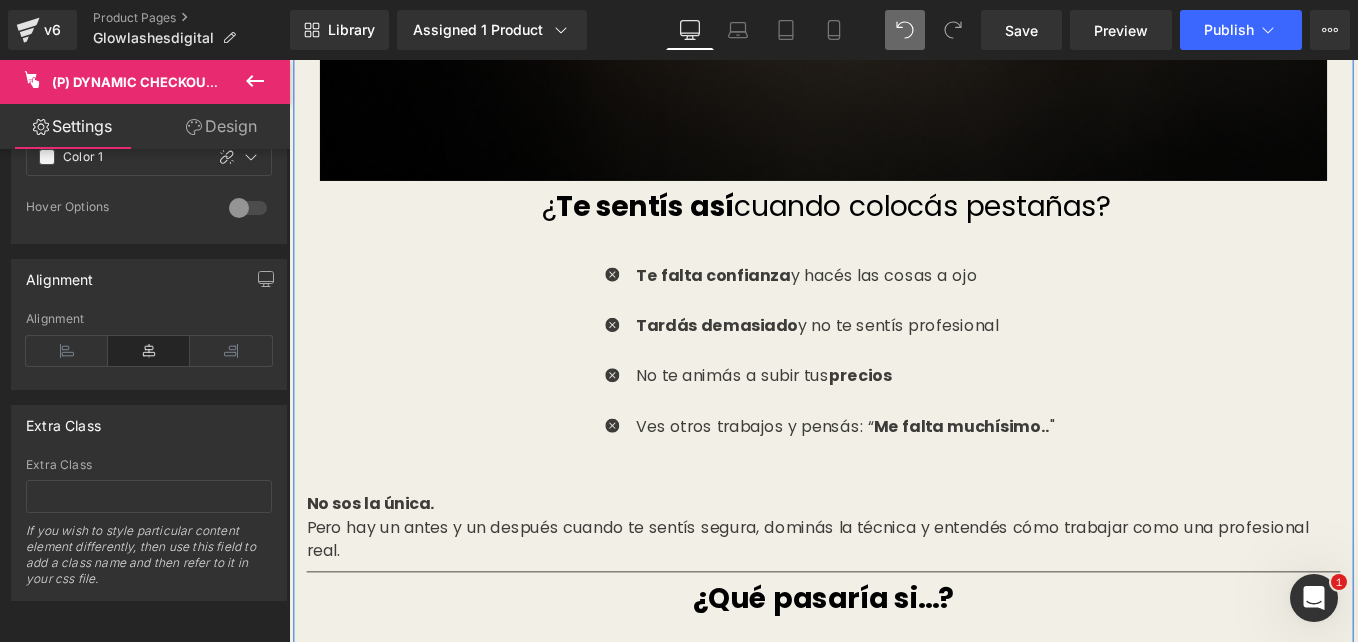scroll, scrollTop: 1800, scrollLeft: 0, axis: vertical 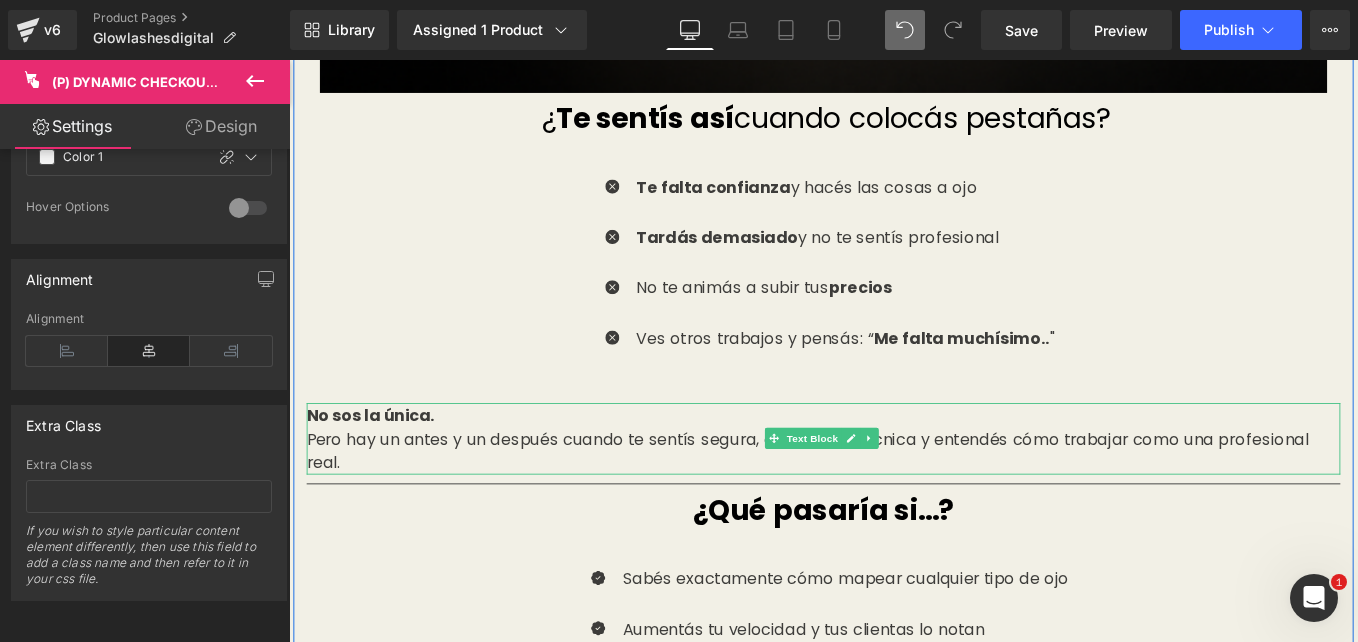 click on "Pero hay un antes y un después cuando te sentís segura, dominás la técnica y entendés cómo trabajar como una profesional real." at bounding box center [894, 502] 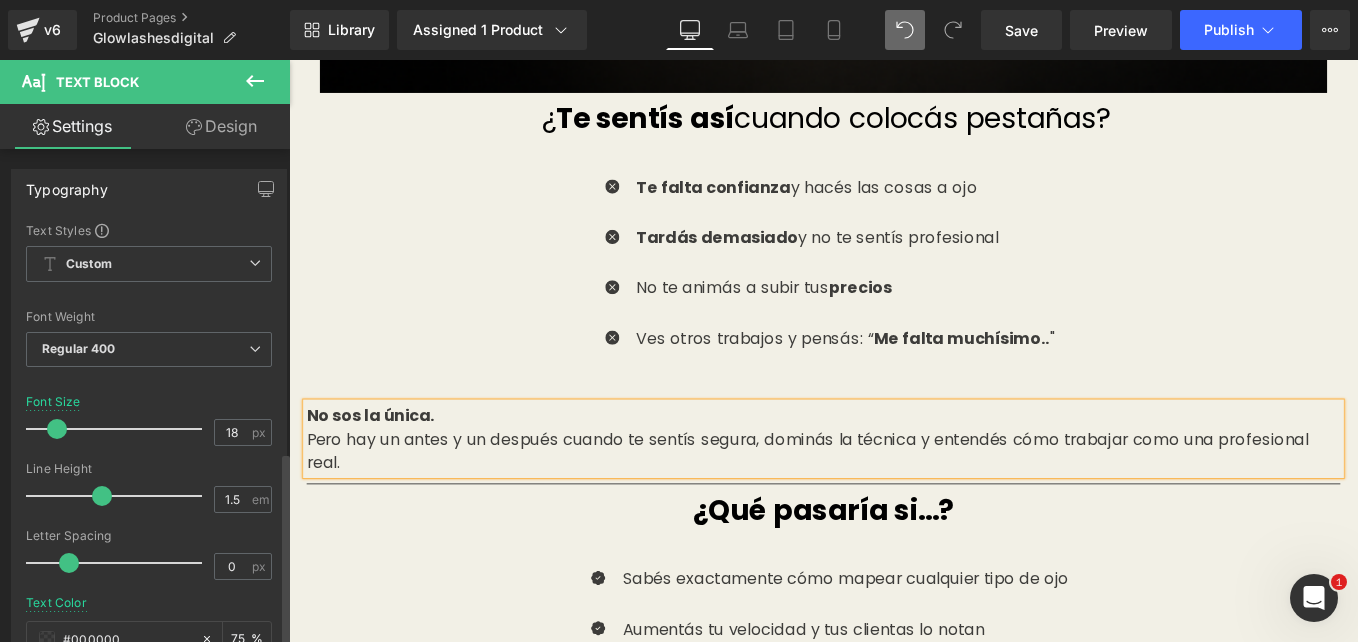 scroll, scrollTop: 772, scrollLeft: 0, axis: vertical 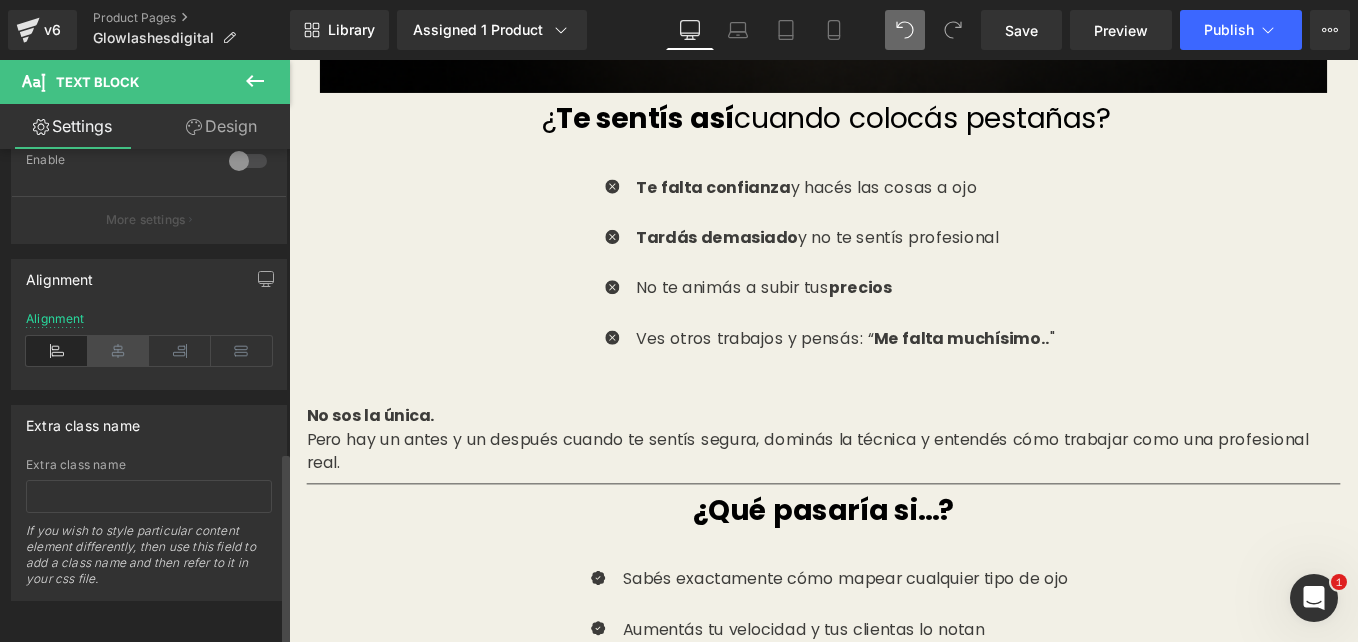 click at bounding box center [119, 351] 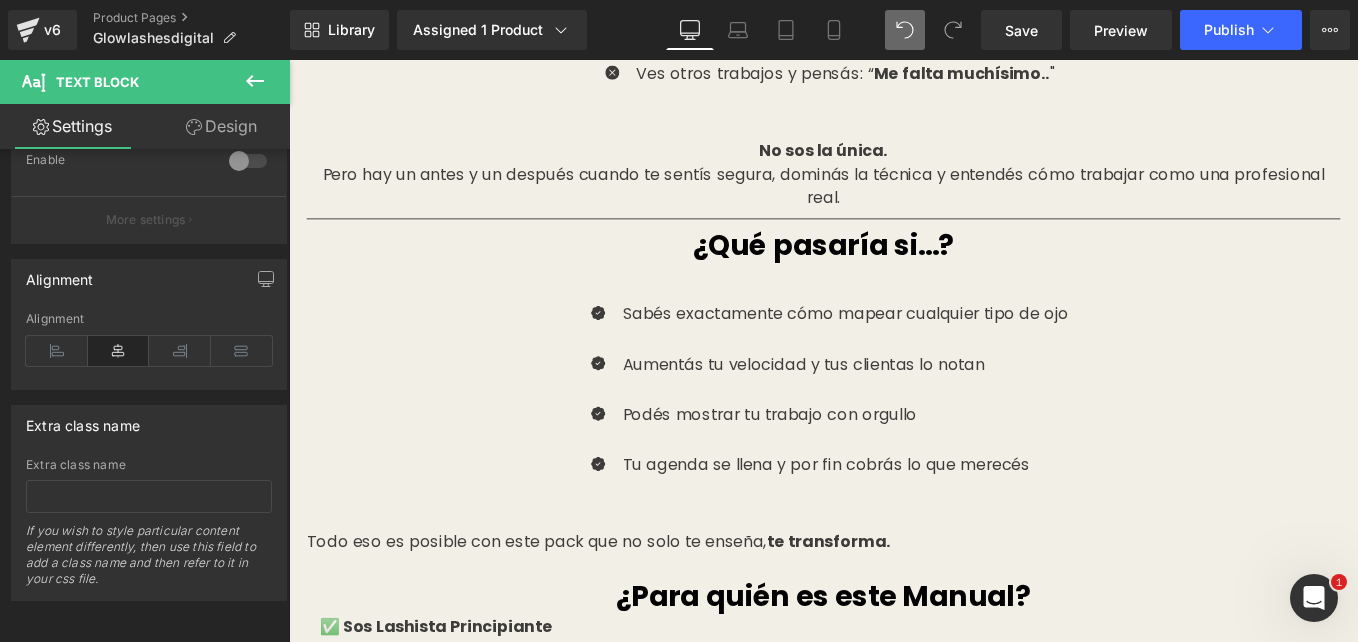 scroll, scrollTop: 2300, scrollLeft: 0, axis: vertical 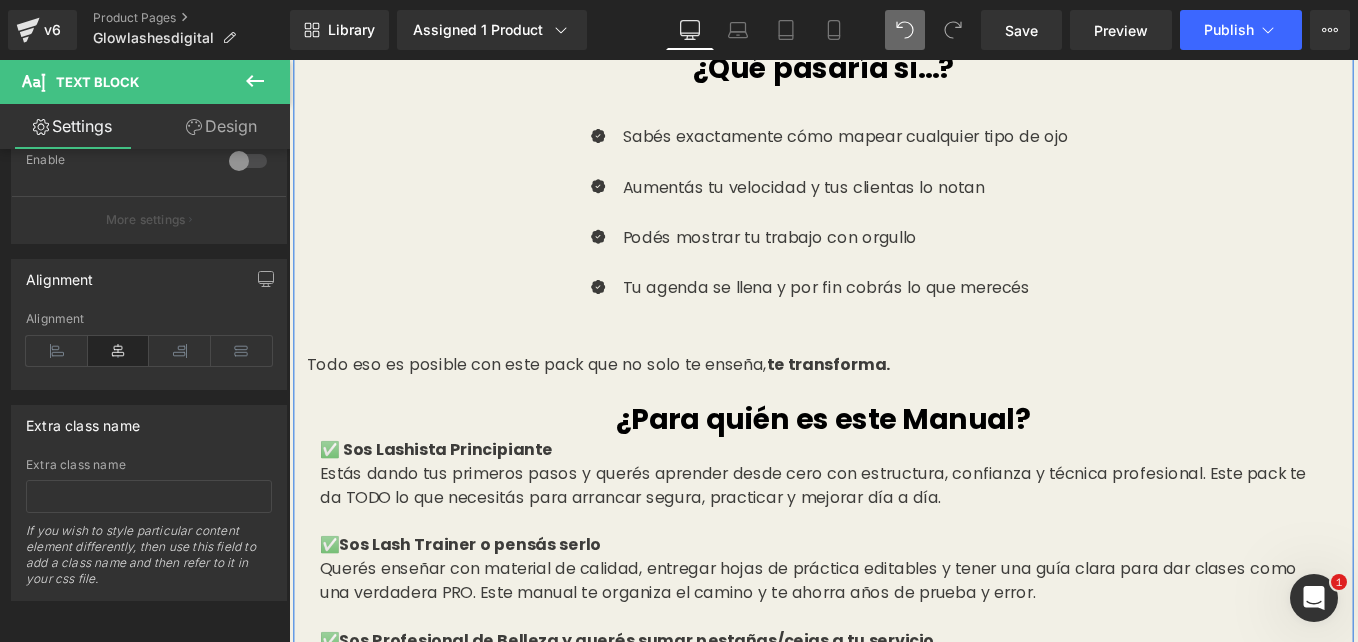 click on "Todo eso es posible con este pack que no solo te enseña,  te transforma." at bounding box center [894, 404] 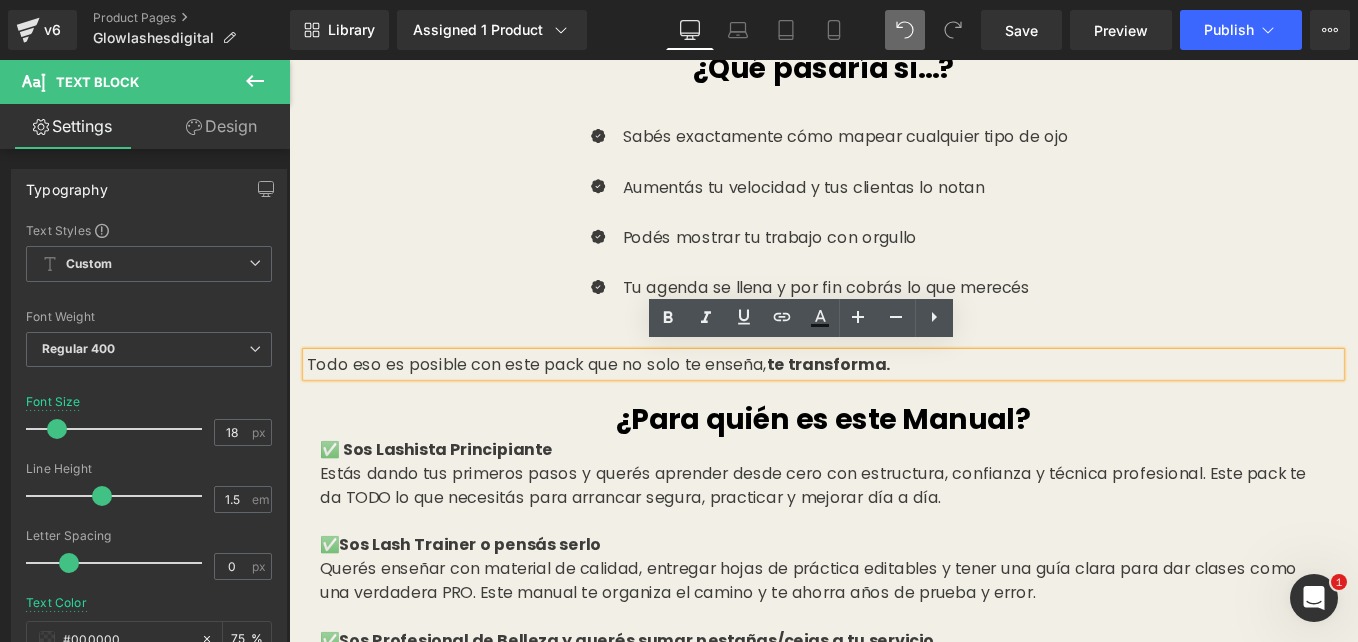click on "te transforma." at bounding box center [900, 404] 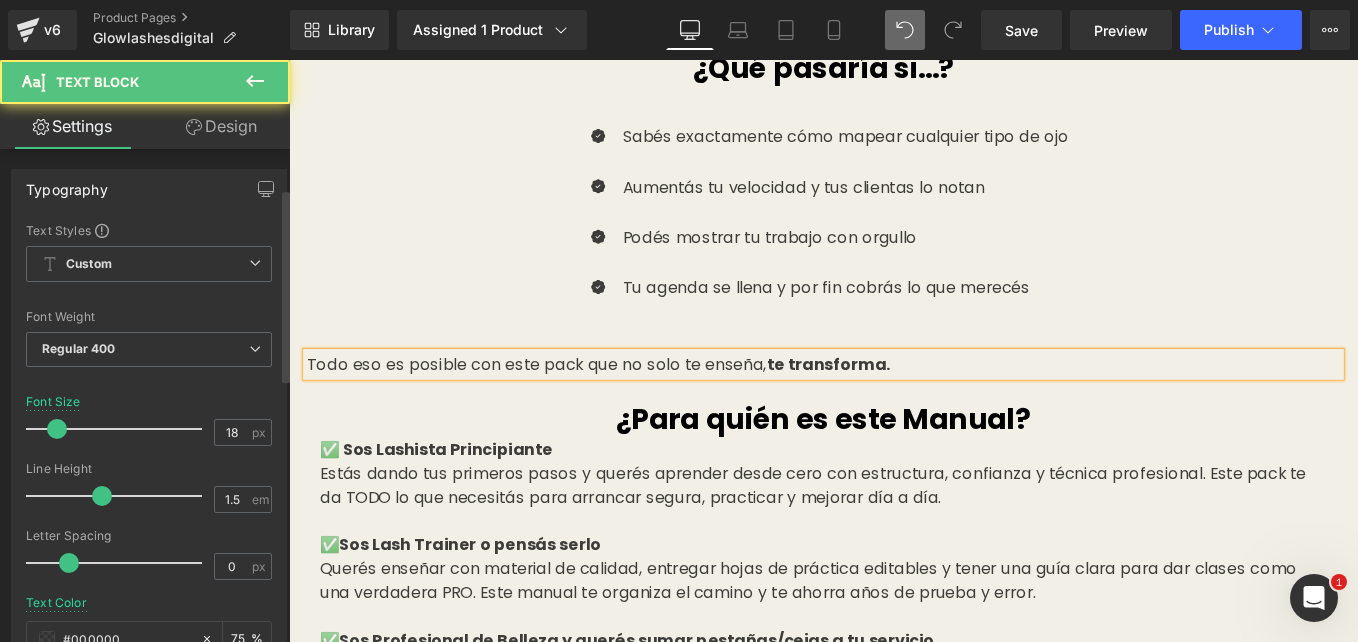 scroll, scrollTop: 700, scrollLeft: 0, axis: vertical 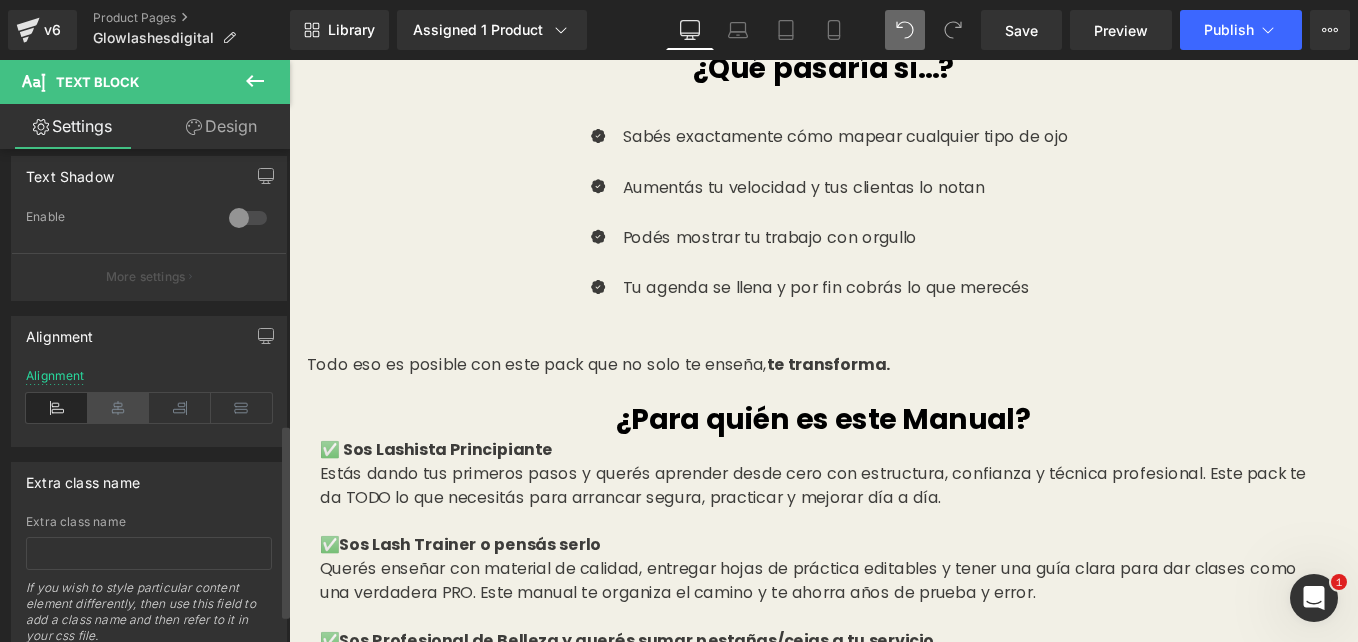 click at bounding box center (119, 408) 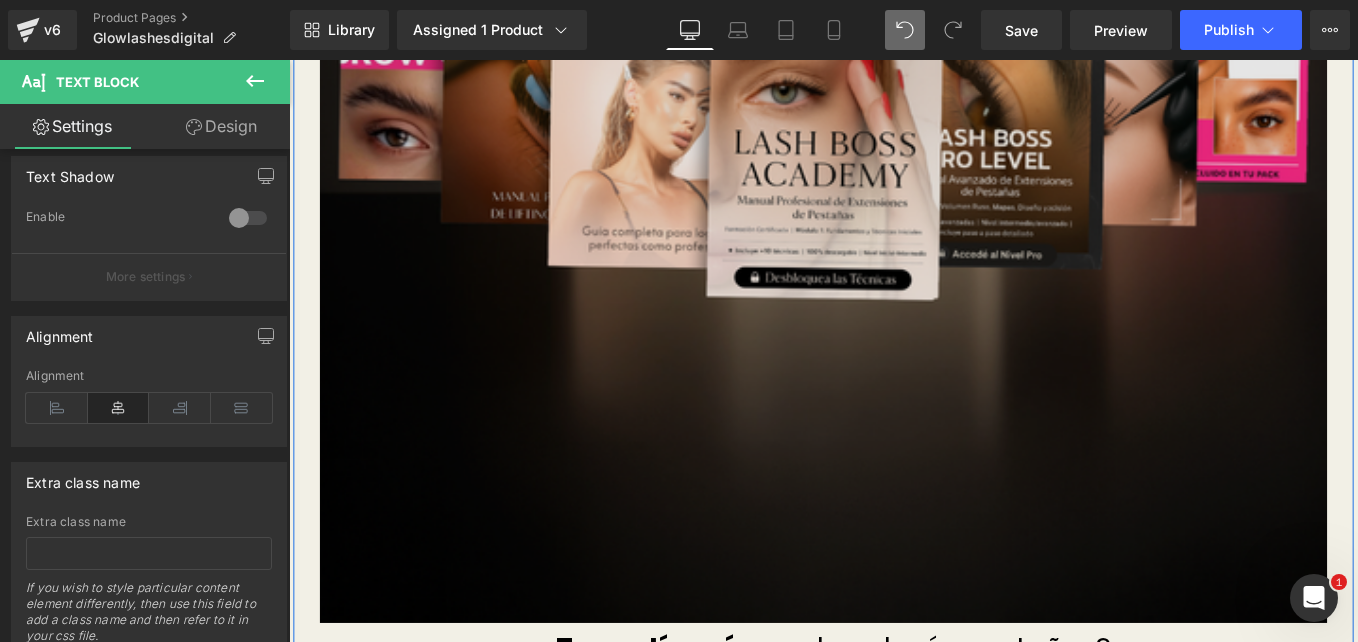 scroll, scrollTop: 1100, scrollLeft: 0, axis: vertical 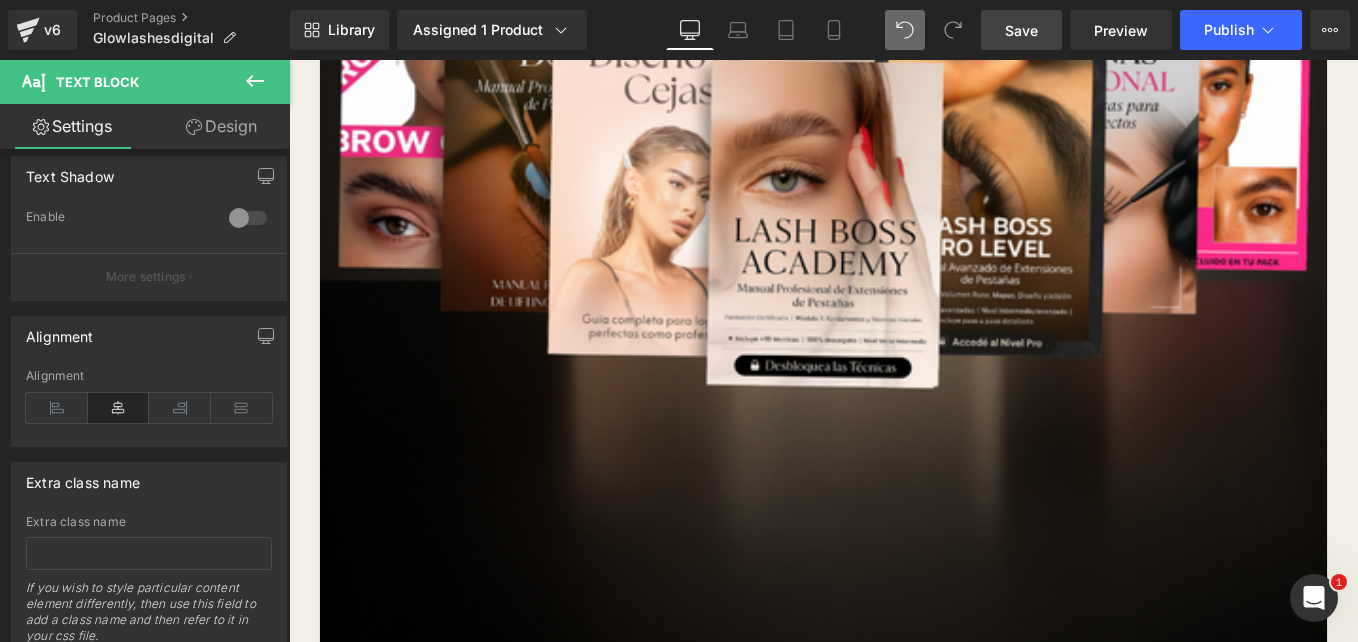 click on "Save" at bounding box center [1021, 30] 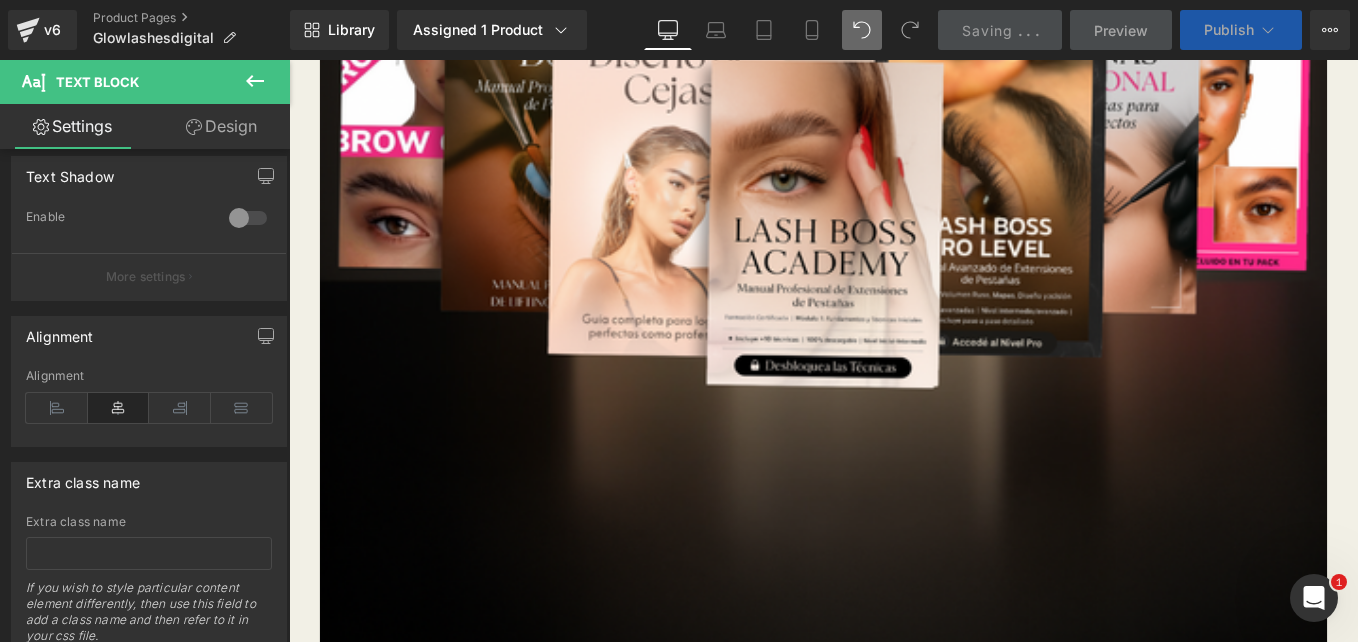 click on "Publish" at bounding box center [1229, 30] 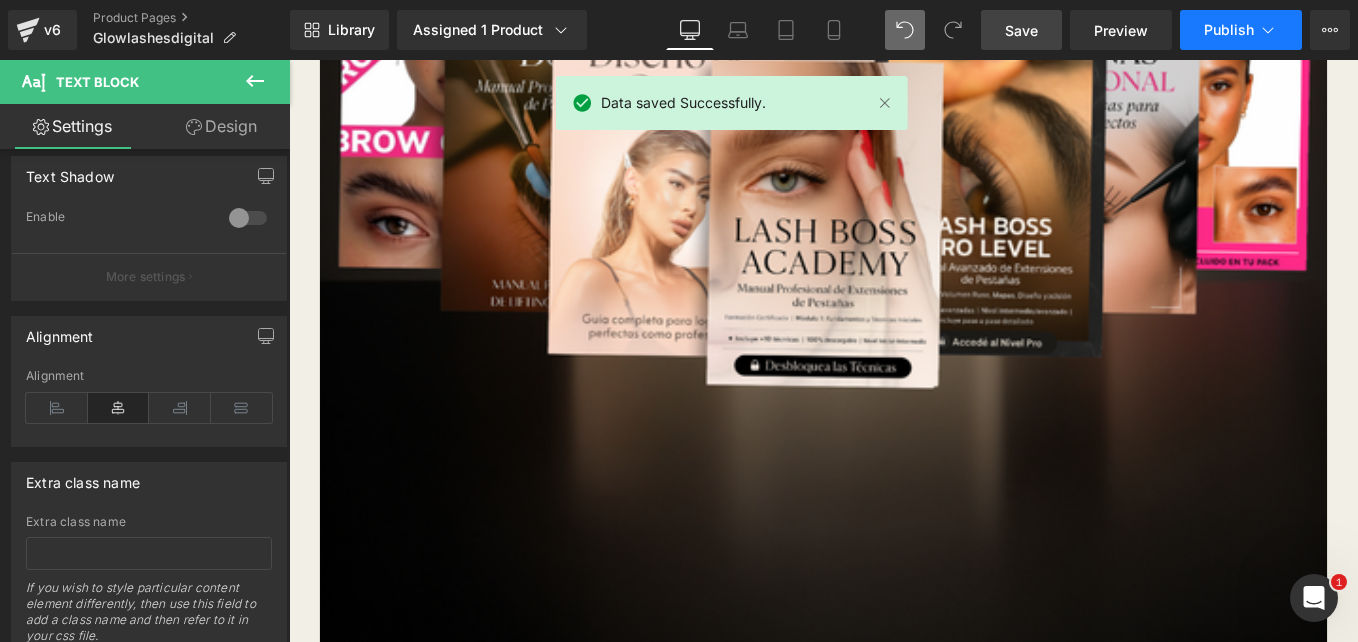 click on "Publish" at bounding box center [1229, 30] 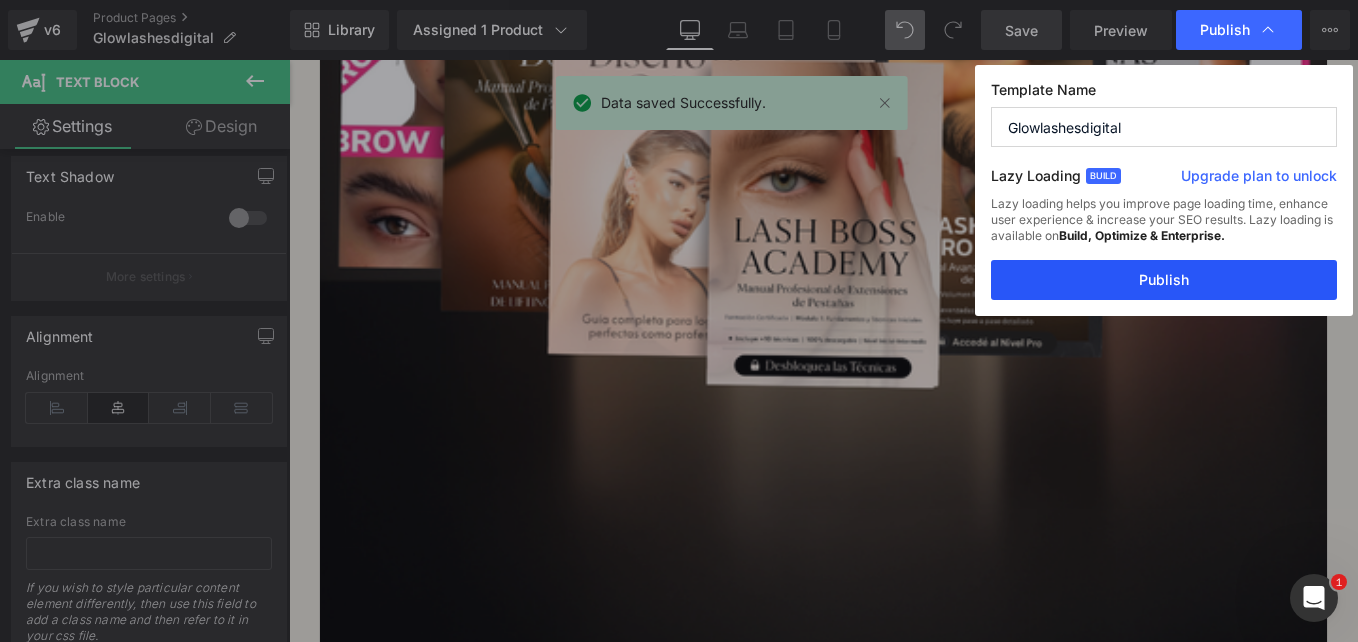 drag, startPoint x: 1130, startPoint y: 268, endPoint x: 967, endPoint y: 237, distance: 165.92166 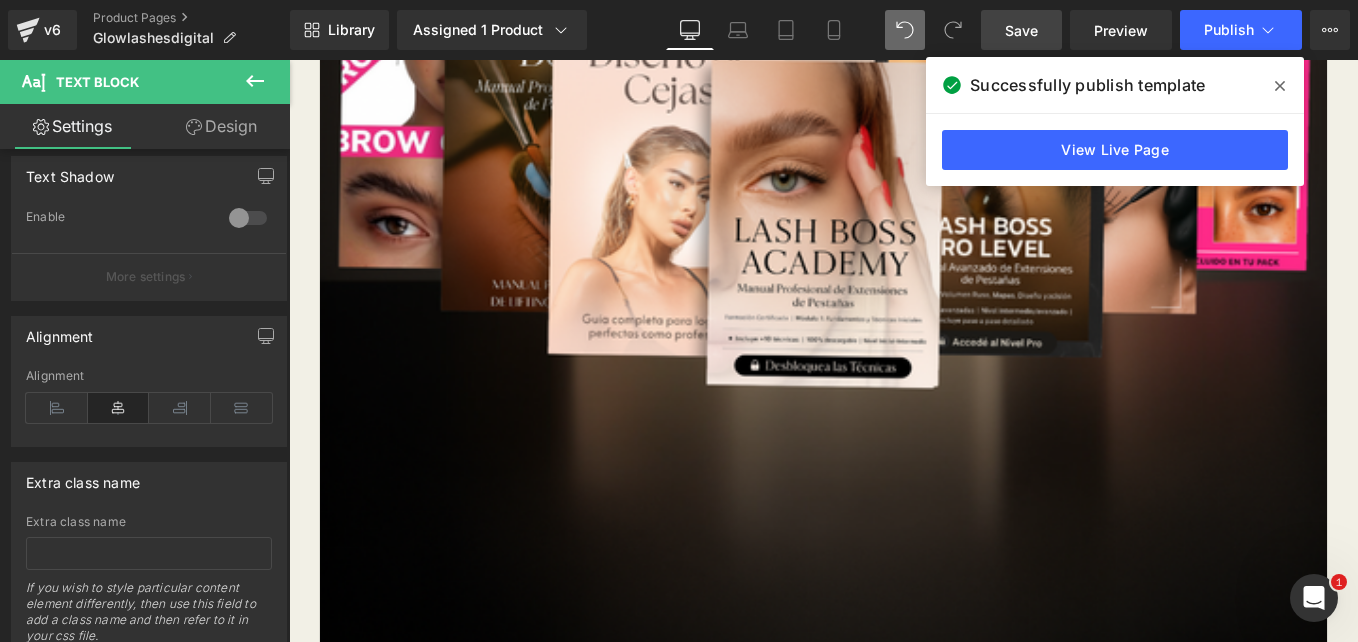 click 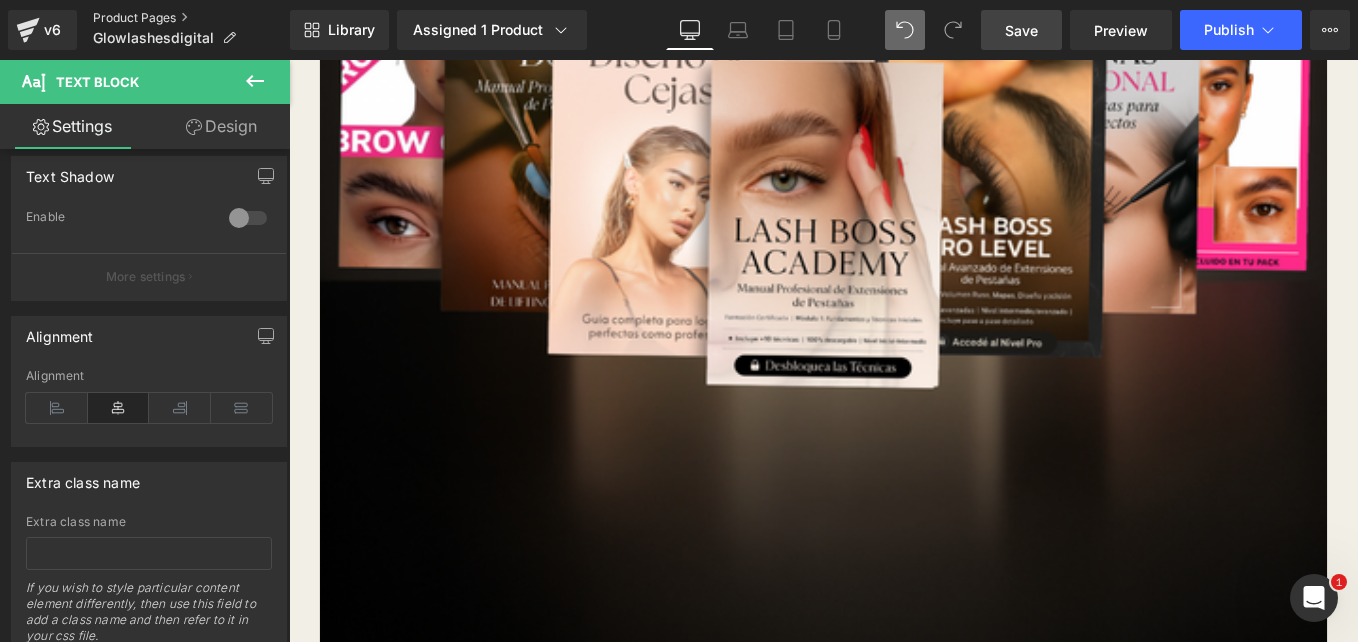 click on "Product Pages" at bounding box center (191, 18) 